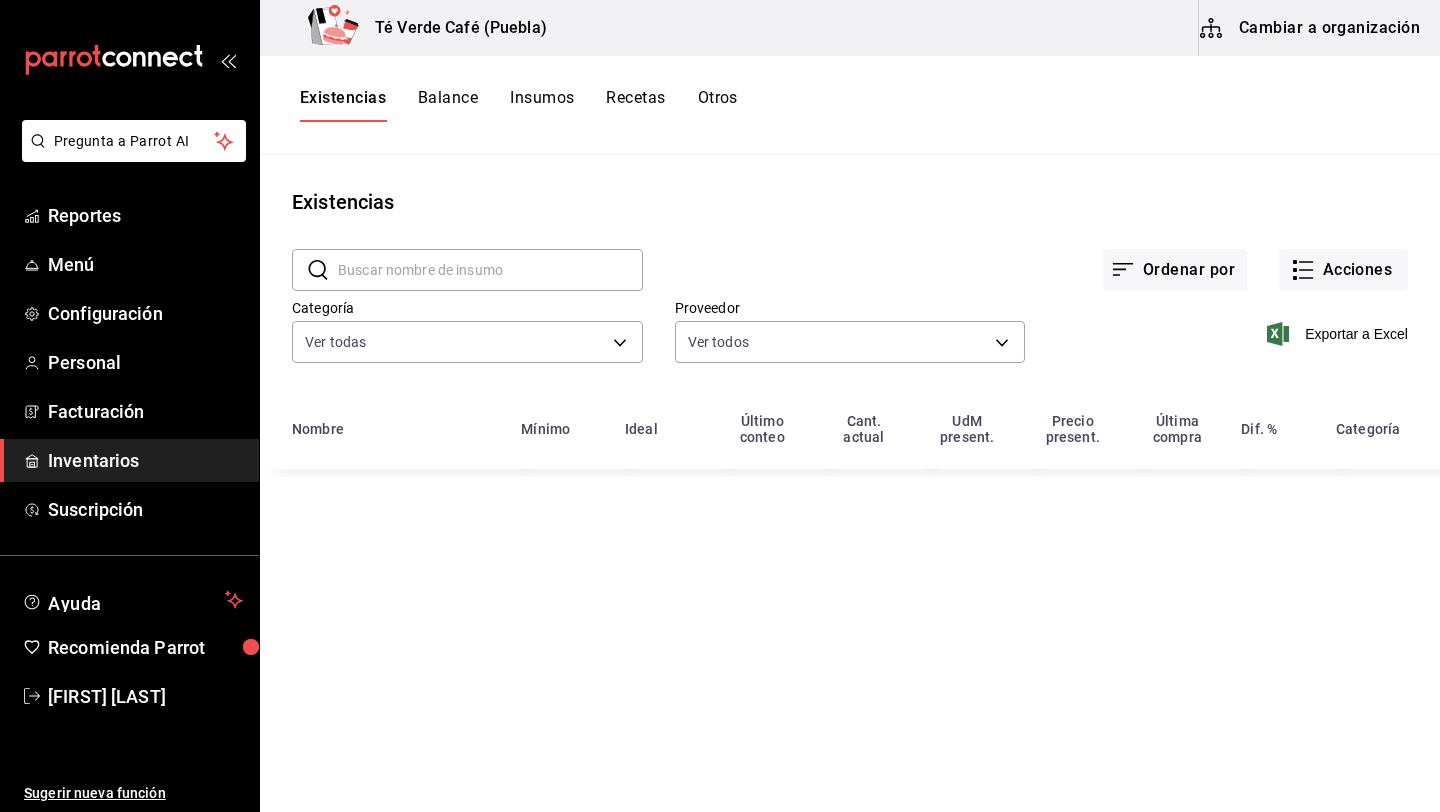 scroll, scrollTop: 0, scrollLeft: 0, axis: both 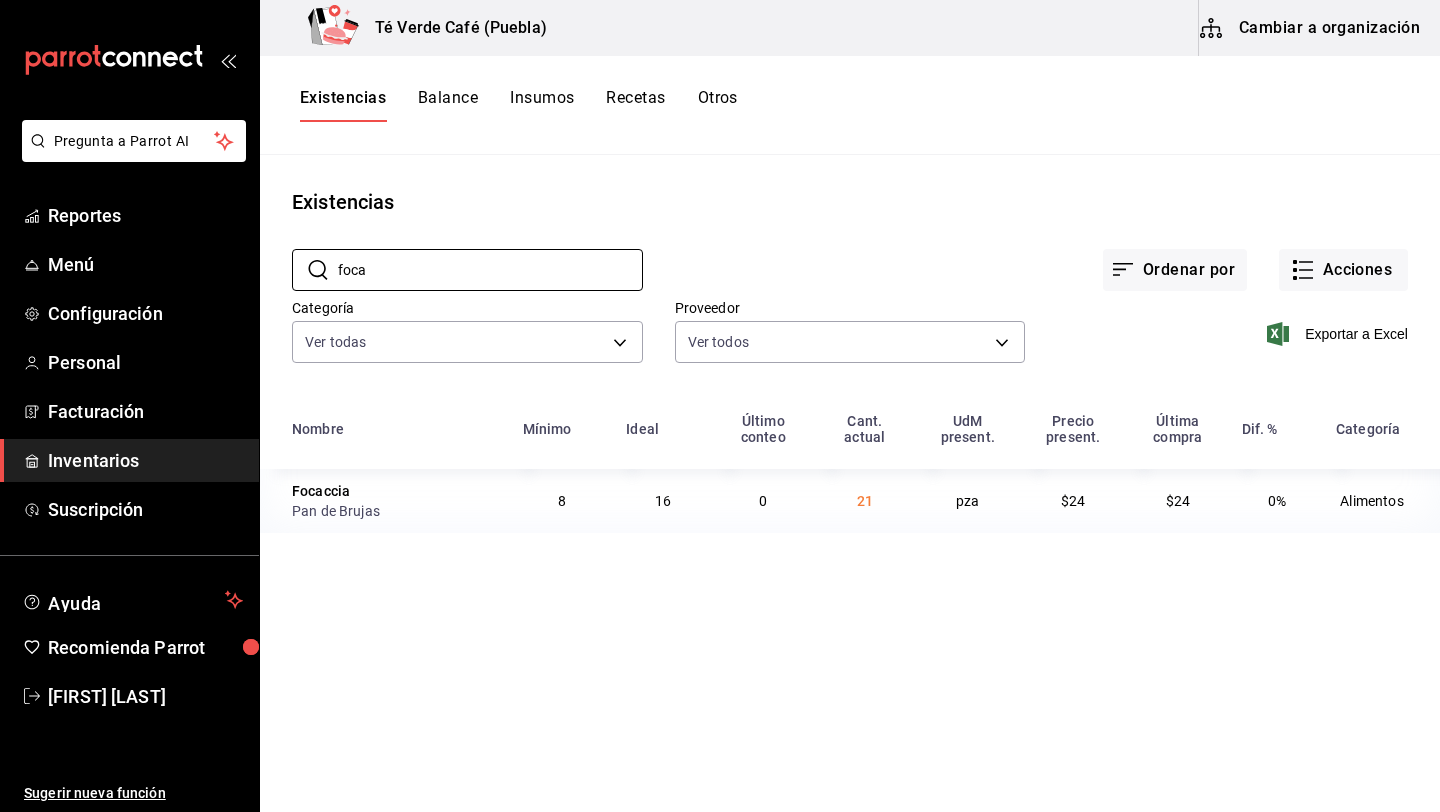 type on "foca" 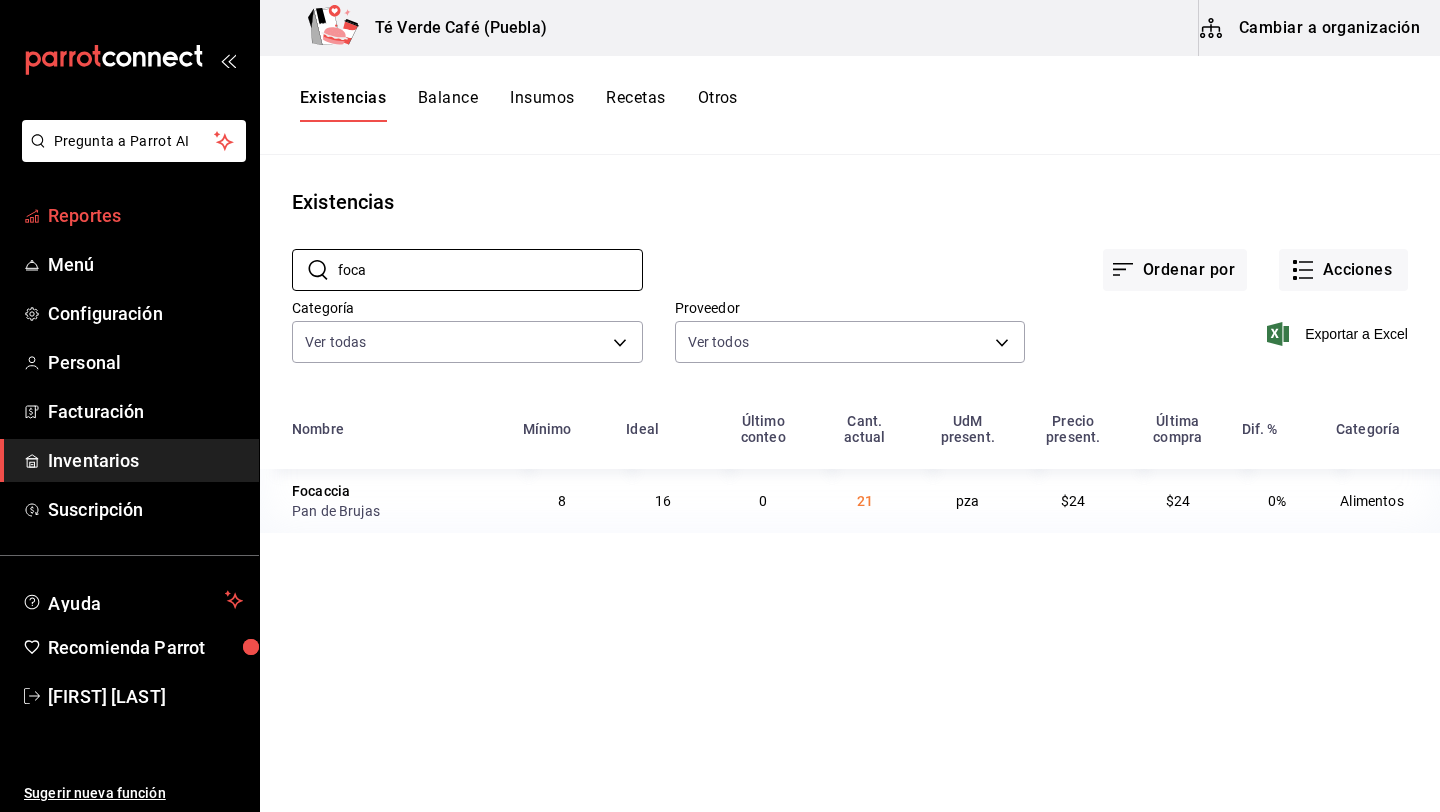 click on "Reportes" at bounding box center (145, 215) 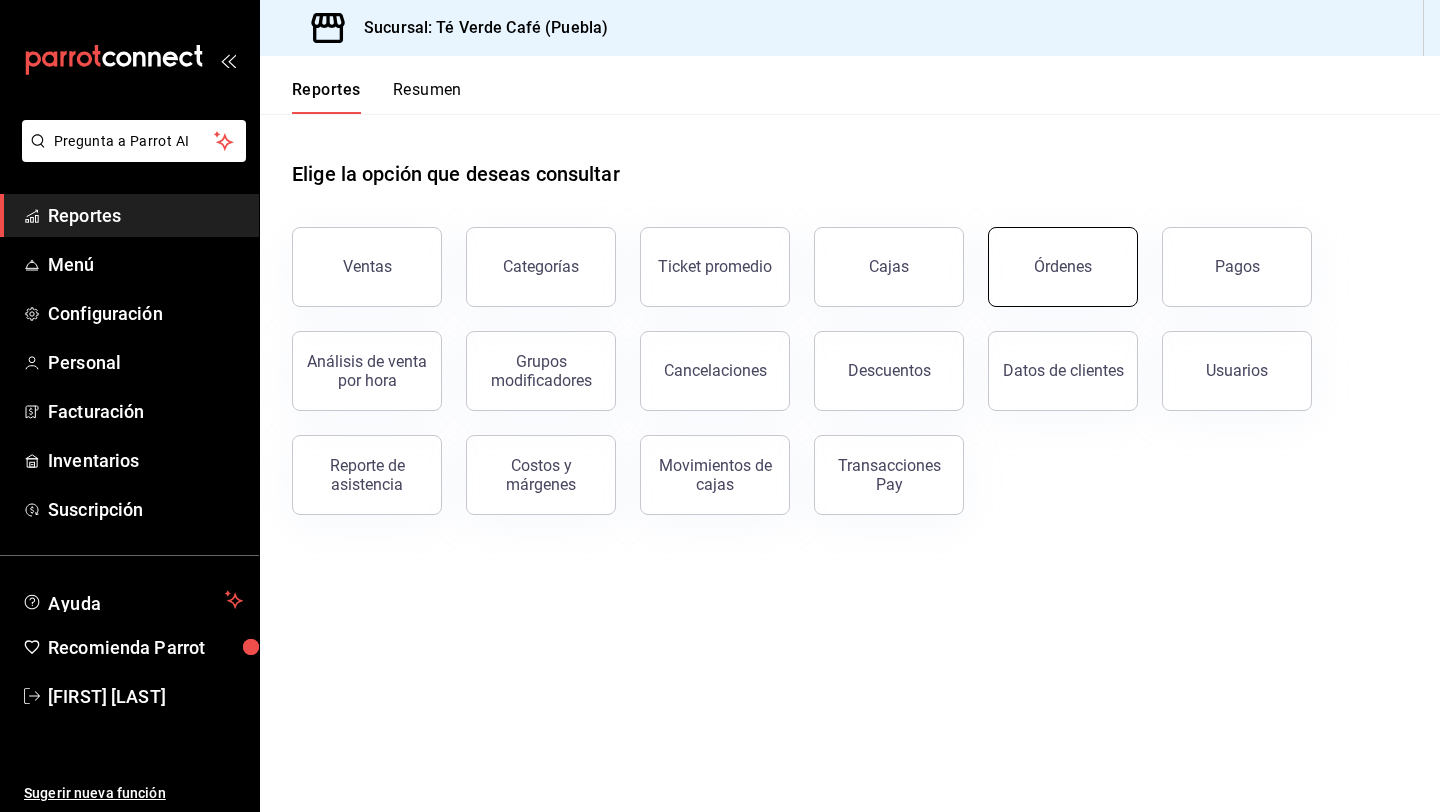 click on "Órdenes" at bounding box center [1063, 267] 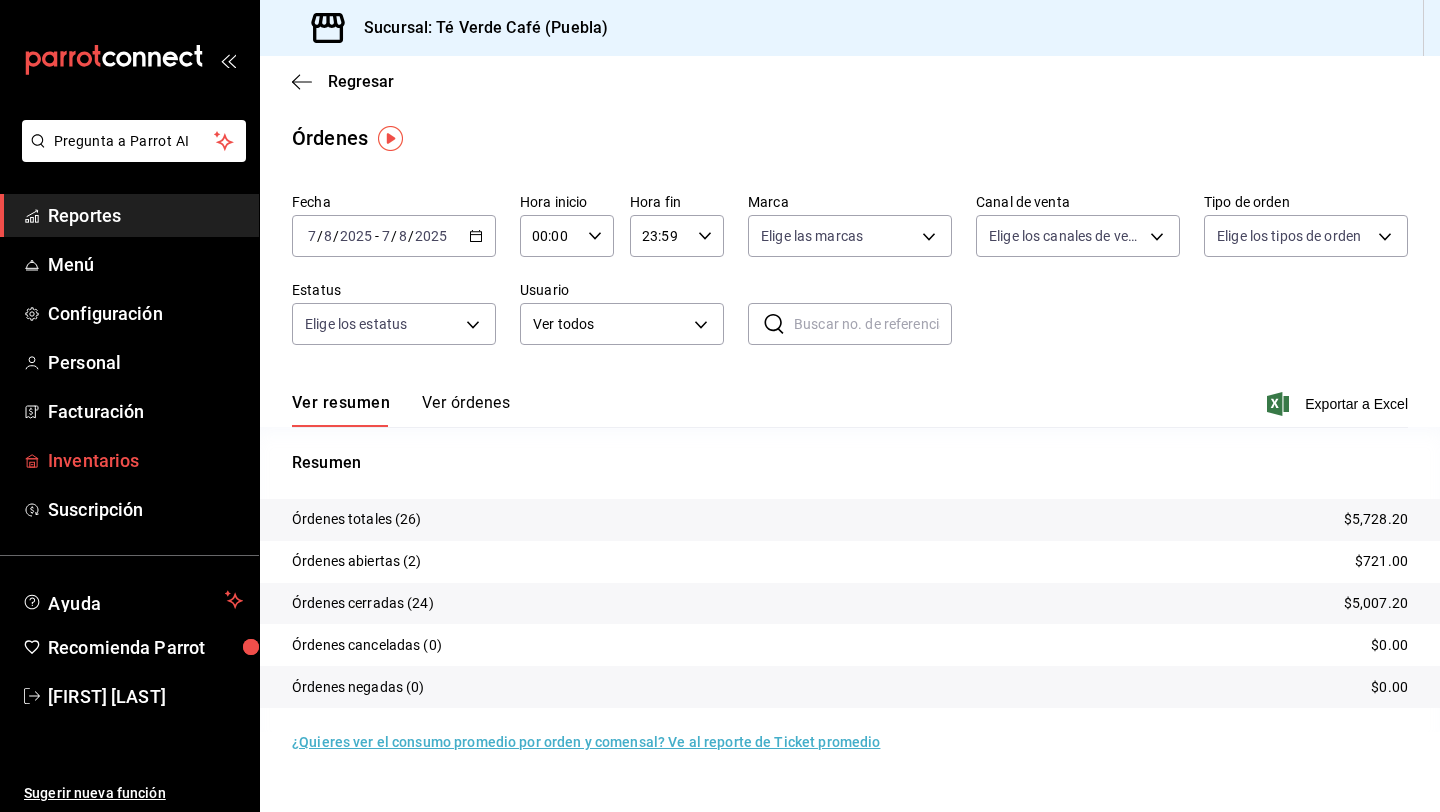 click on "Inventarios" at bounding box center (145, 460) 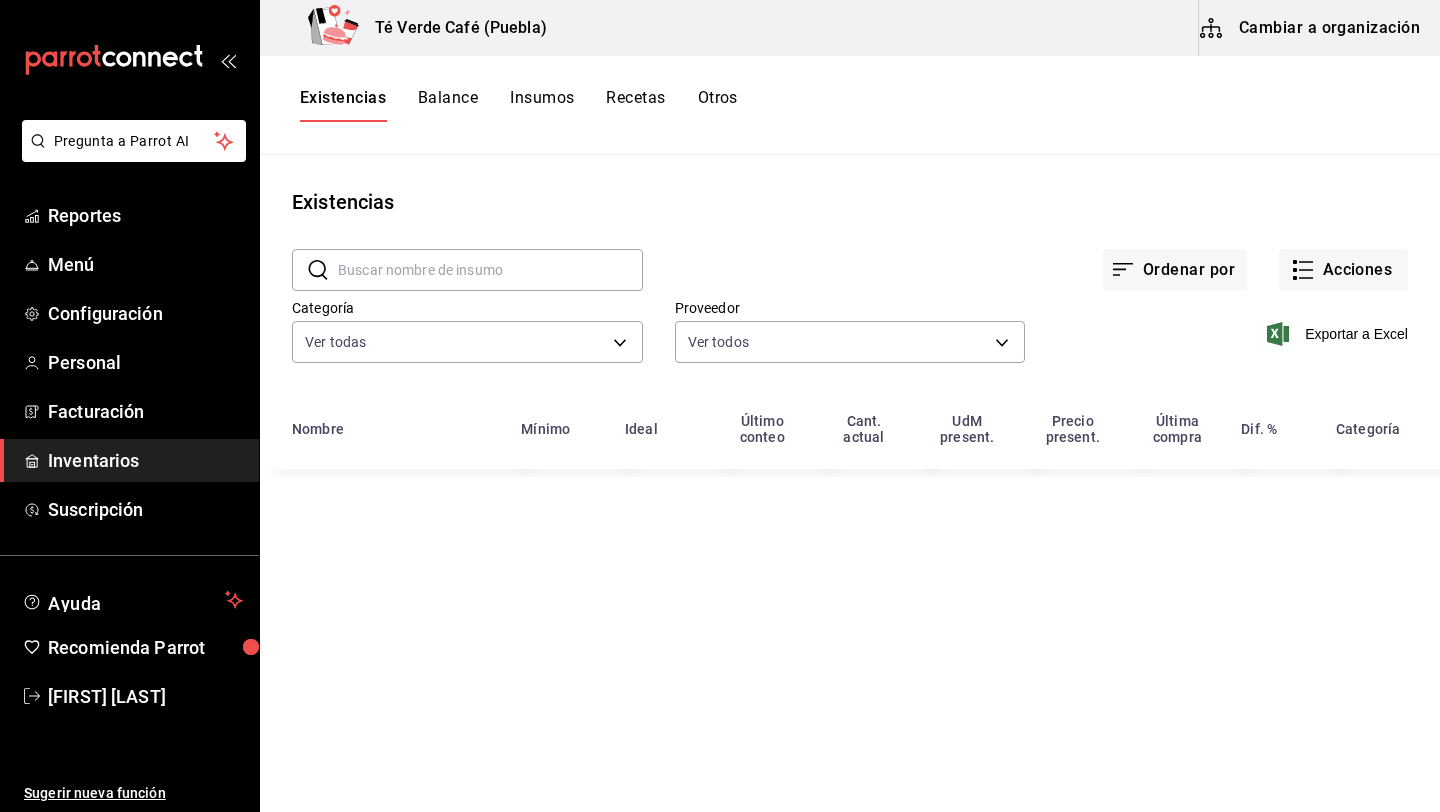 click at bounding box center [490, 270] 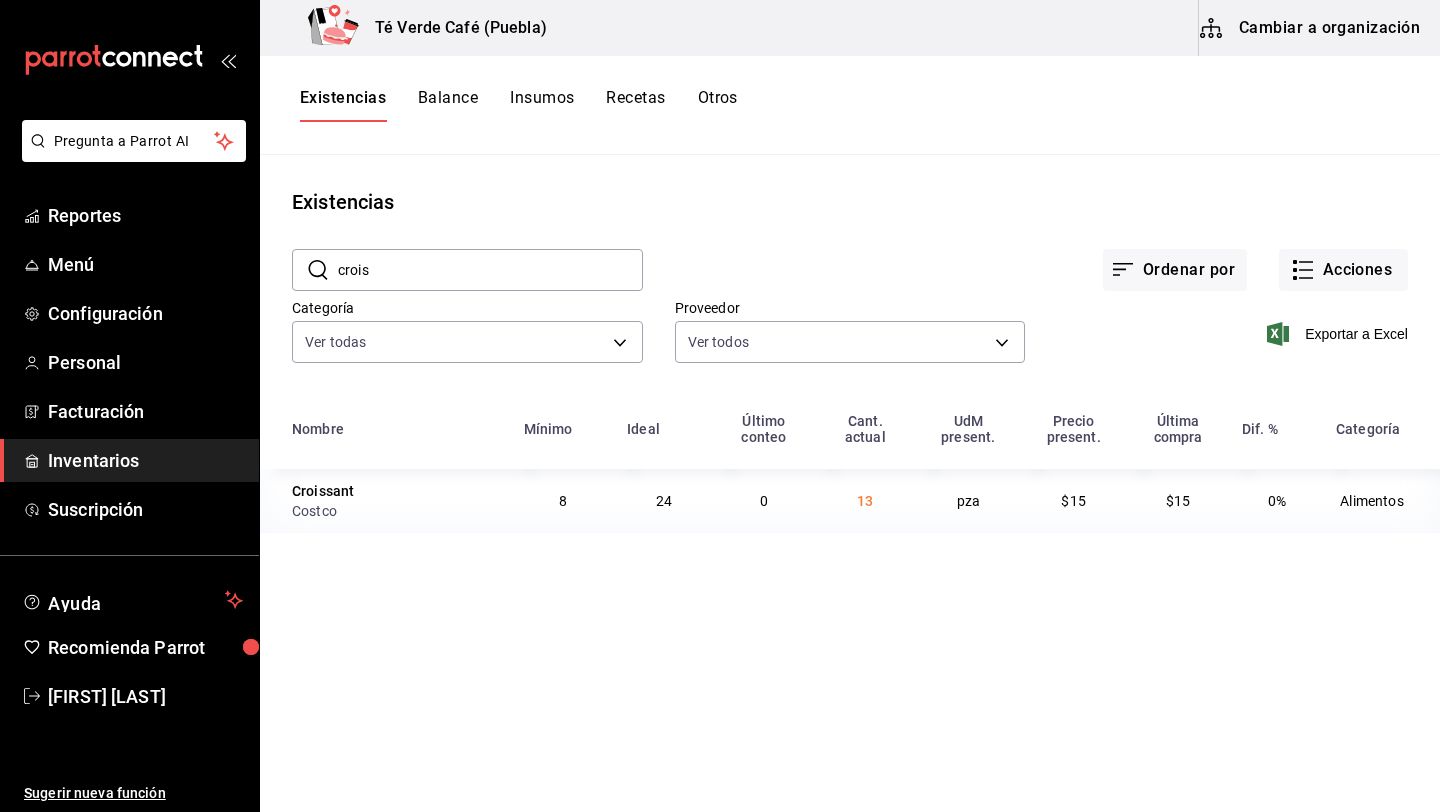 click on "crois" at bounding box center [490, 270] 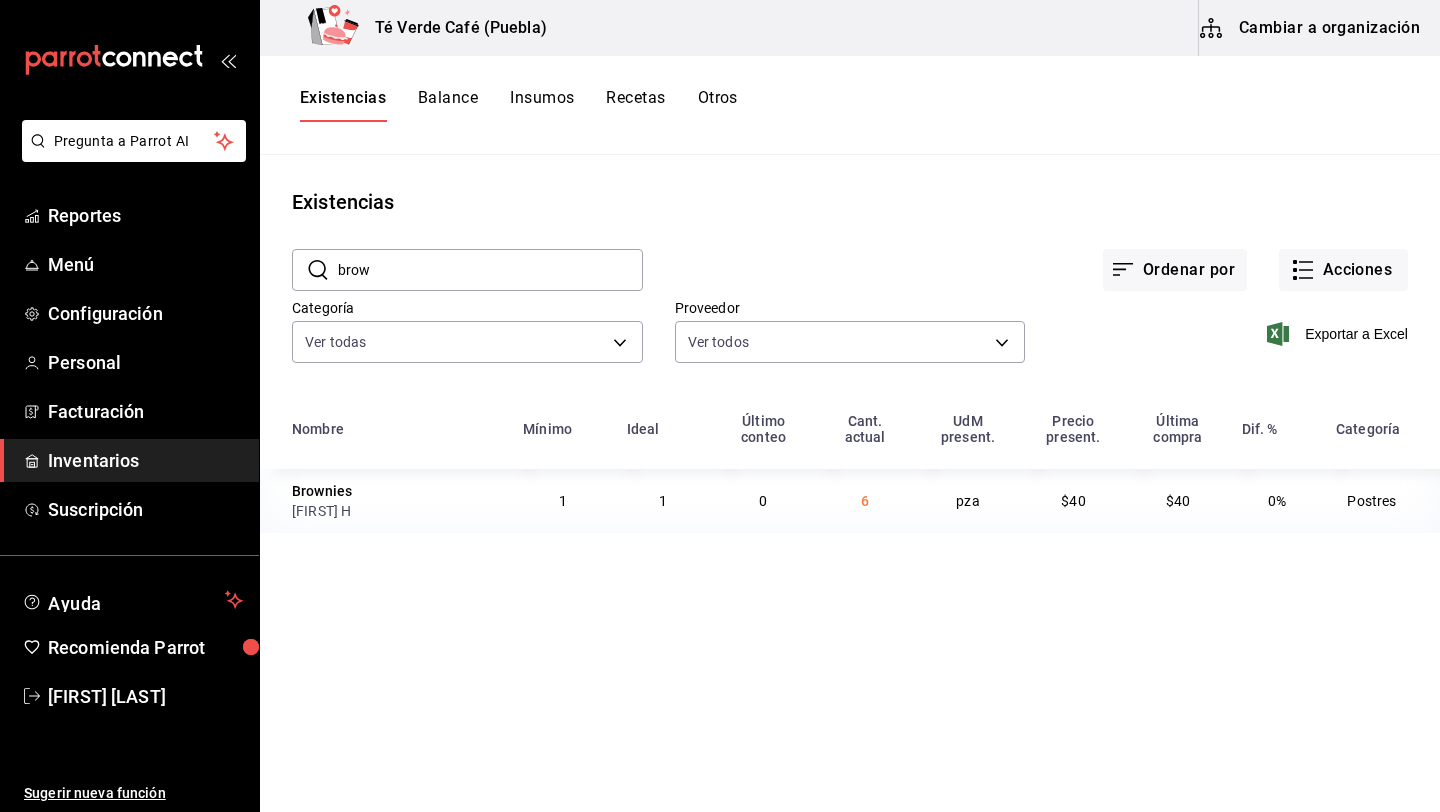 click on "brow" at bounding box center (490, 270) 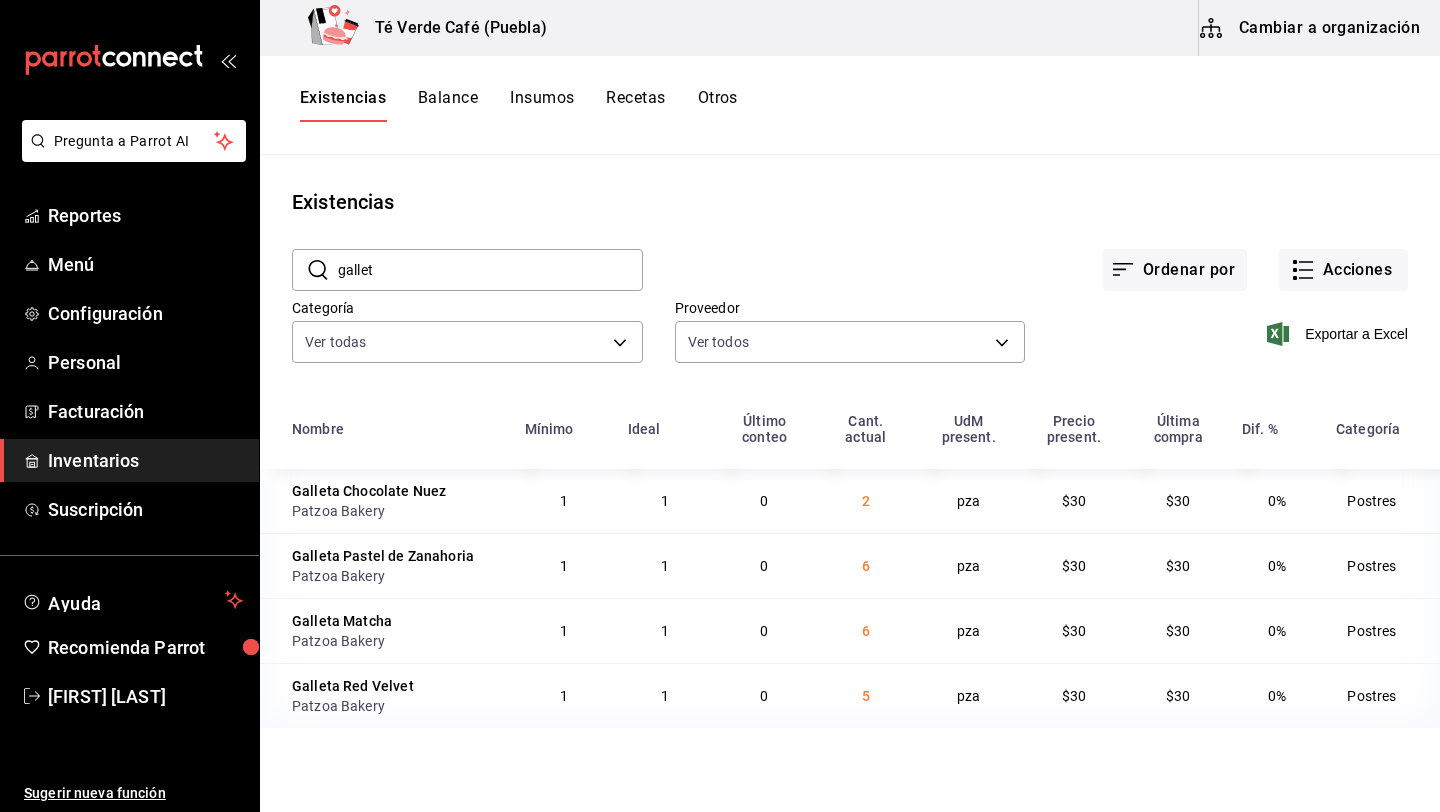 click on "gallet" at bounding box center (490, 270) 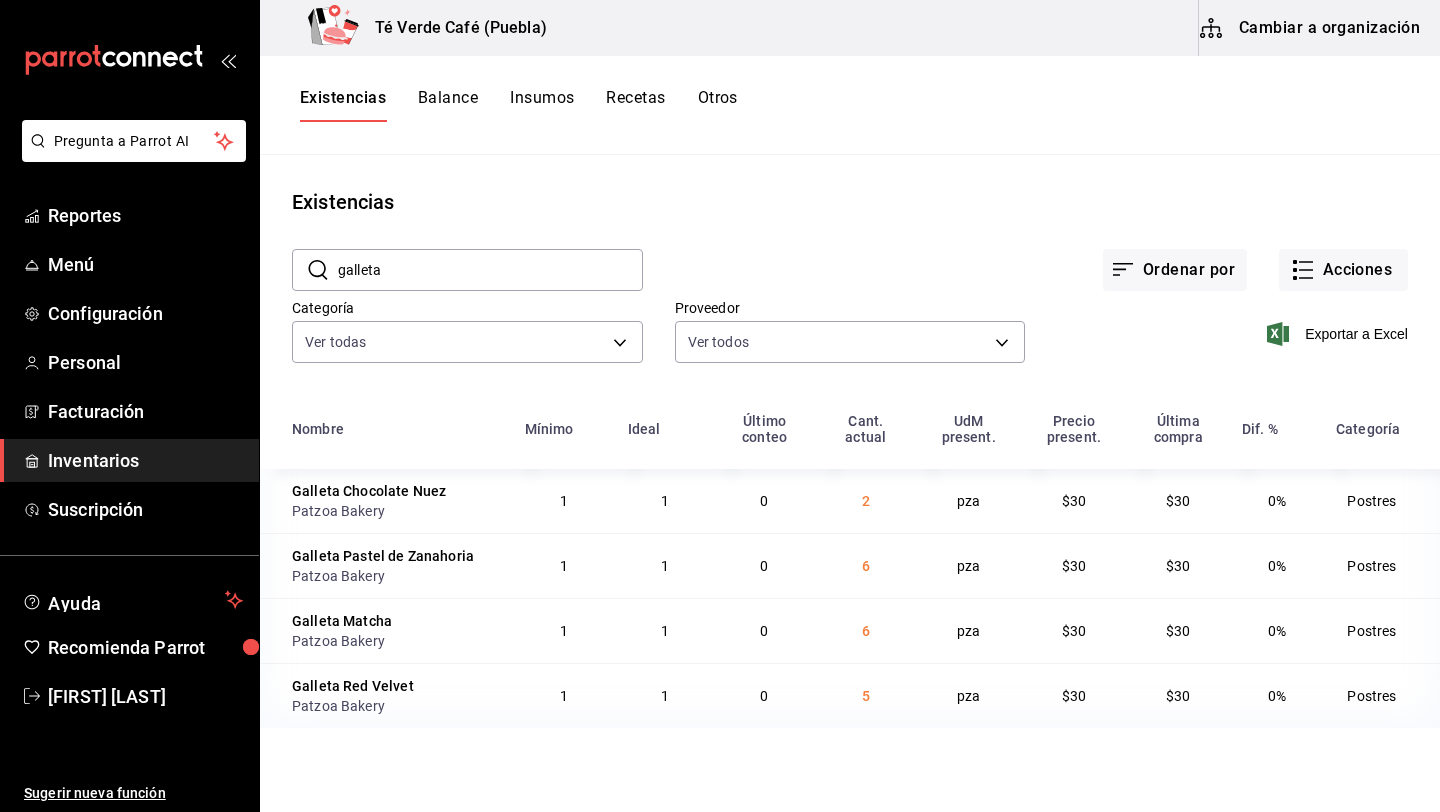 click on "galleta" at bounding box center (490, 270) 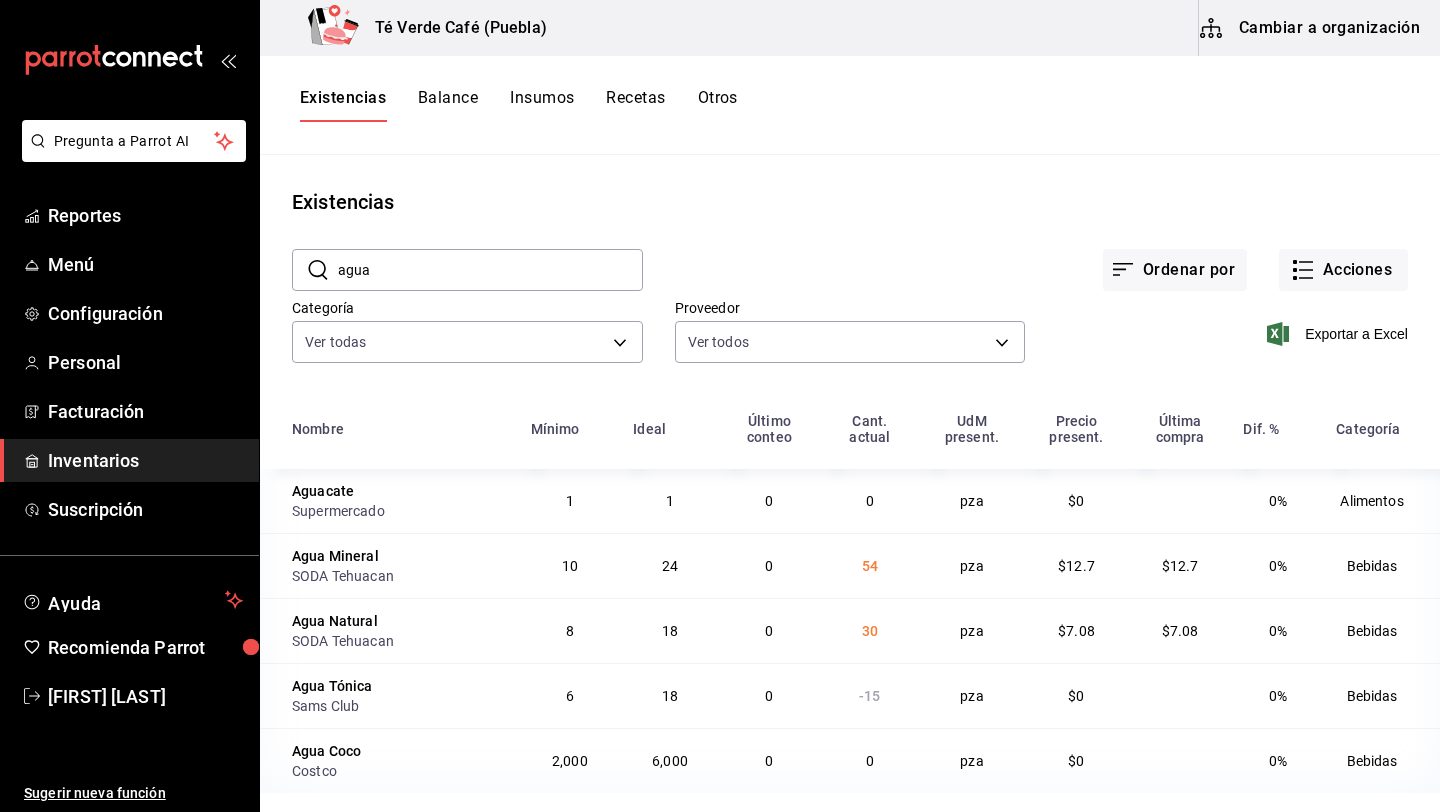 click on "agua" at bounding box center (490, 270) 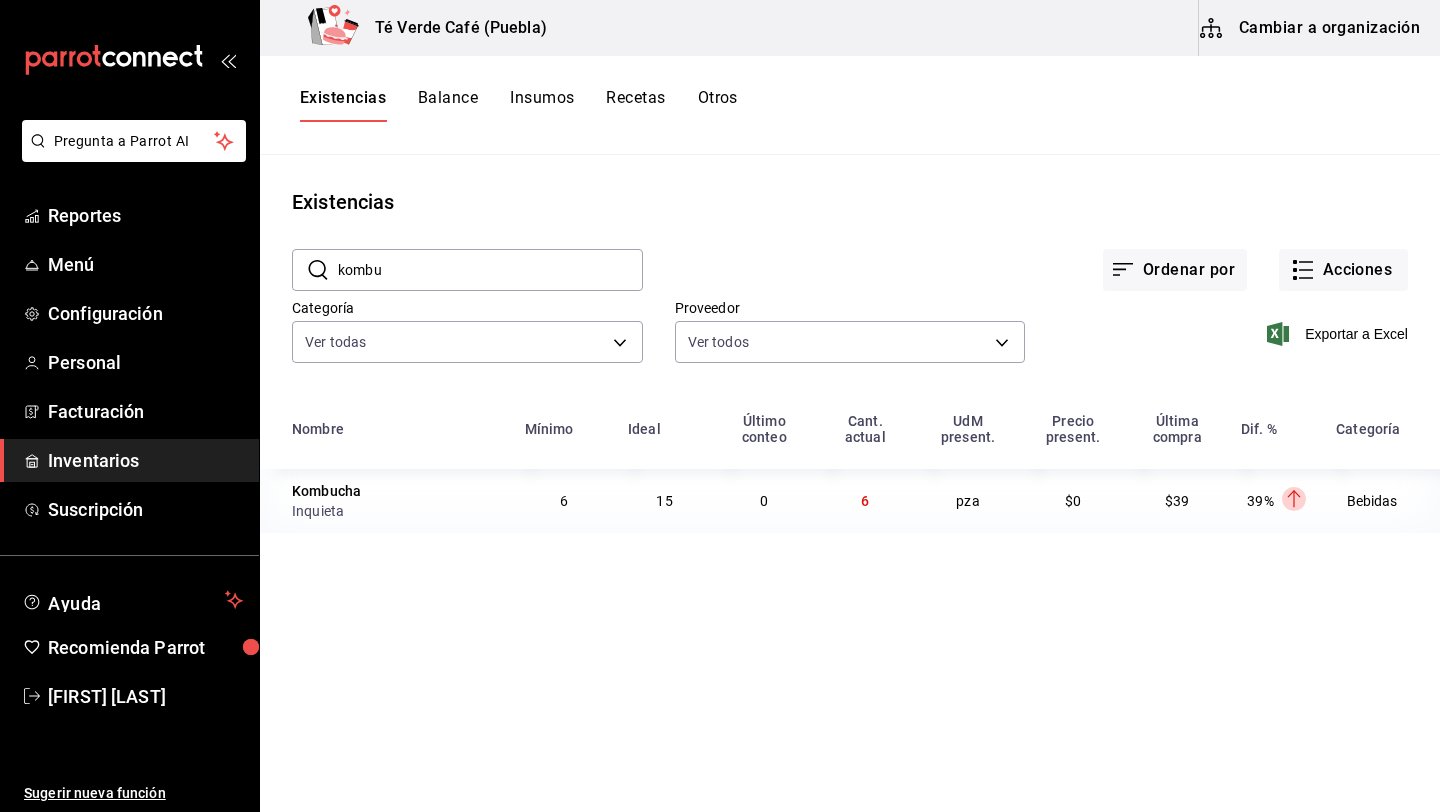 click on "kombu" at bounding box center (490, 270) 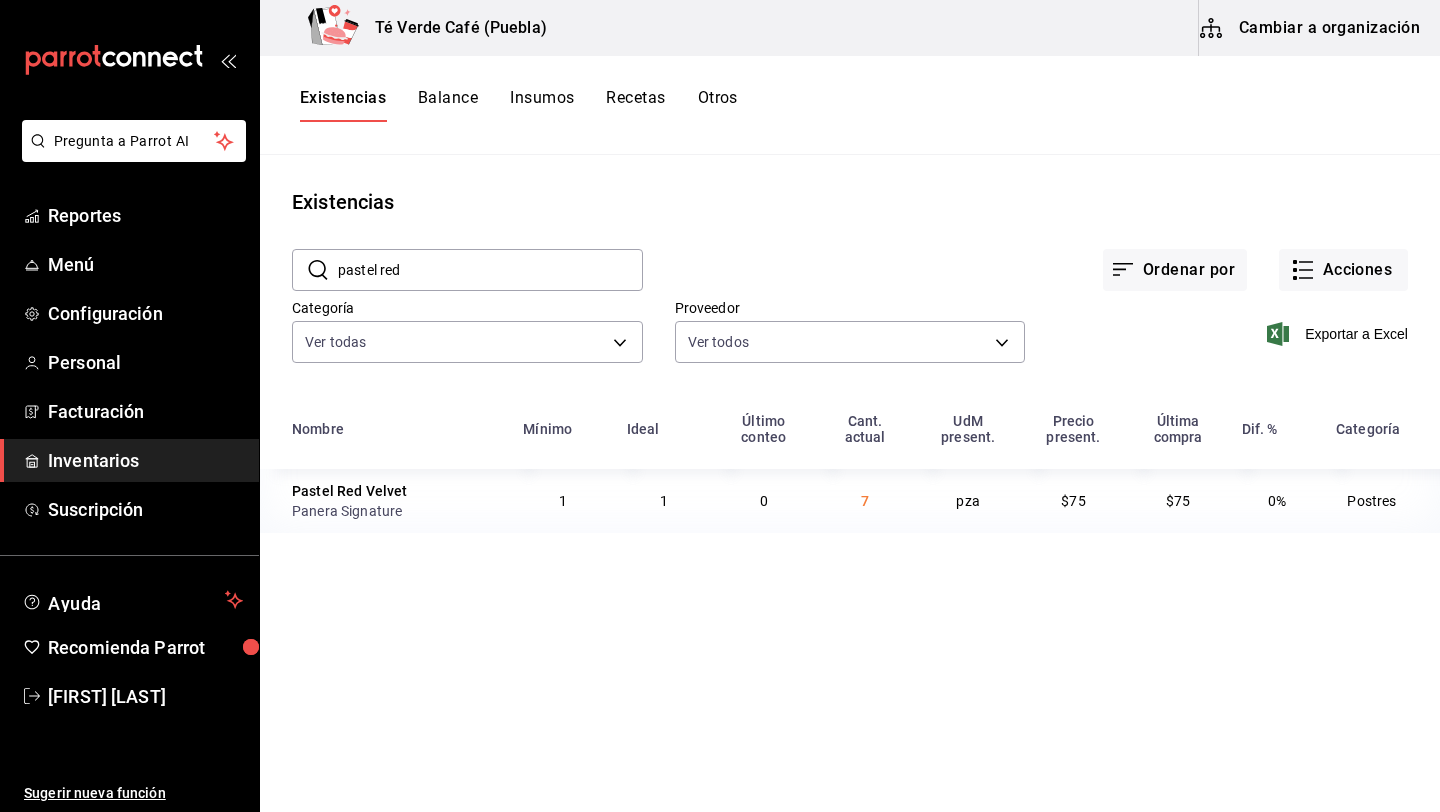 click on "pastel red" at bounding box center [490, 270] 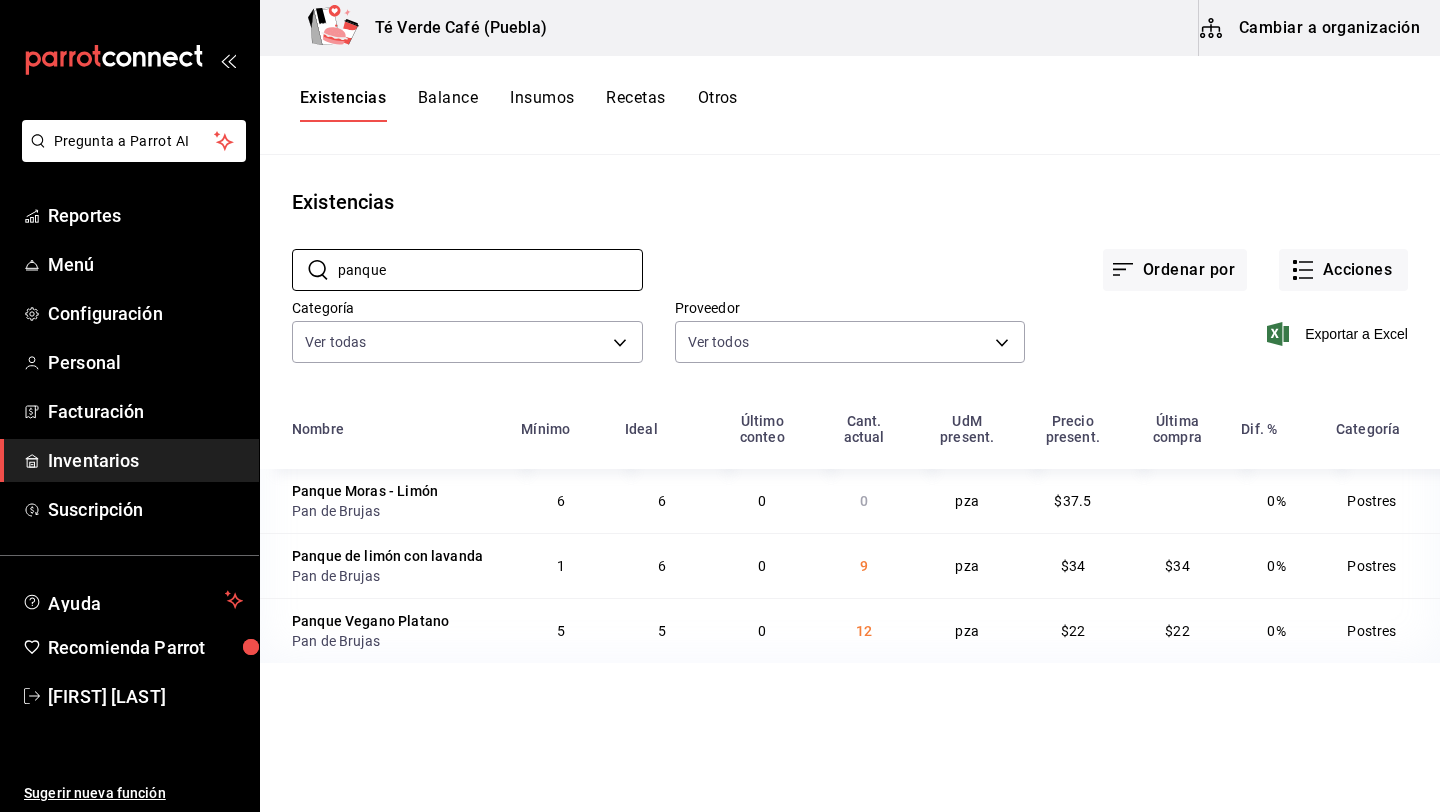 type on "panque" 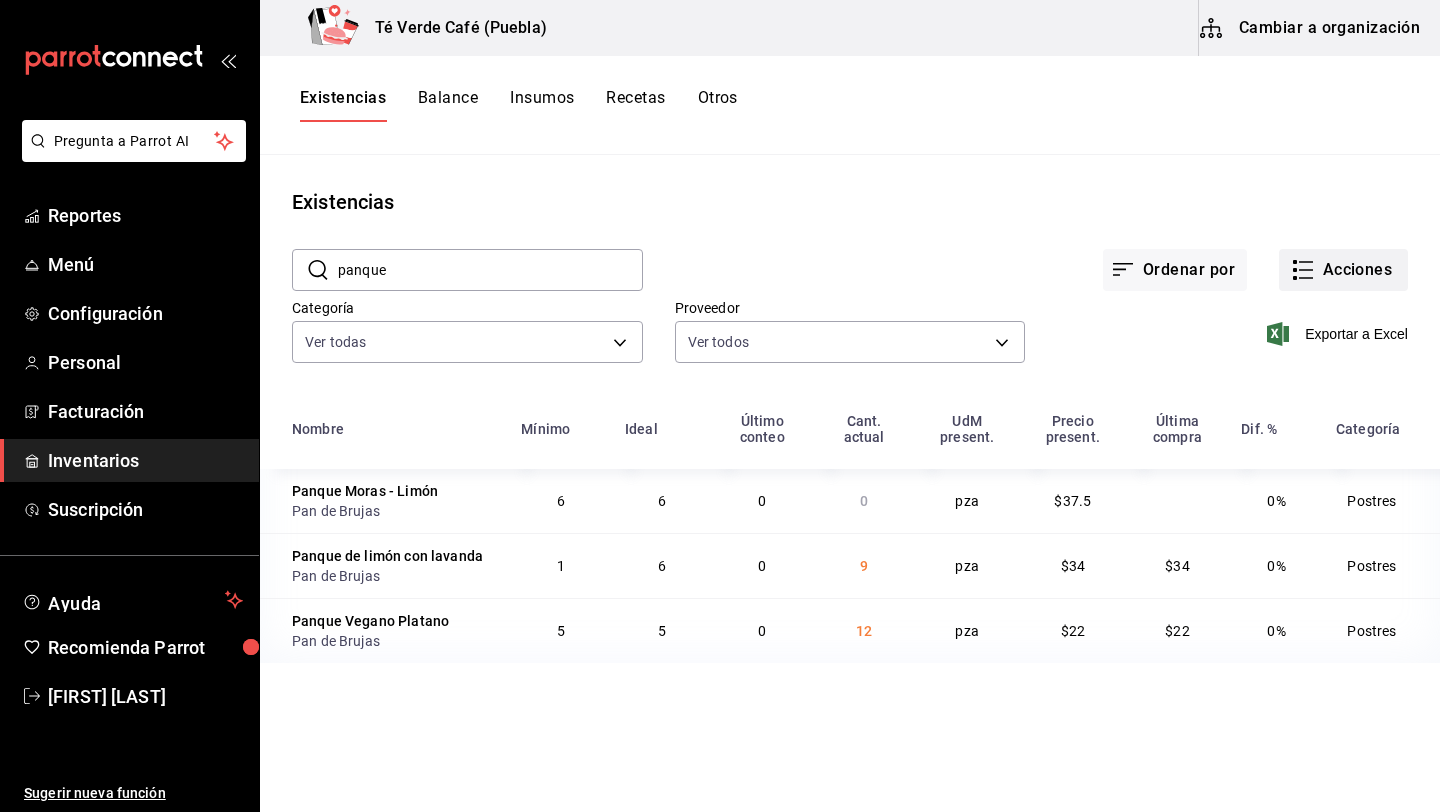 click on "Acciones" at bounding box center [1343, 270] 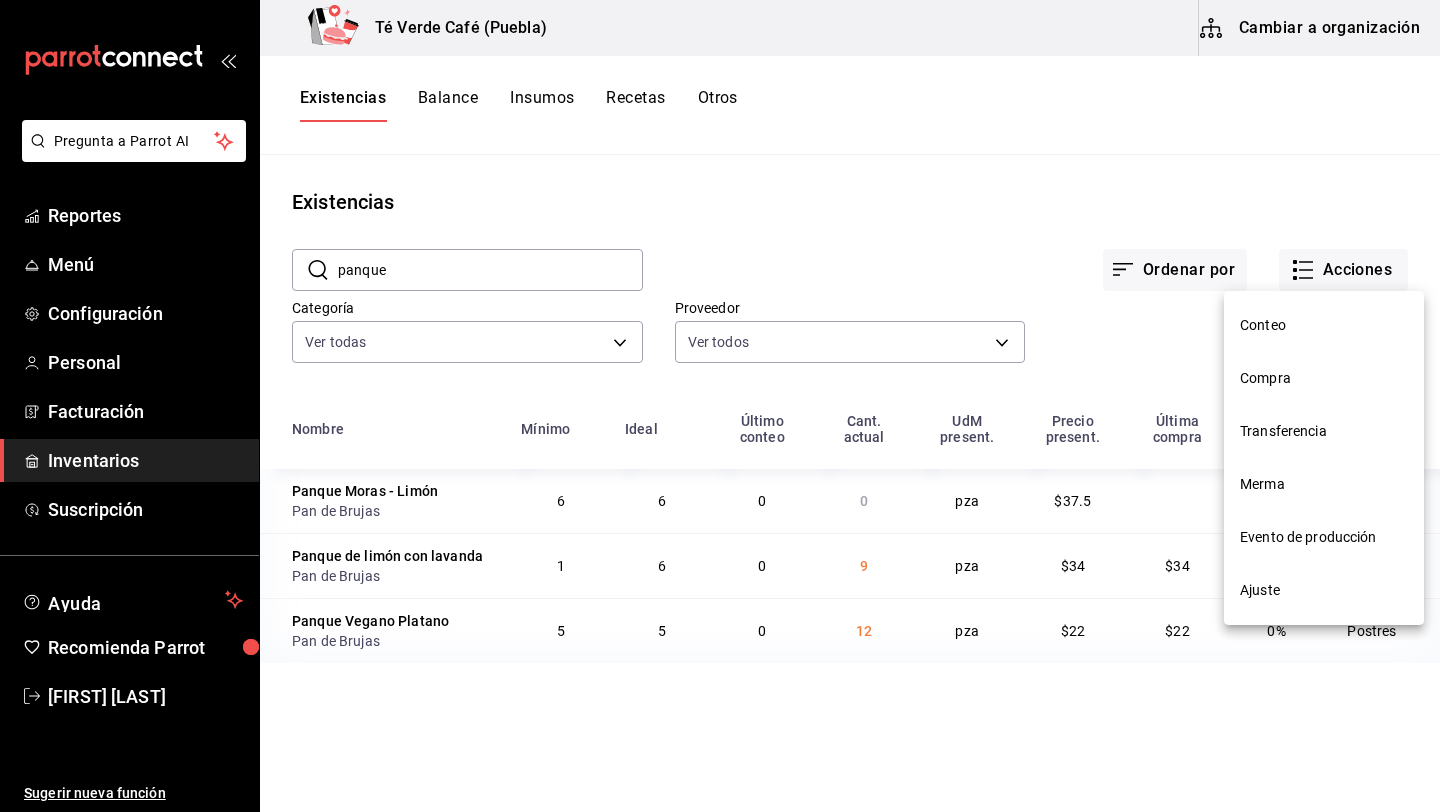 click on "Compra" at bounding box center [1324, 378] 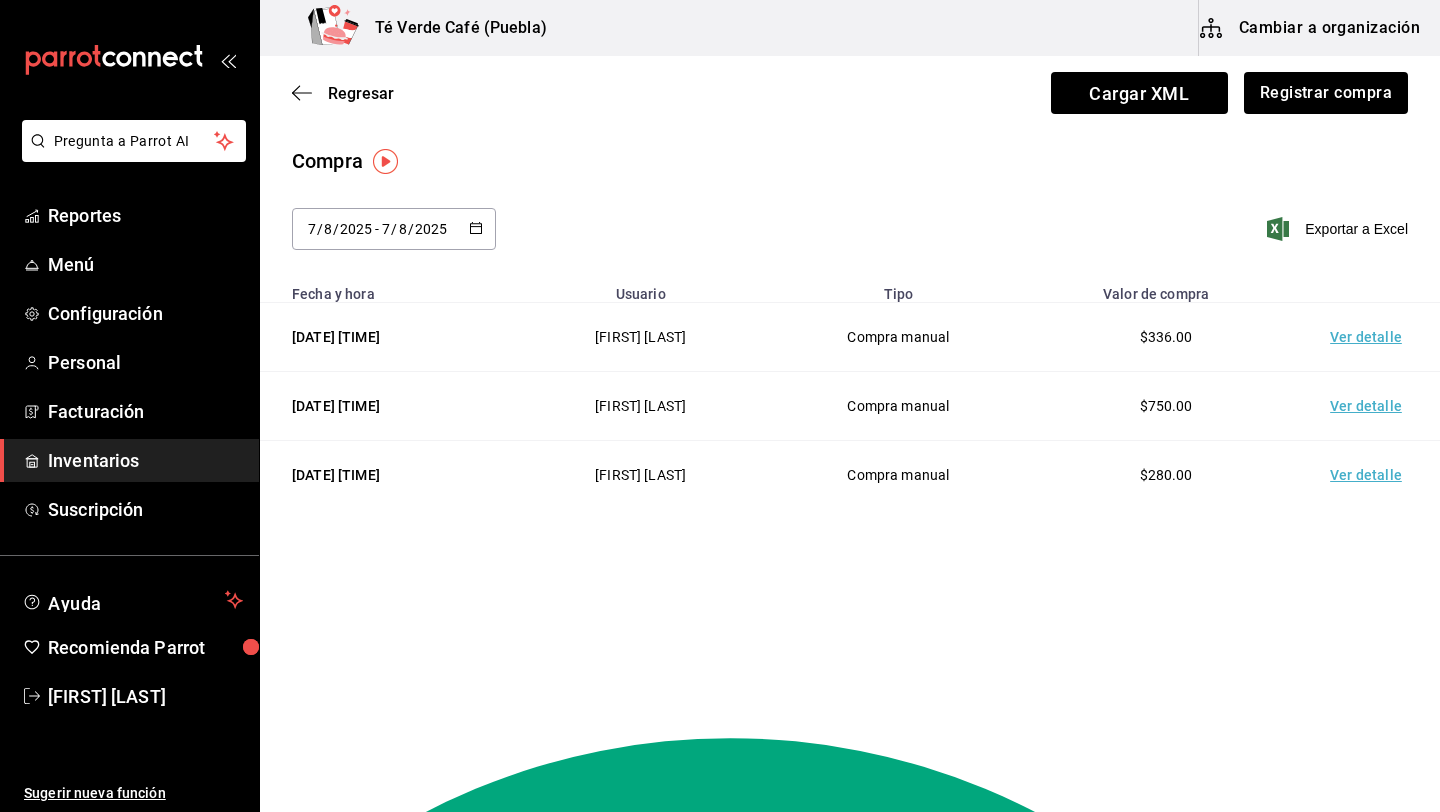 click on "Ver detalle" at bounding box center [1370, 406] 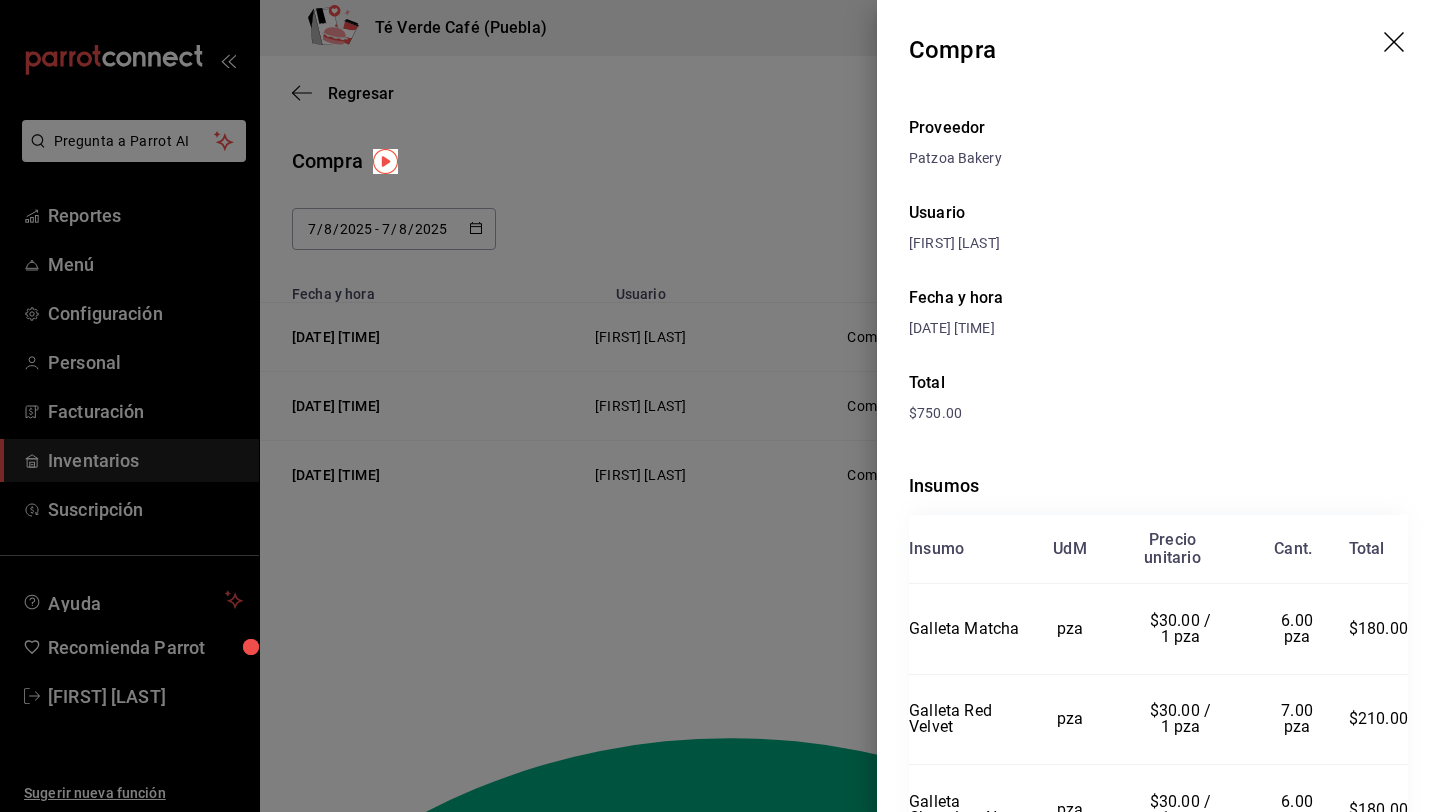 click 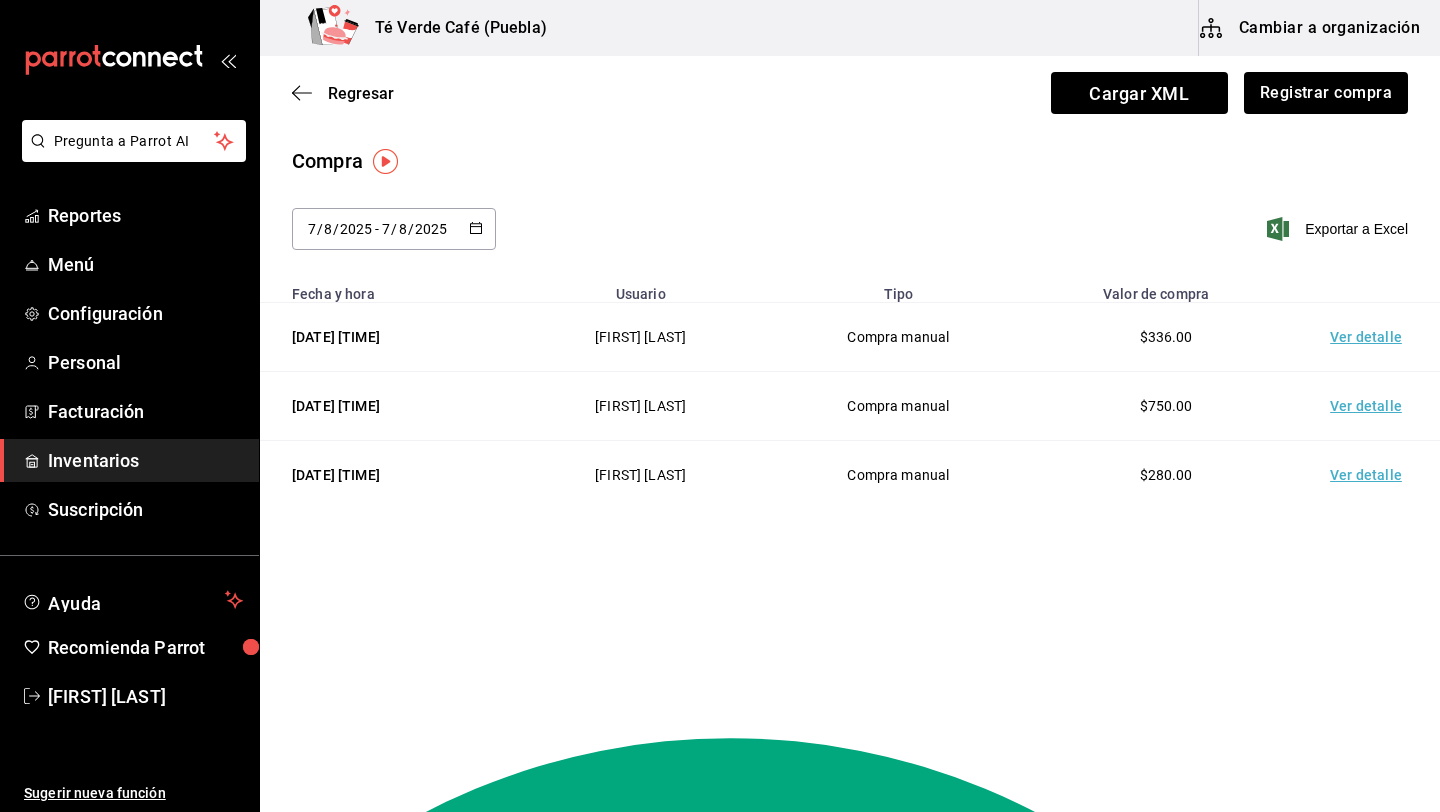 click on "Ver detalle" at bounding box center (1370, 475) 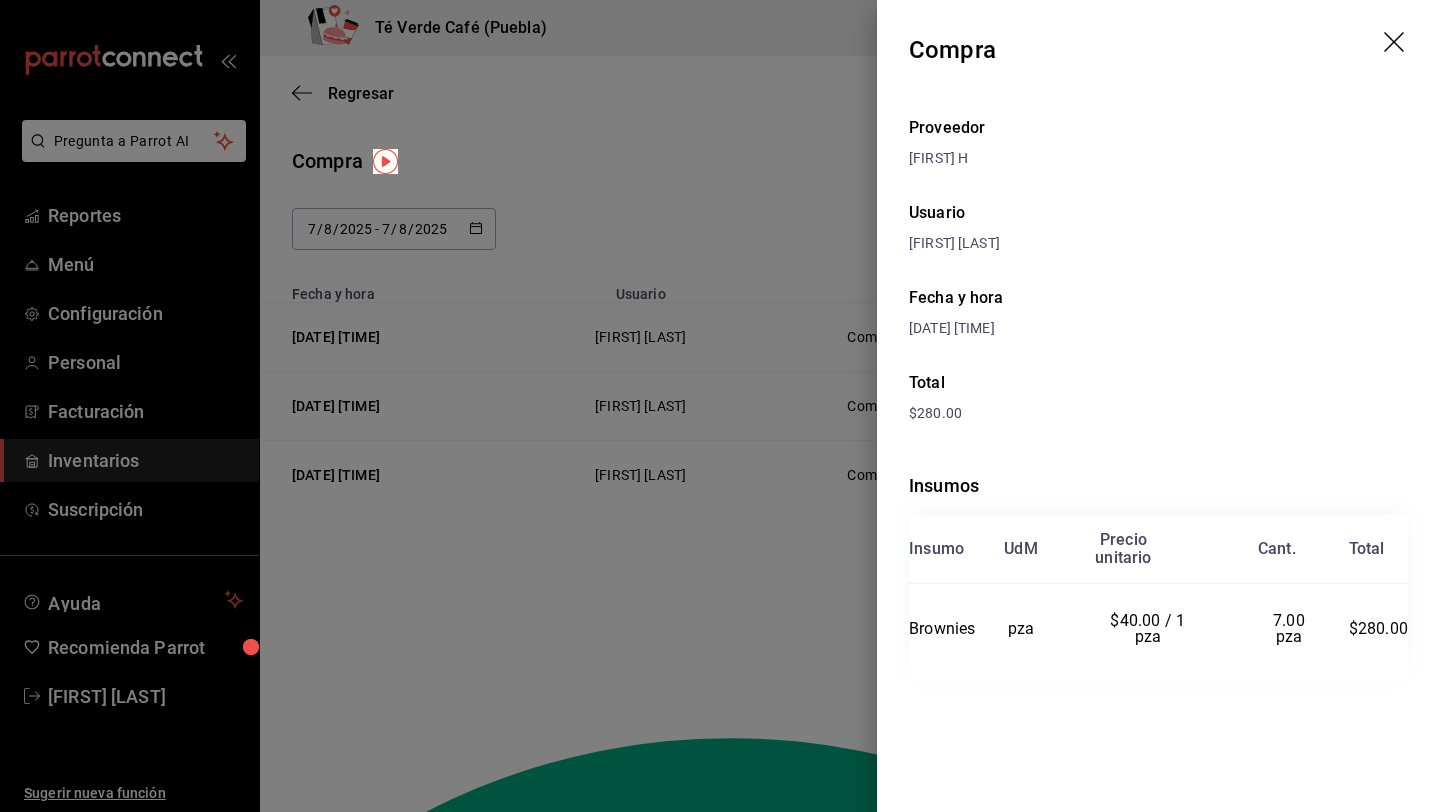 click 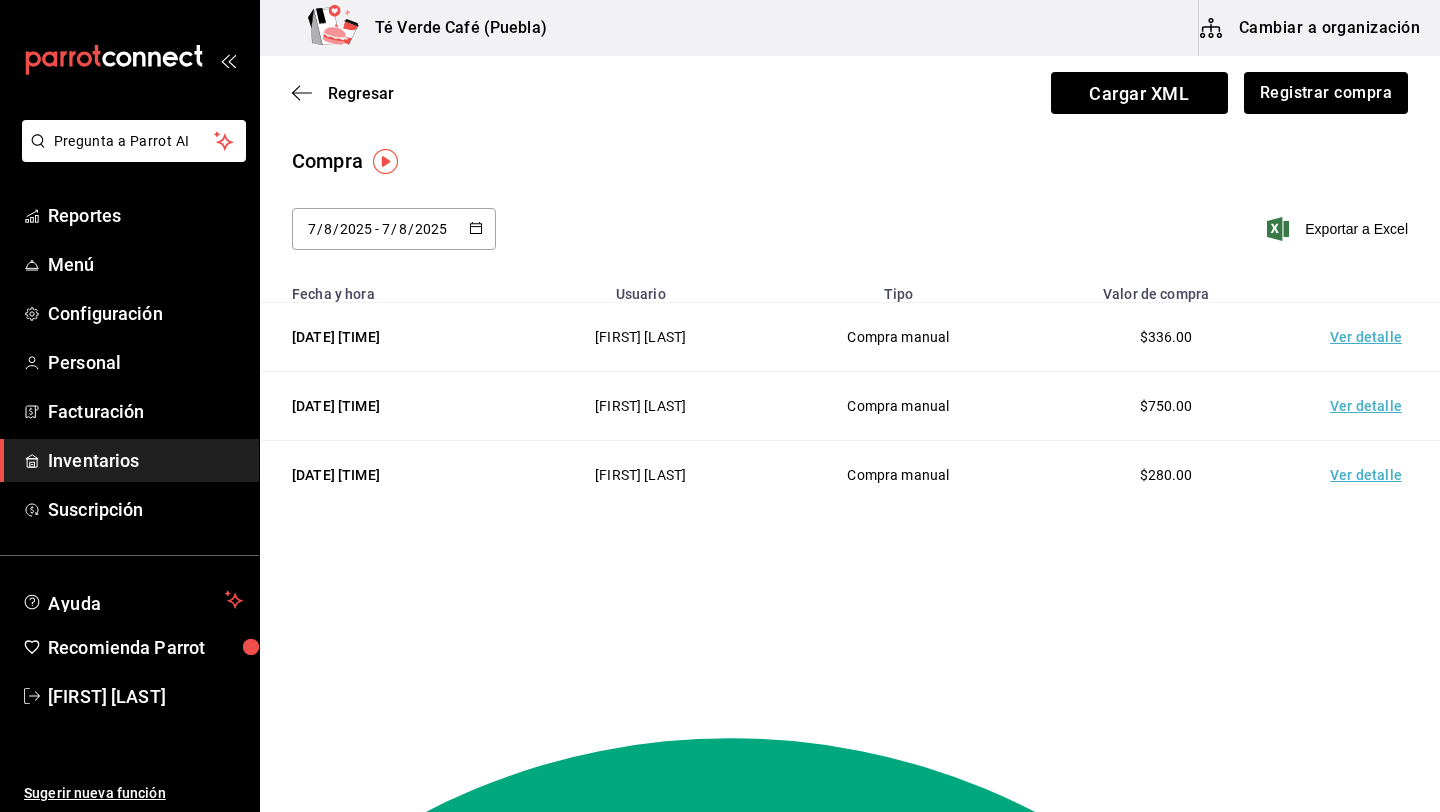 click on "Ver detalle" at bounding box center [1370, 337] 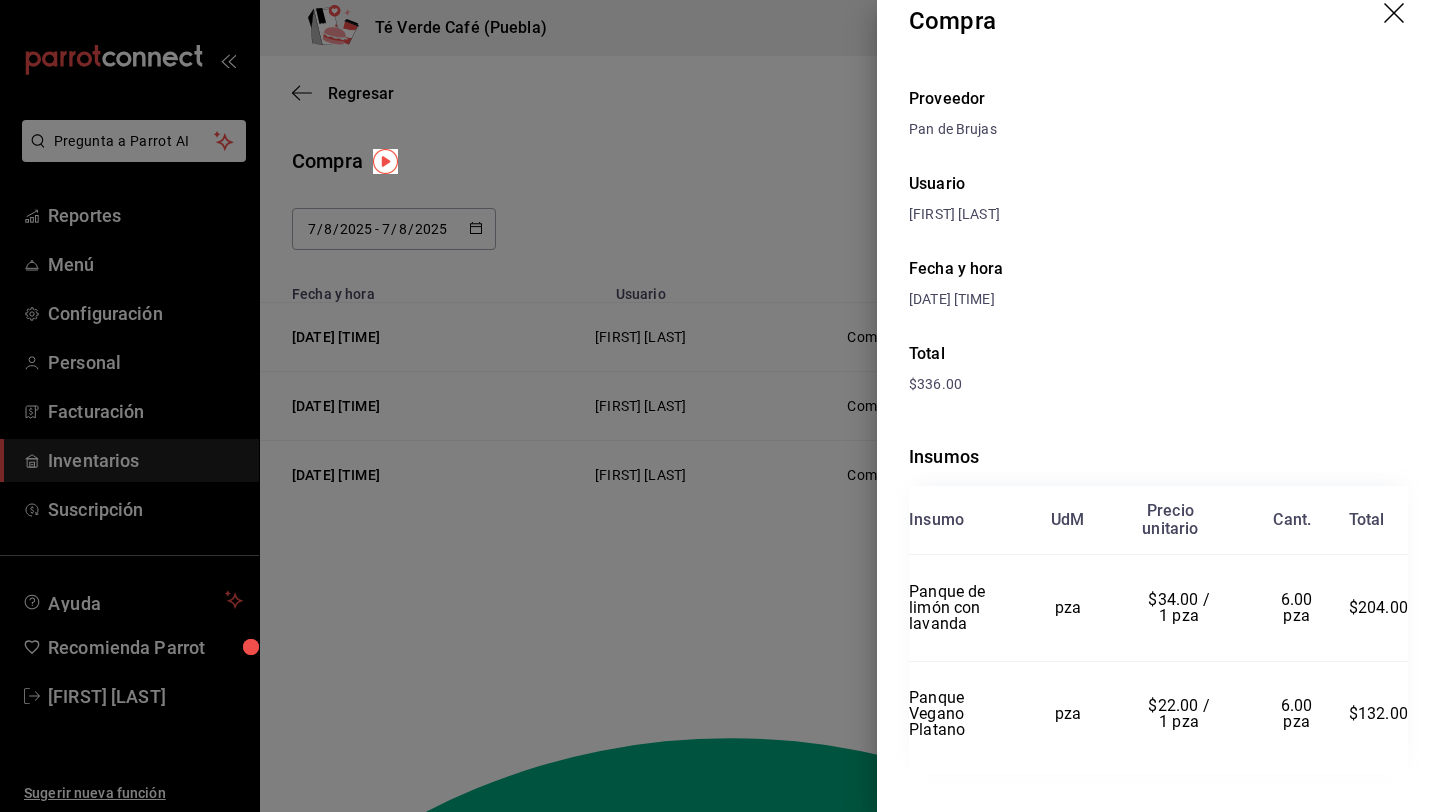 scroll, scrollTop: 0, scrollLeft: 0, axis: both 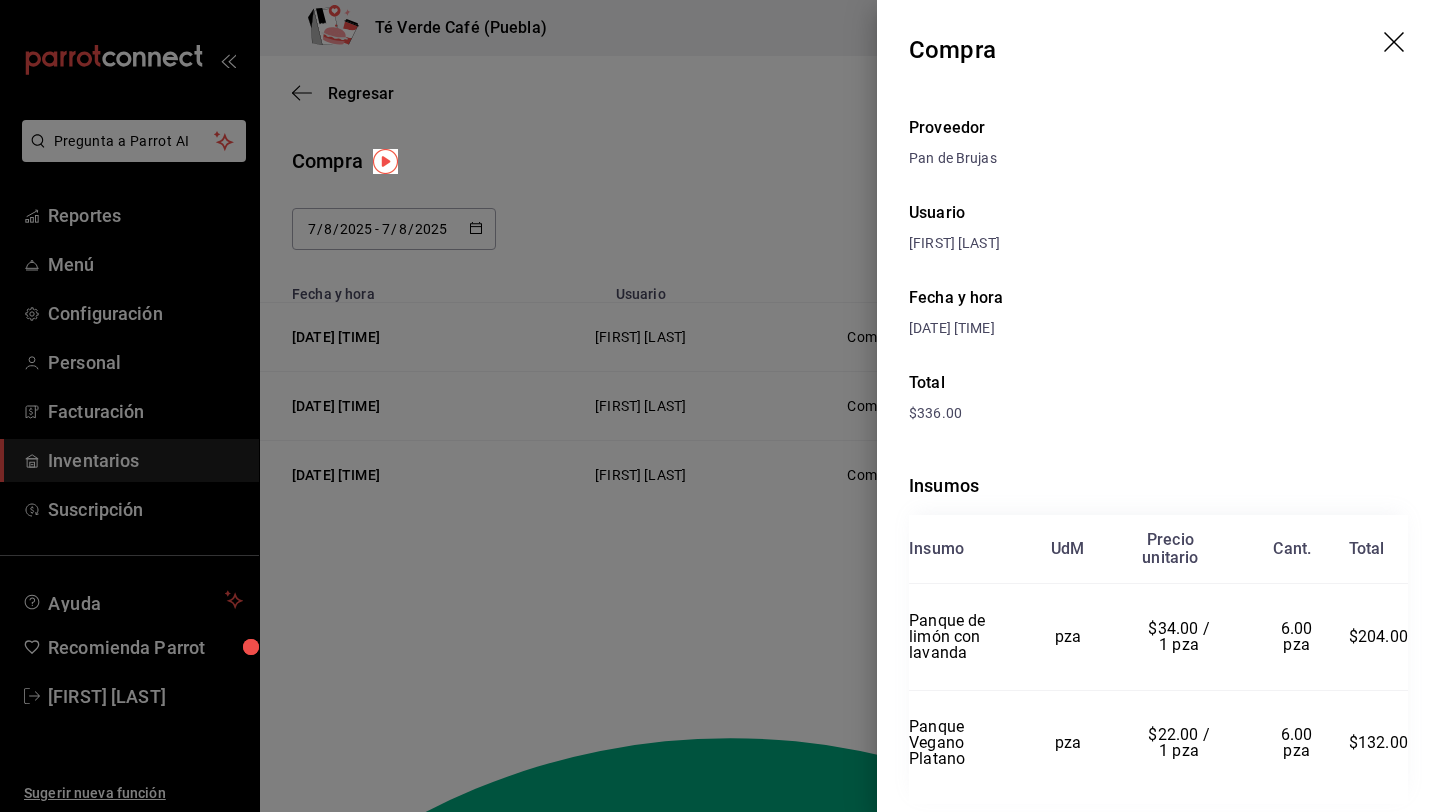 click 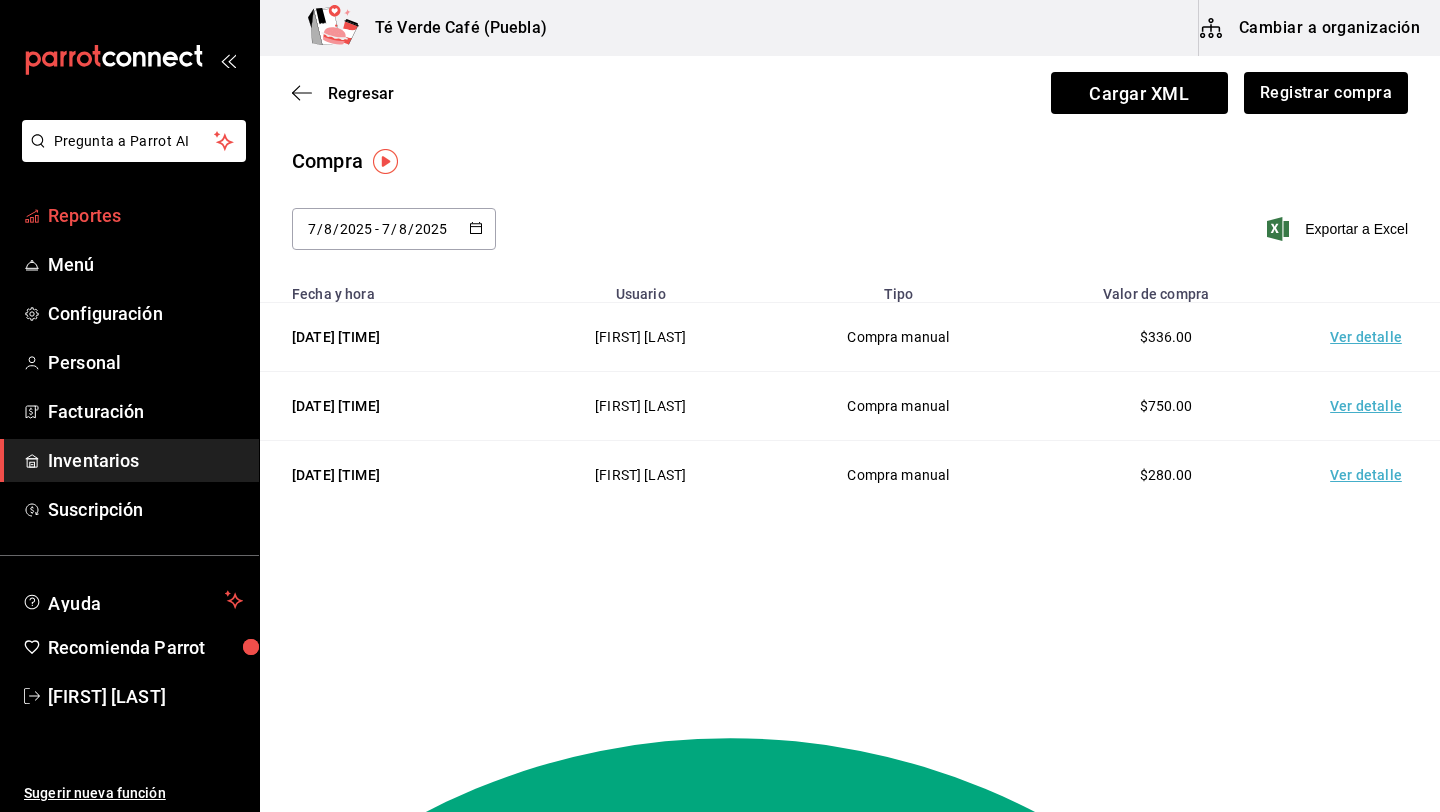 click on "Reportes" at bounding box center [145, 215] 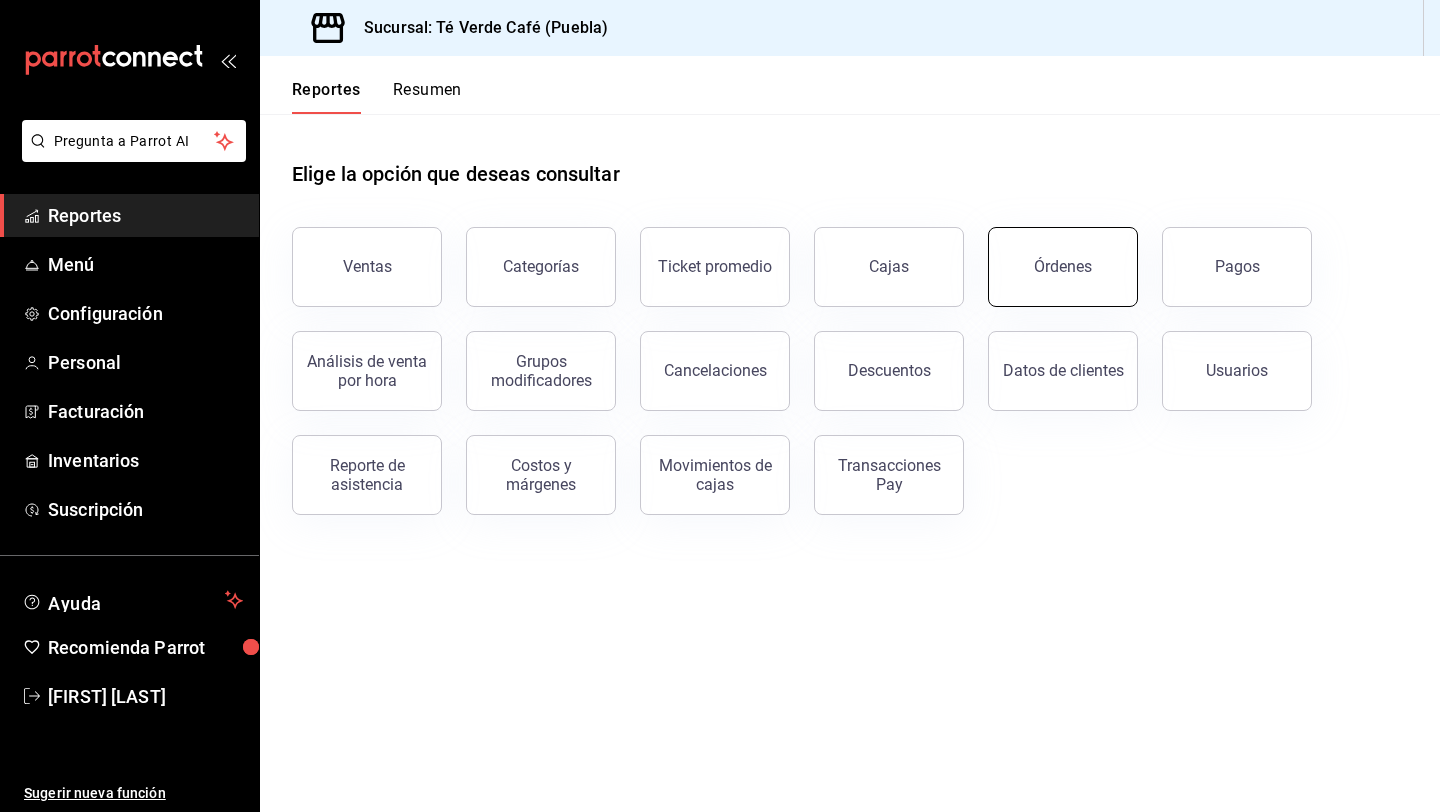 click on "Órdenes" at bounding box center (1063, 267) 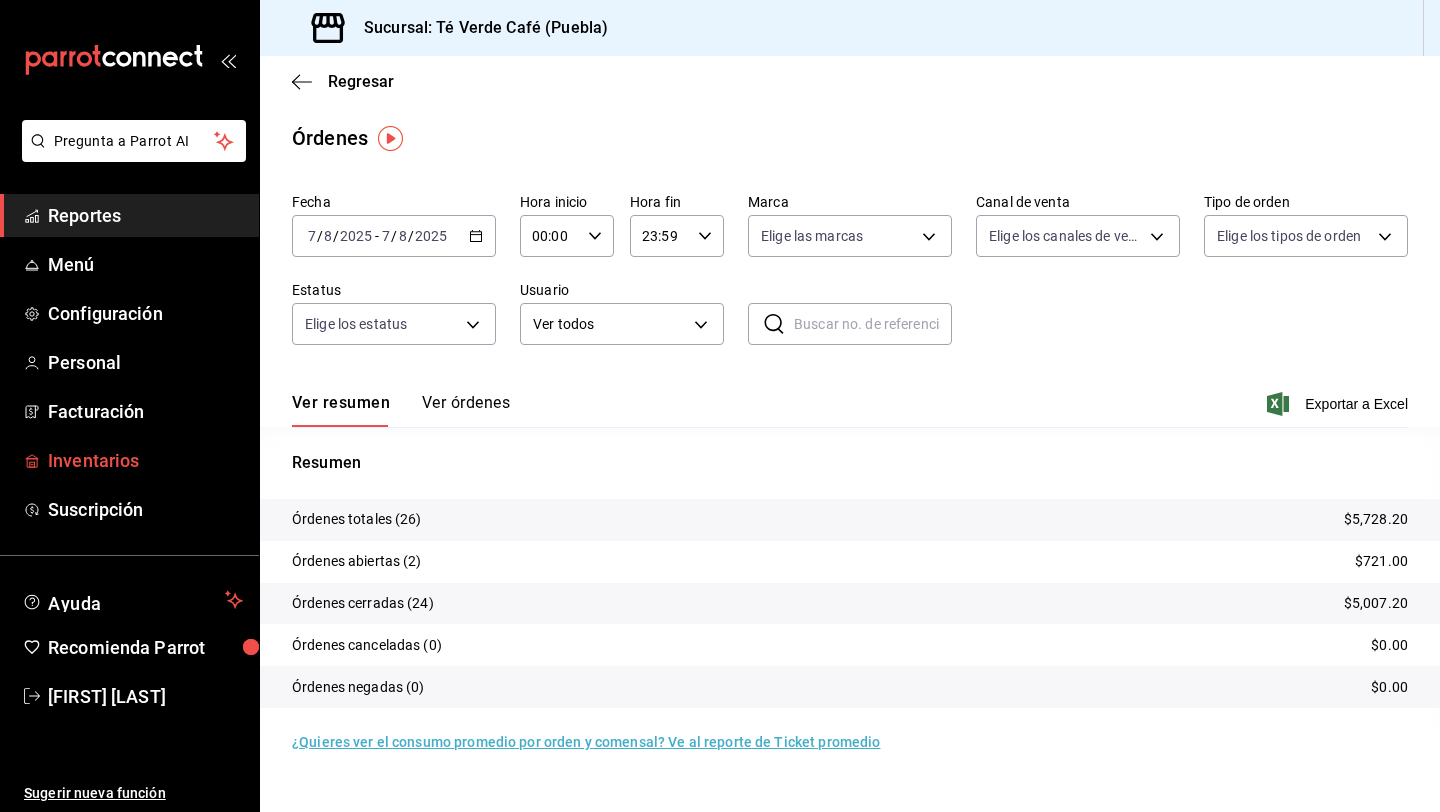 click on "Inventarios" at bounding box center [145, 460] 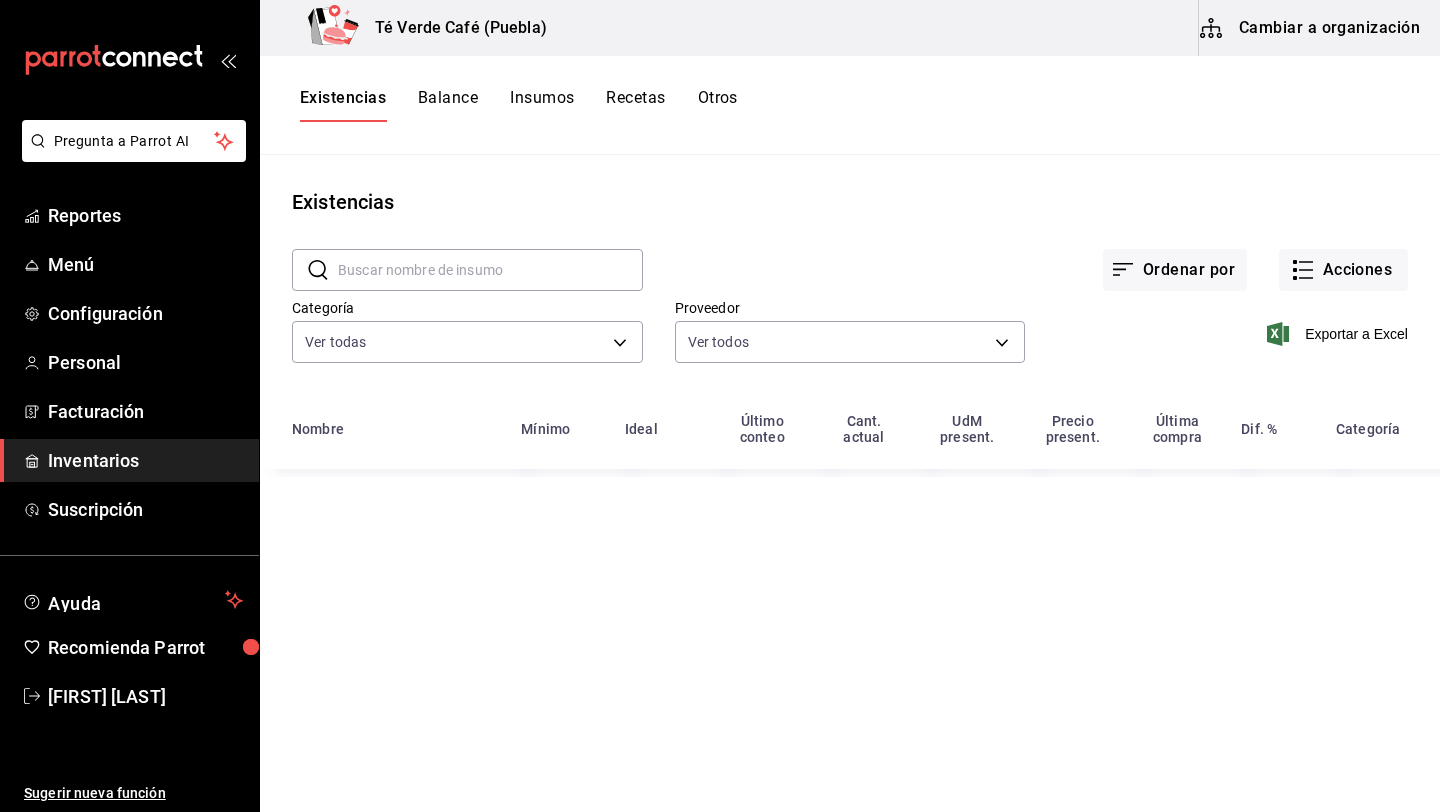 click at bounding box center [490, 270] 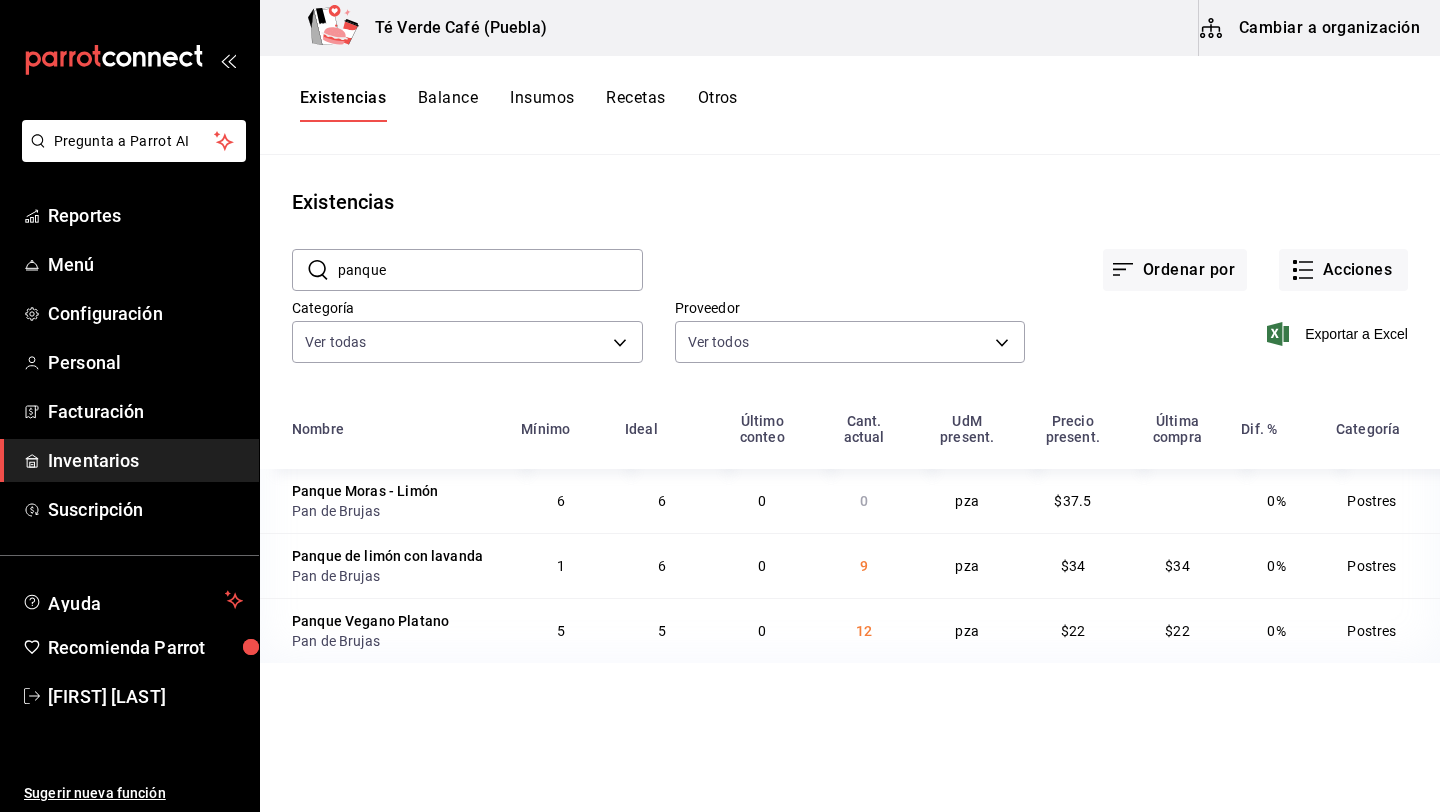 click on "panque" at bounding box center [490, 270] 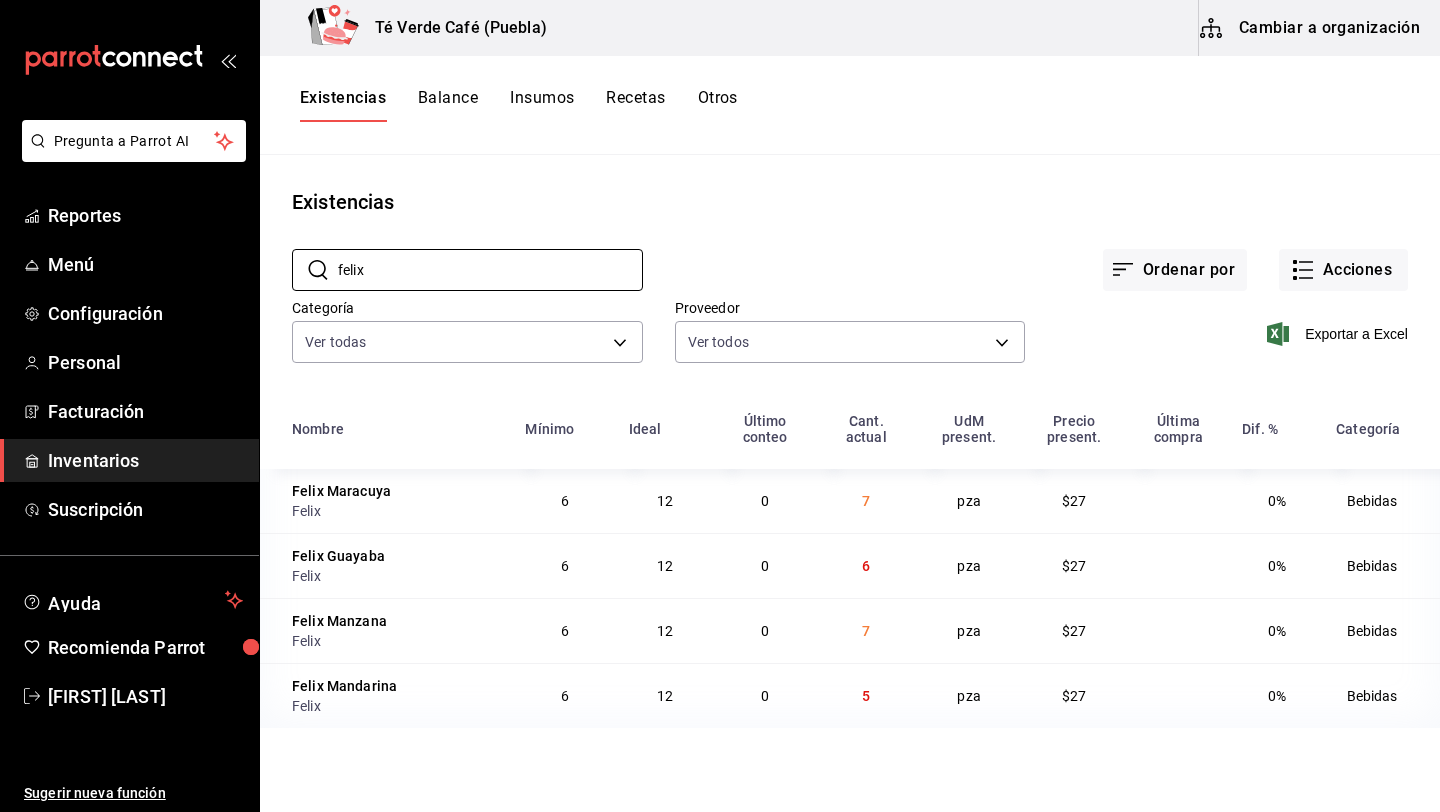 type on "felix" 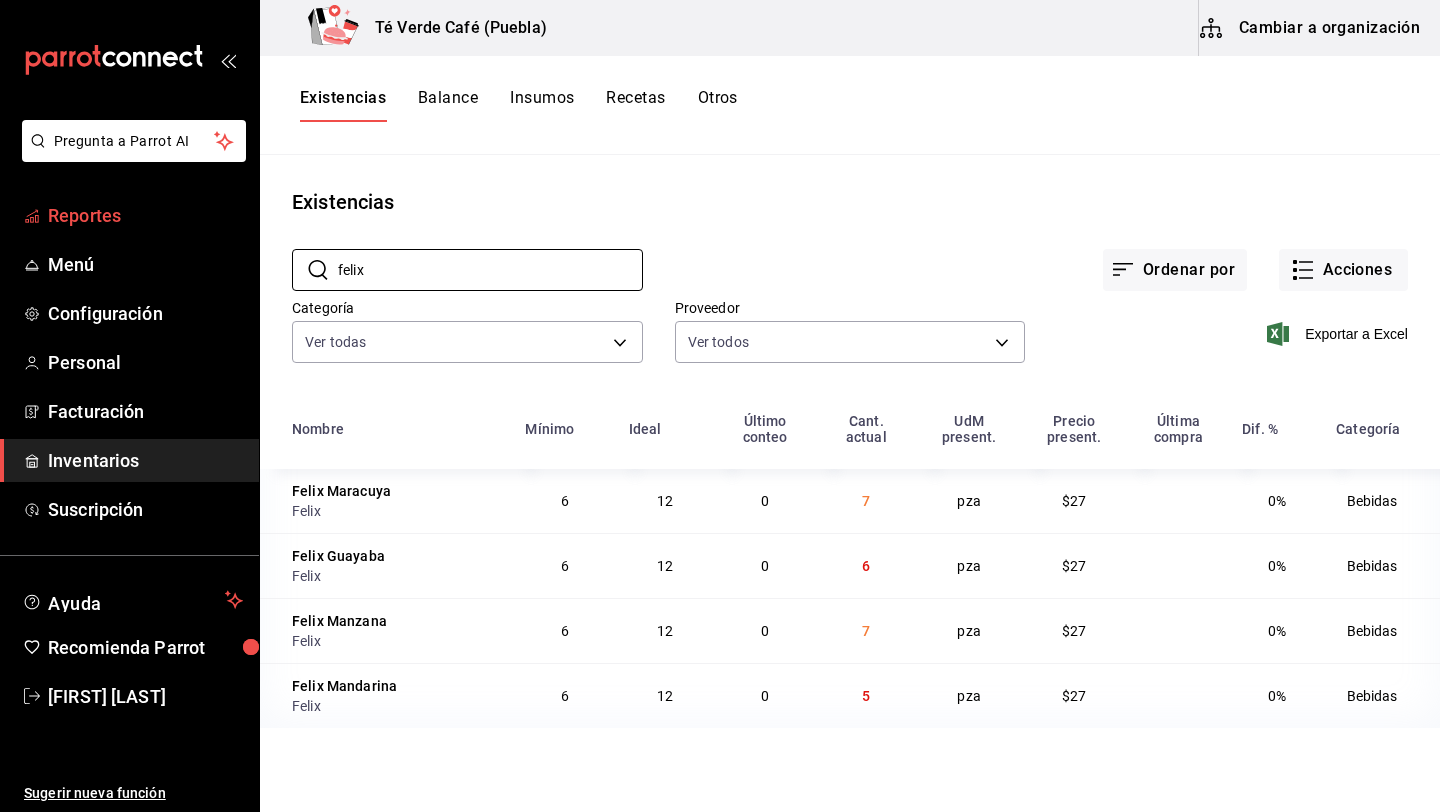 click on "Reportes" at bounding box center (145, 215) 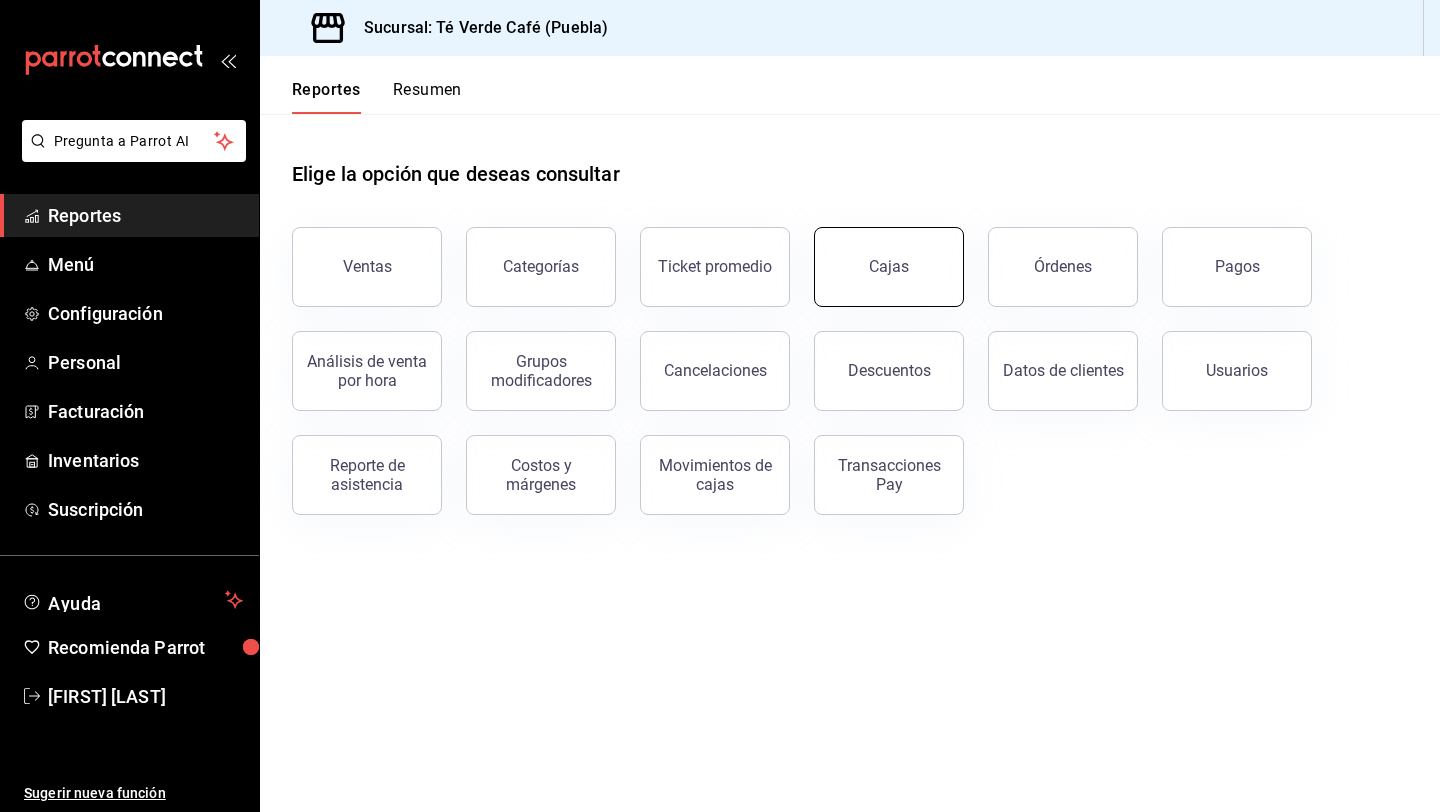 click on "Cajas" at bounding box center [889, 266] 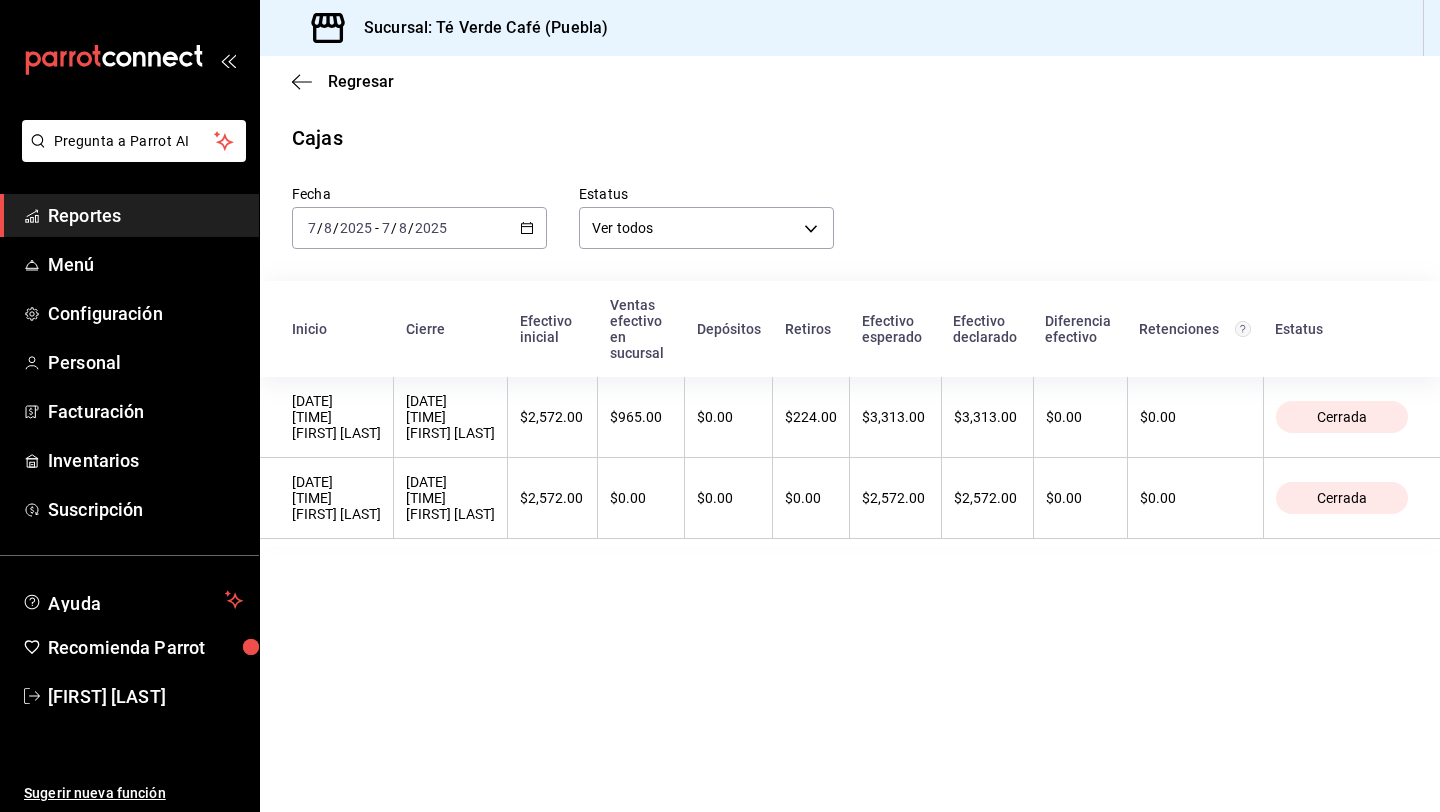 click 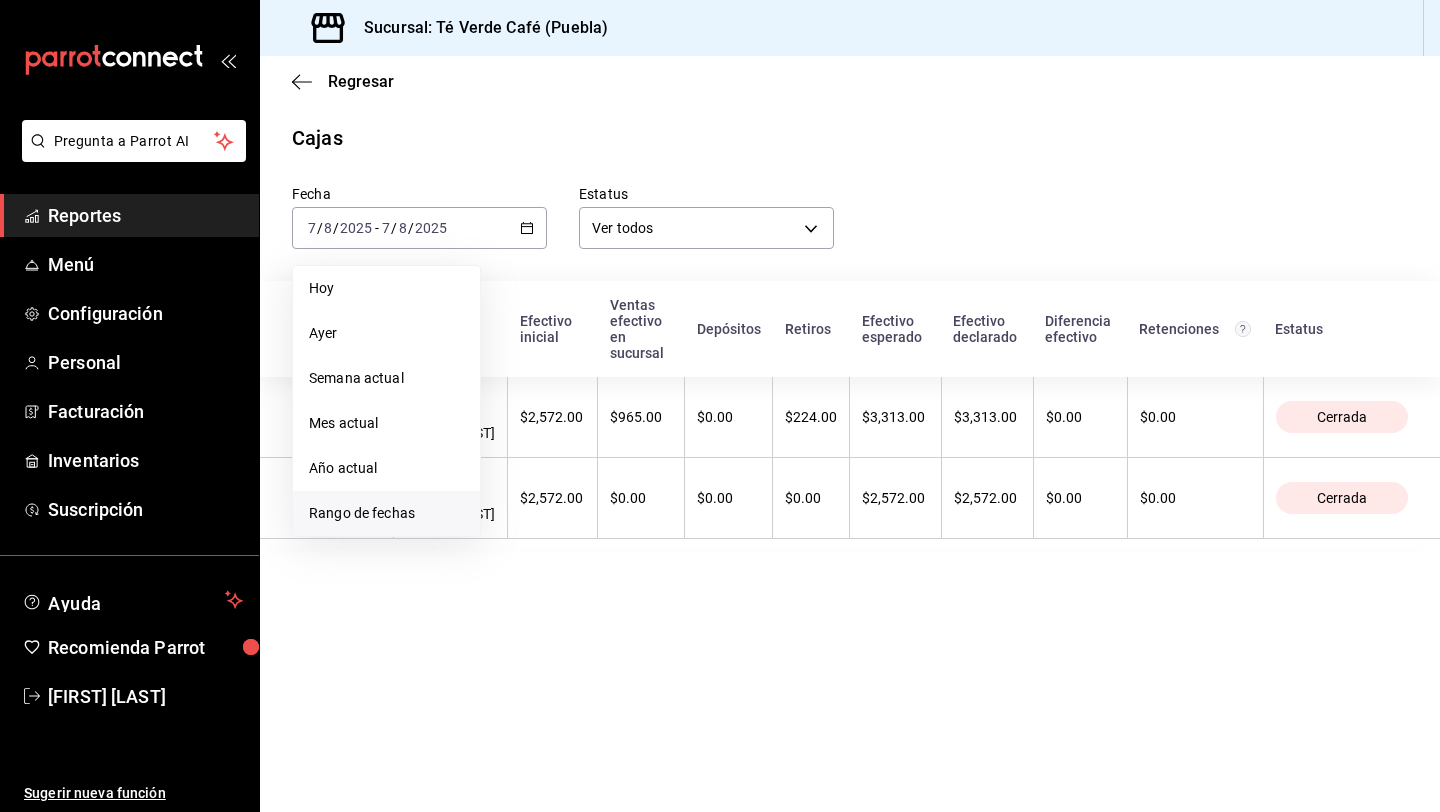 click on "Rango de fechas" at bounding box center [386, 513] 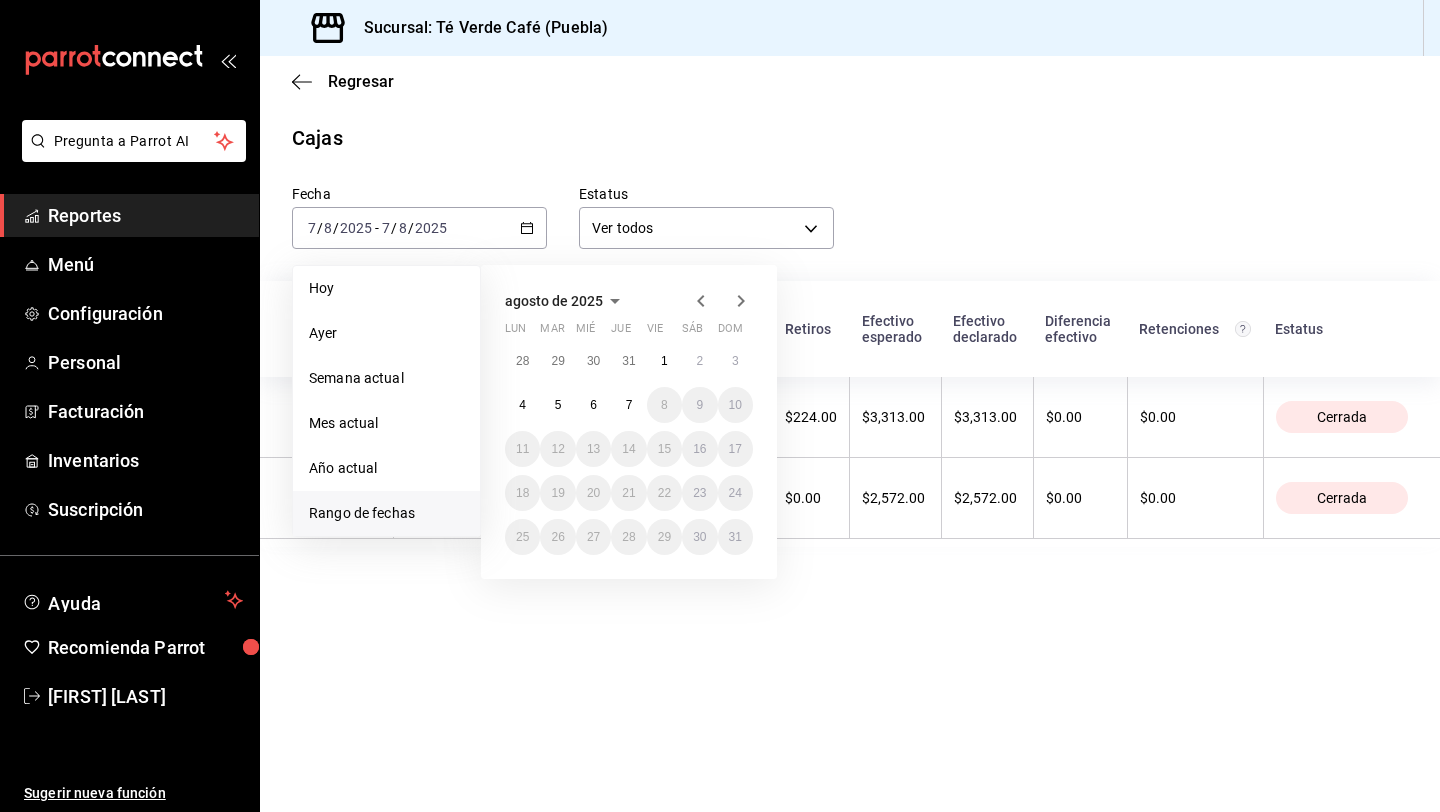 click on "Fecha [DATE] [DATE] - [DATE] [DATE] Hoy Ayer Semana actual Mes actual Año actual Rango de fechas agosto de [YEAR] lun mar mié jue vie sáb dom 28 29 30 31 1 2 3 4 5 6 7 8 9 10 11 12 13 14 15 16 17 18 19 20 21 22 23 24 25 26 27 28 29 30 31 Estatus Ver todos ALL Inicio Cierre Efectivo inicial Ventas efectivo en sucursal Depósitos Retiros Efectivo esperado Efectivo declarado Diferencia efectivo Retenciones Estatus [DATE]
[TIME]
[FIRST] [LAST] [DATE]
[TIME]
[FIRST] [LAST] $2,572.00 $965.00 $0.00 $224.00 $3,313.00 $3,313.00 $0.00 $0.00 Cerrada [DATE]
[TIME]
[FIRST] [LAST] [DATE]
[TIME]
[FIRST] [LAST] $2,572.00 $0.00 $0.00 $0.00 $2,572.00 $2,572.00 $0.00 $0.00 Cerrada" at bounding box center (850, 350) 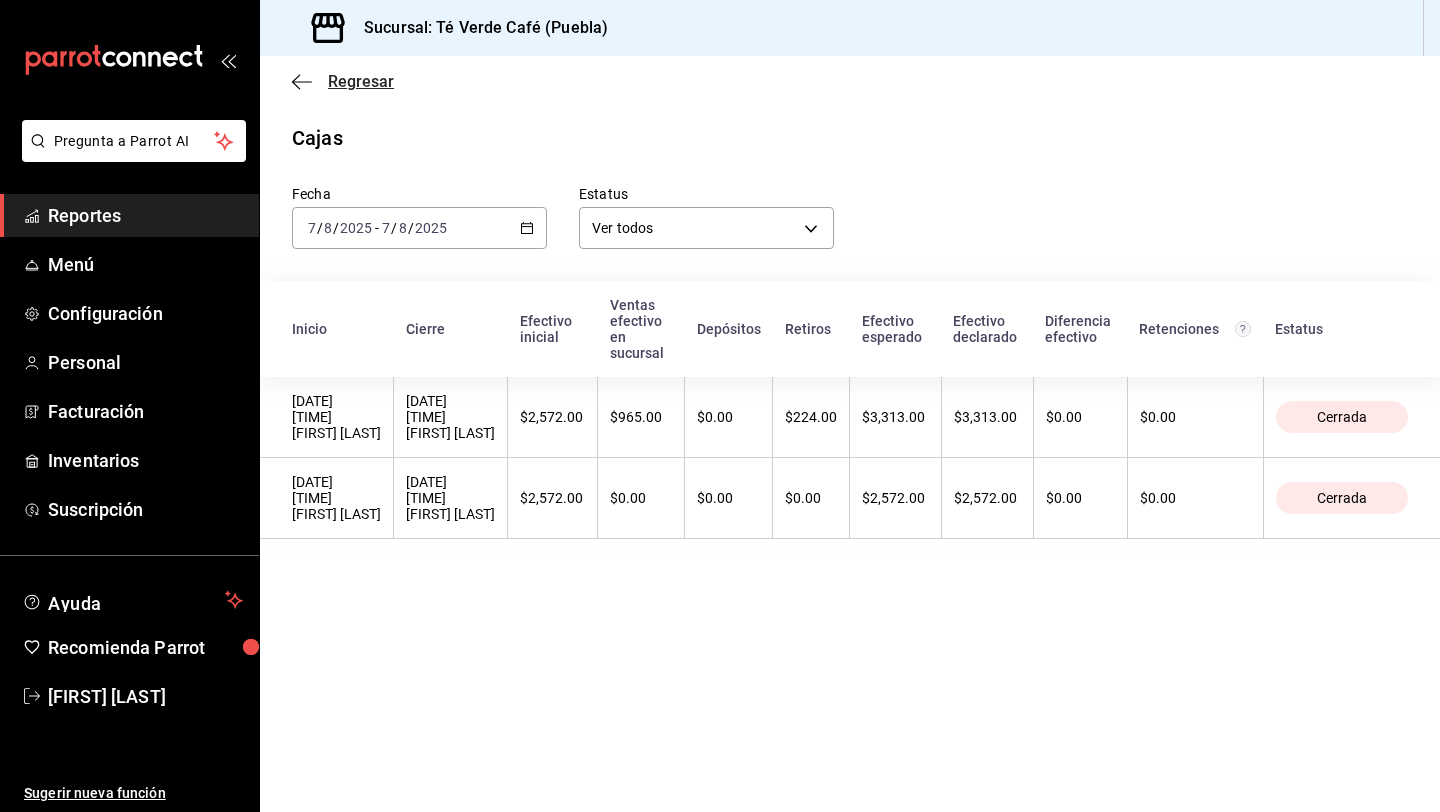 click 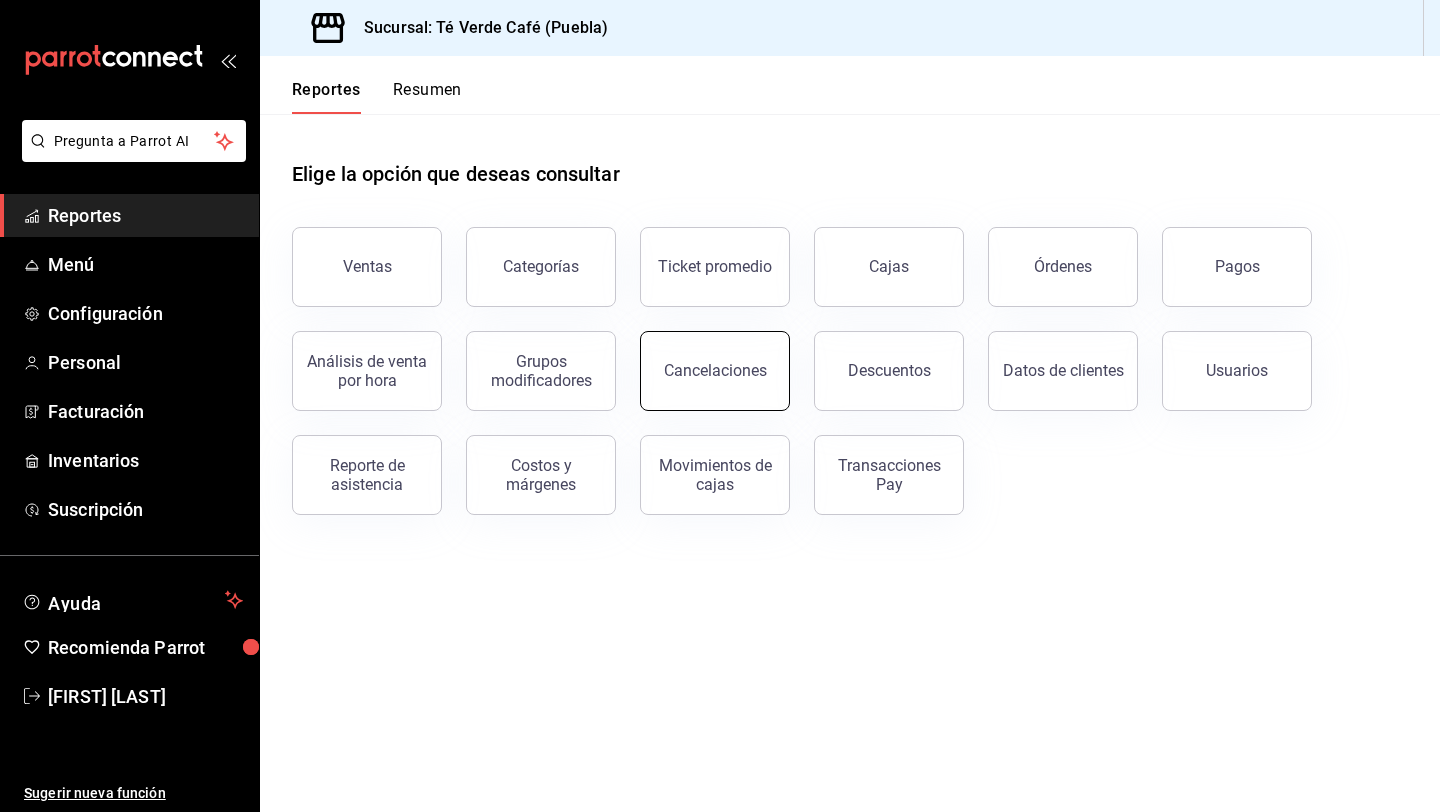 click on "Cancelaciones" at bounding box center (715, 371) 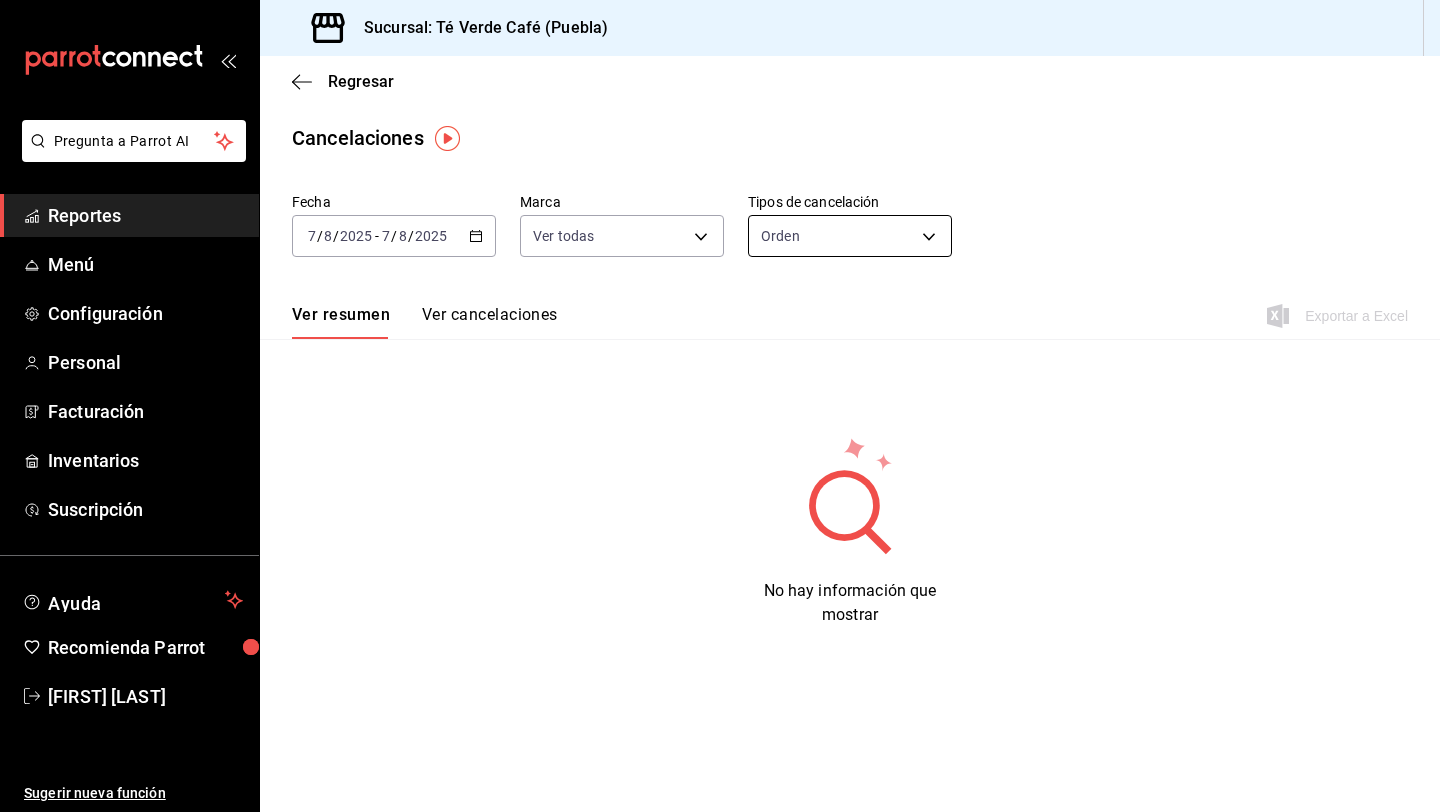 click on "Pregunta a Parrot AI Reportes   Menú   Configuración   Personal   Facturación   Inventarios   Suscripción   Ayuda Recomienda Parrot   [FIRST] [LAST]   Sugerir nueva función   Sucursal: Té Verde Café (Puebla) Regresar Cancelaciones Fecha [DATE] [DATE] - [DATE] [DATE] Marca Ver todas [object Object] Tipos de cancelación Orden Ver resumen Ver cancelaciones Exportar a Excel No hay información que mostrar GANA 1 MES GRATIS EN TU SUSCRIPCIÓN AQUÍ ¿Recuerdas cómo empezó tu restaurante?
Hoy puedes ayudar a un colega a tener el mismo cambio que tú viviste.
Recomienda Parrot directamente desde tu Portal Administrador.
Es fácil y rápido.
🎁 Por cada restaurante que se una, ganas 1 mes gratis. Ver video tutorial Ir a video Ver video tutorial Ir a video Pregunta a Parrot AI Reportes   Menú   Configuración   Personal   Facturación   Inventarios   Suscripción   Ayuda Recomienda Parrot   [FIRST] [LAST]   Sugerir nueva función   Visitar centro de ayuda (81) 2046 6363" at bounding box center (720, 406) 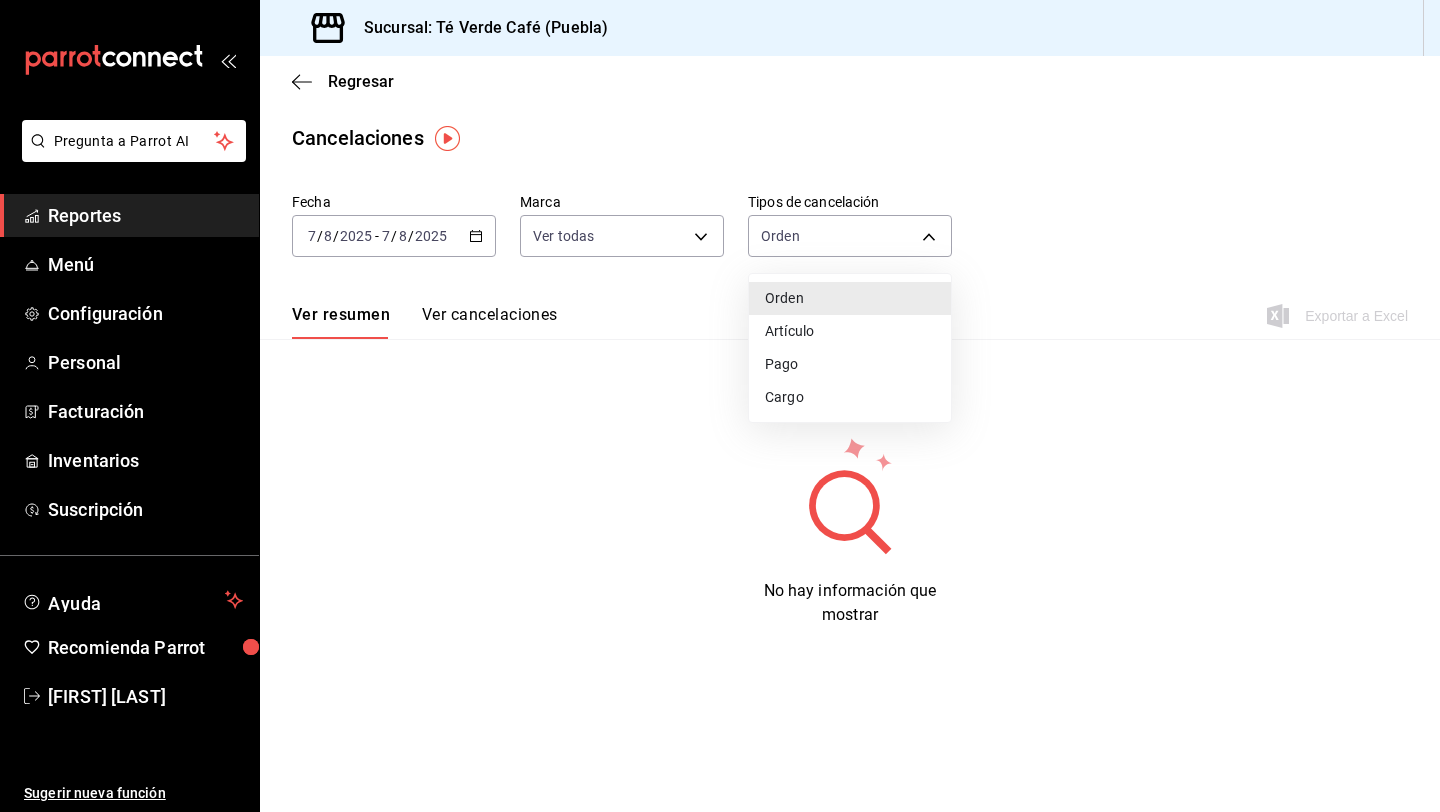 click on "Artículo" at bounding box center [850, 331] 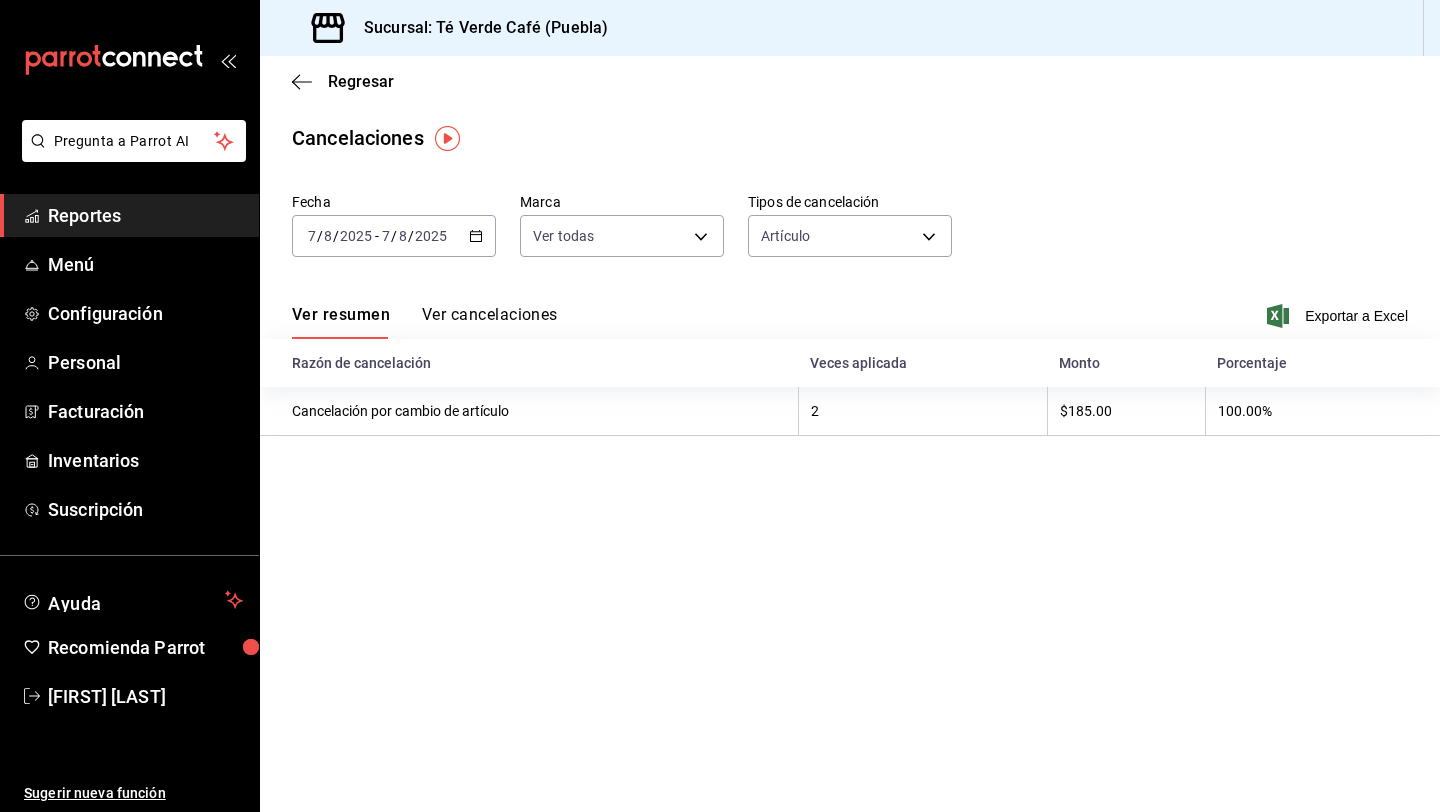 click on "Ver cancelaciones" at bounding box center [490, 322] 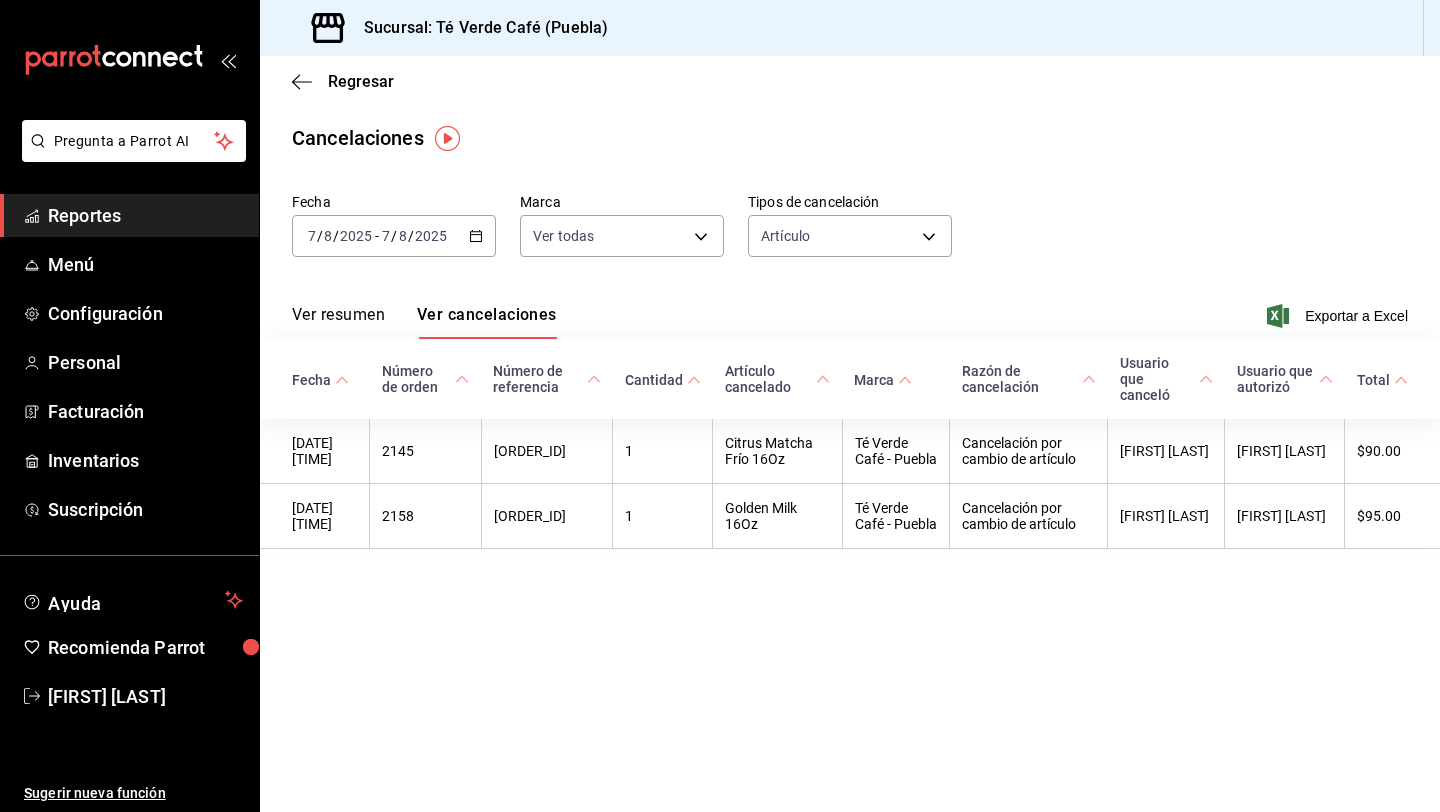 click on "Reportes" at bounding box center (145, 215) 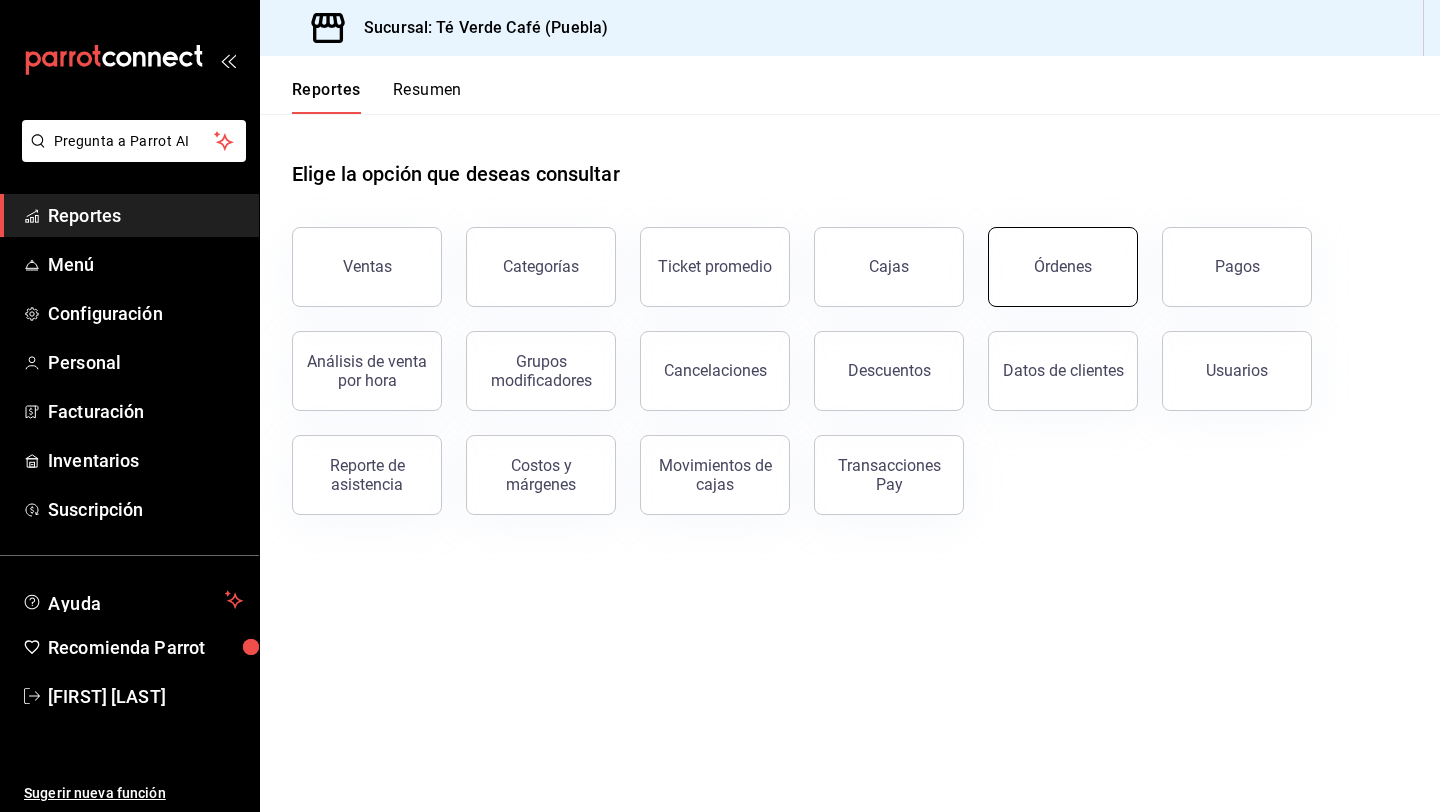 click on "Órdenes" at bounding box center [1063, 267] 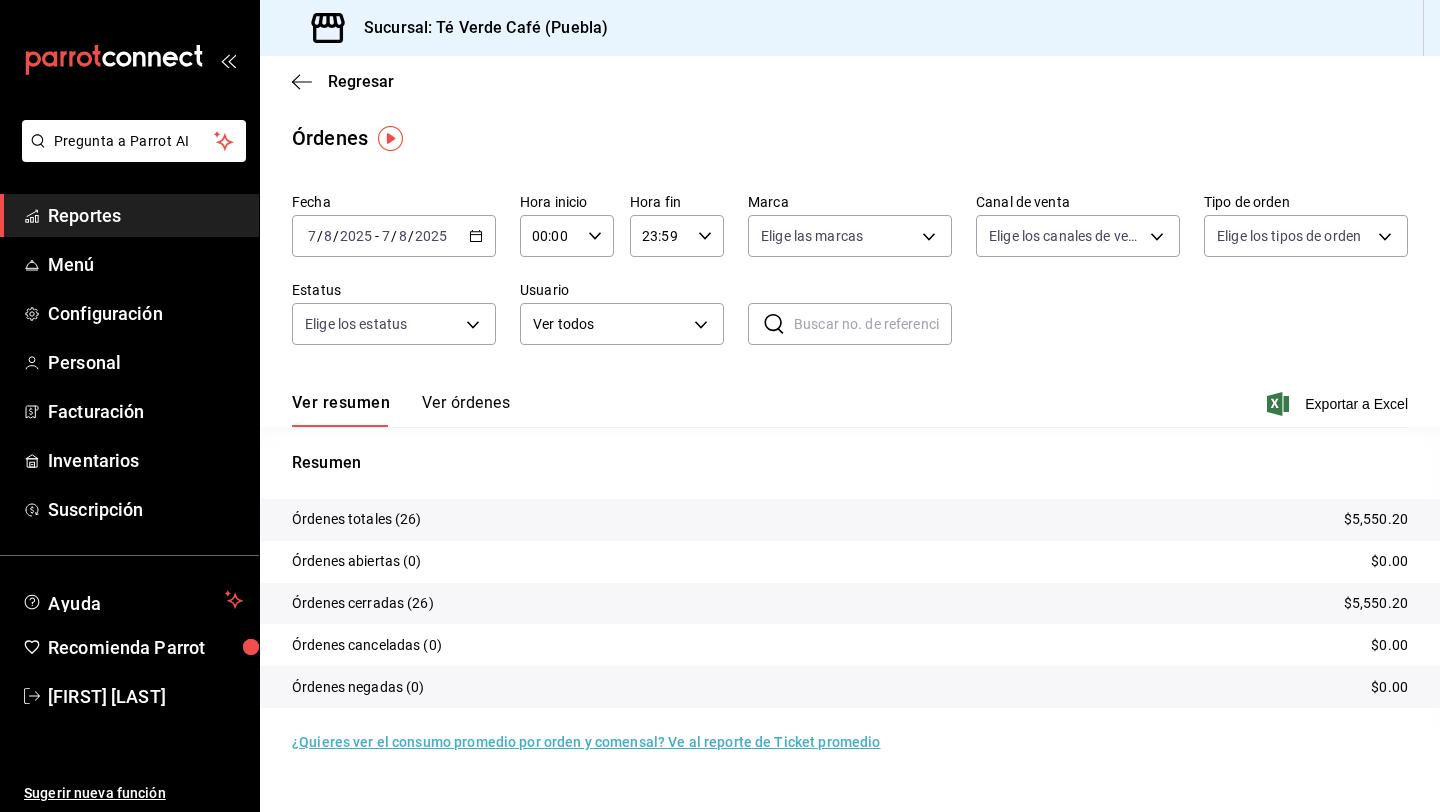 click on "Ver órdenes" at bounding box center [466, 410] 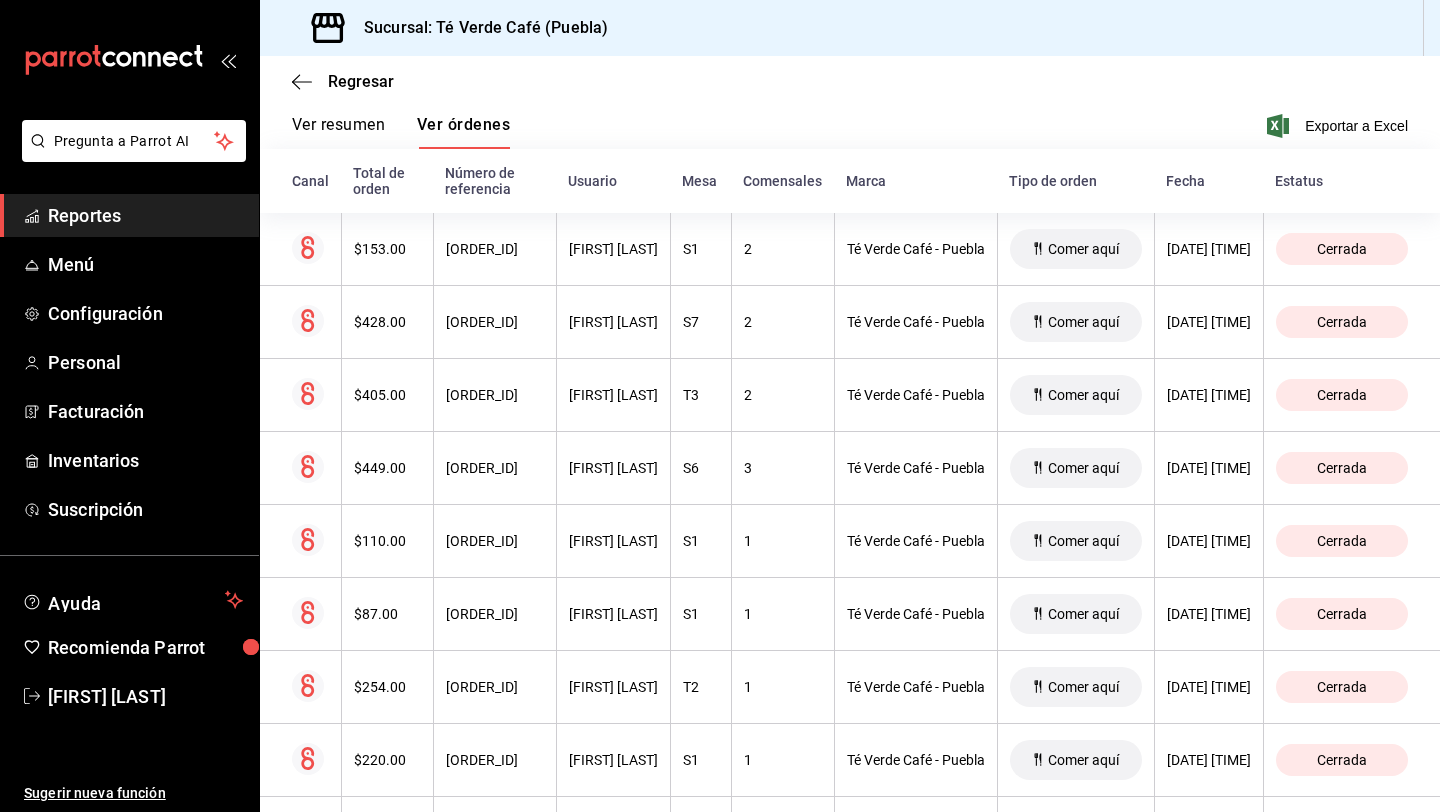scroll, scrollTop: 324, scrollLeft: 0, axis: vertical 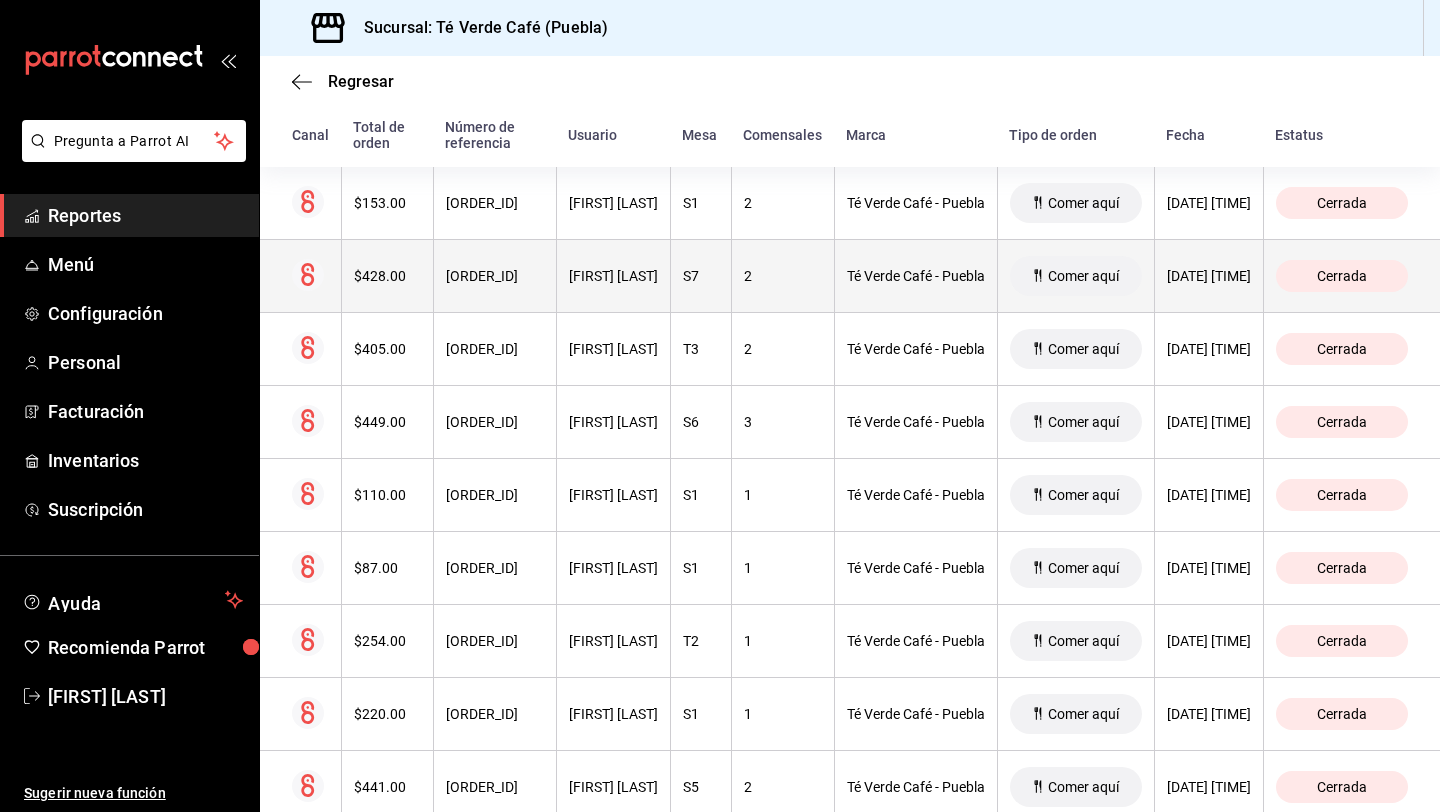 click on "$428.00" at bounding box center (387, 276) 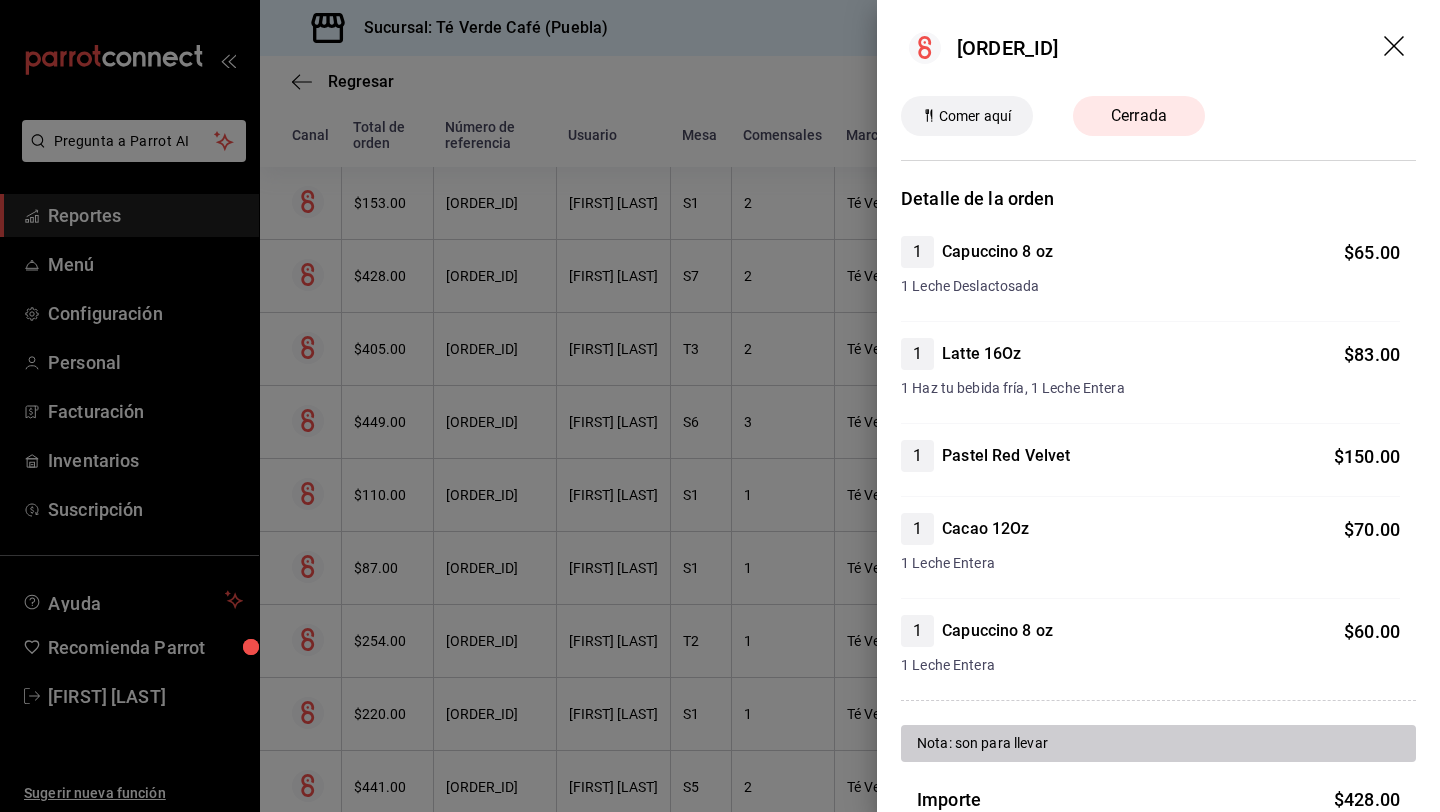 scroll, scrollTop: 19, scrollLeft: 0, axis: vertical 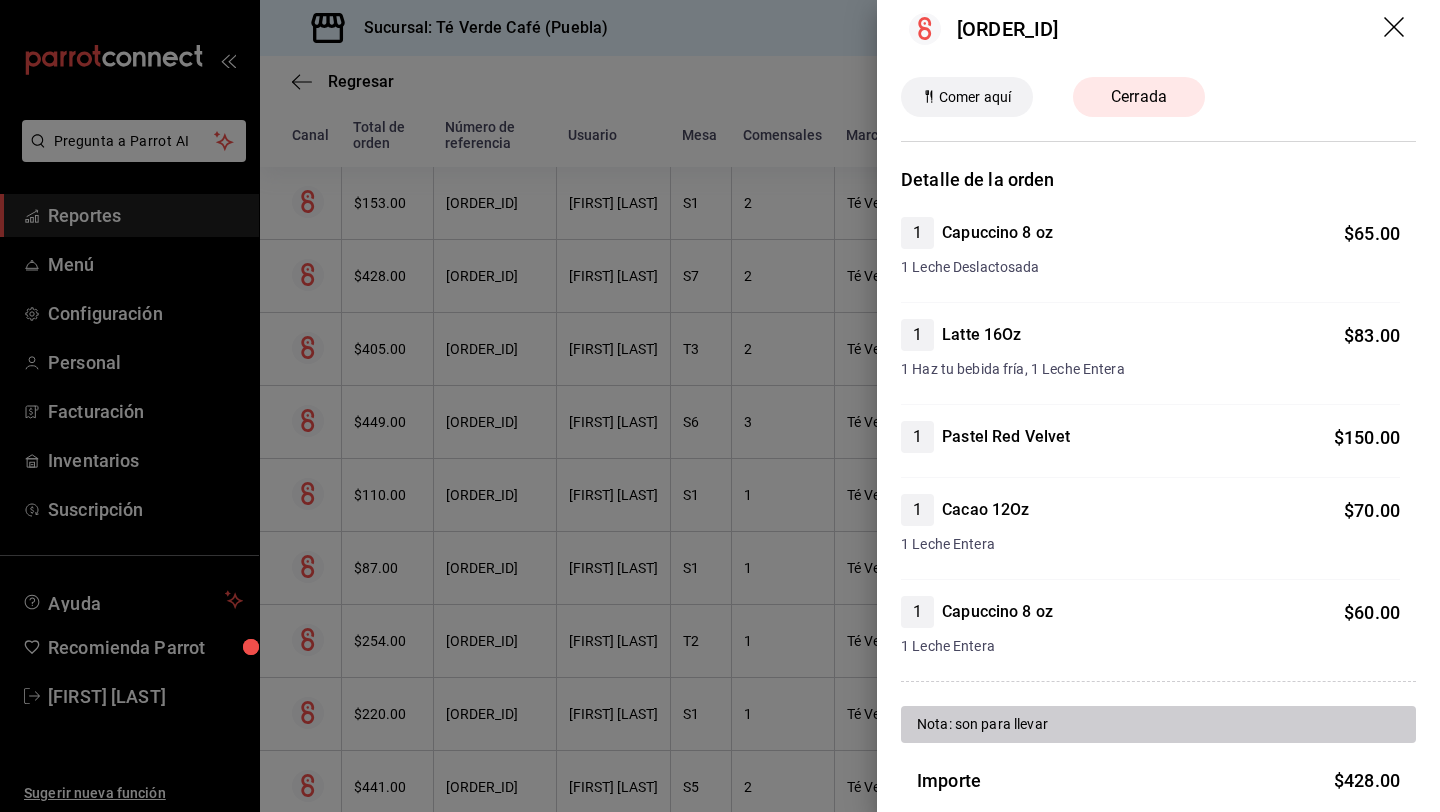 click 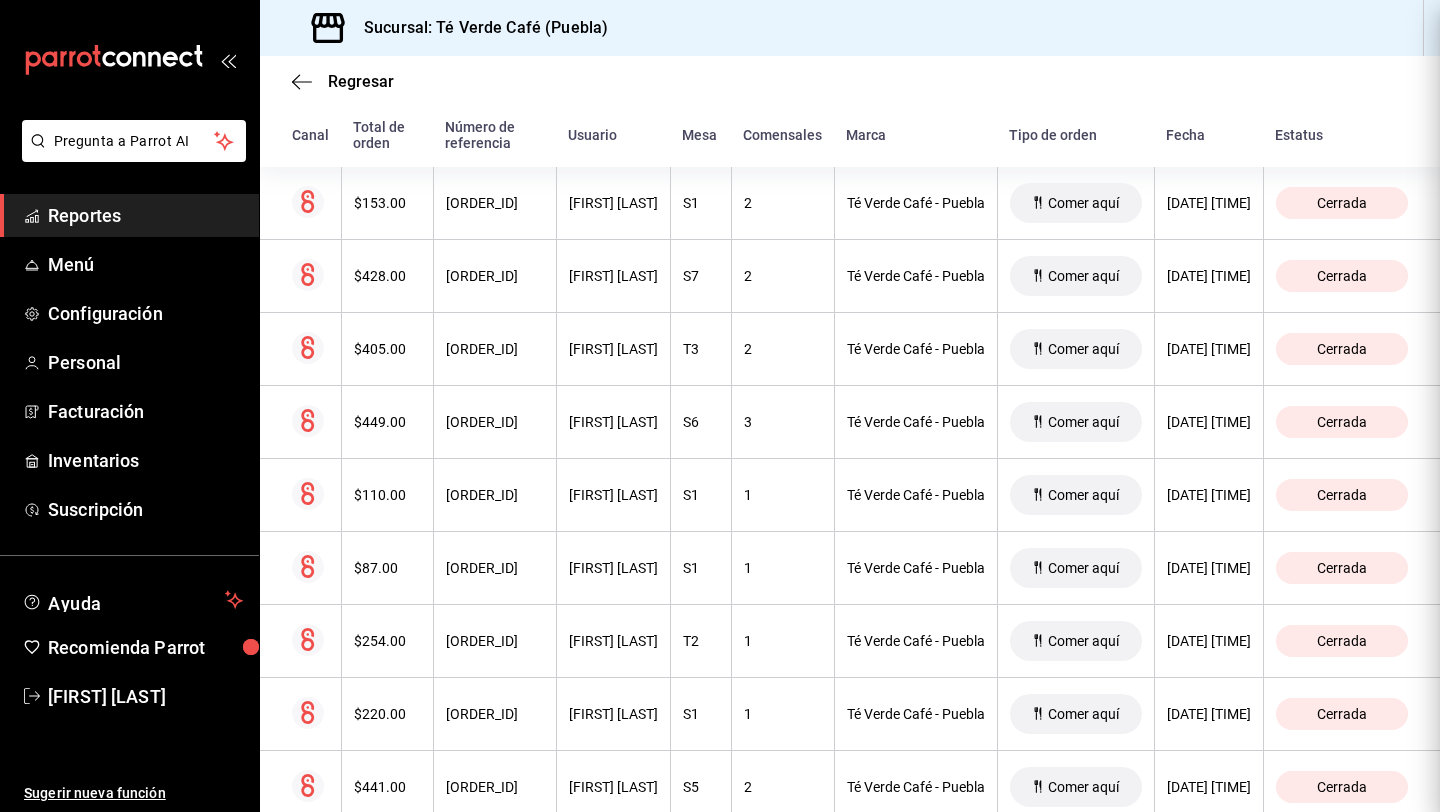 scroll, scrollTop: 0, scrollLeft: 0, axis: both 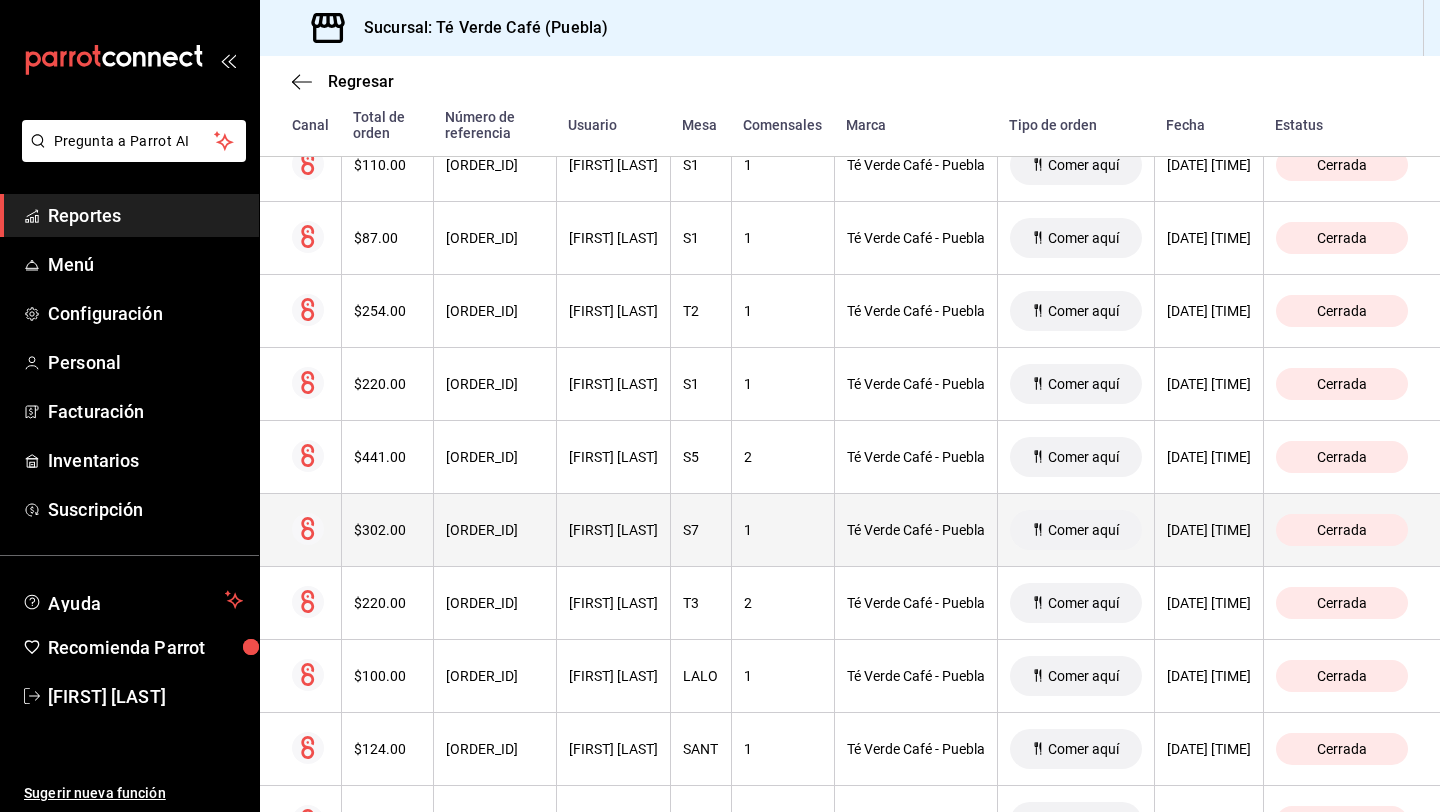 click on "$302.00" at bounding box center [387, 530] 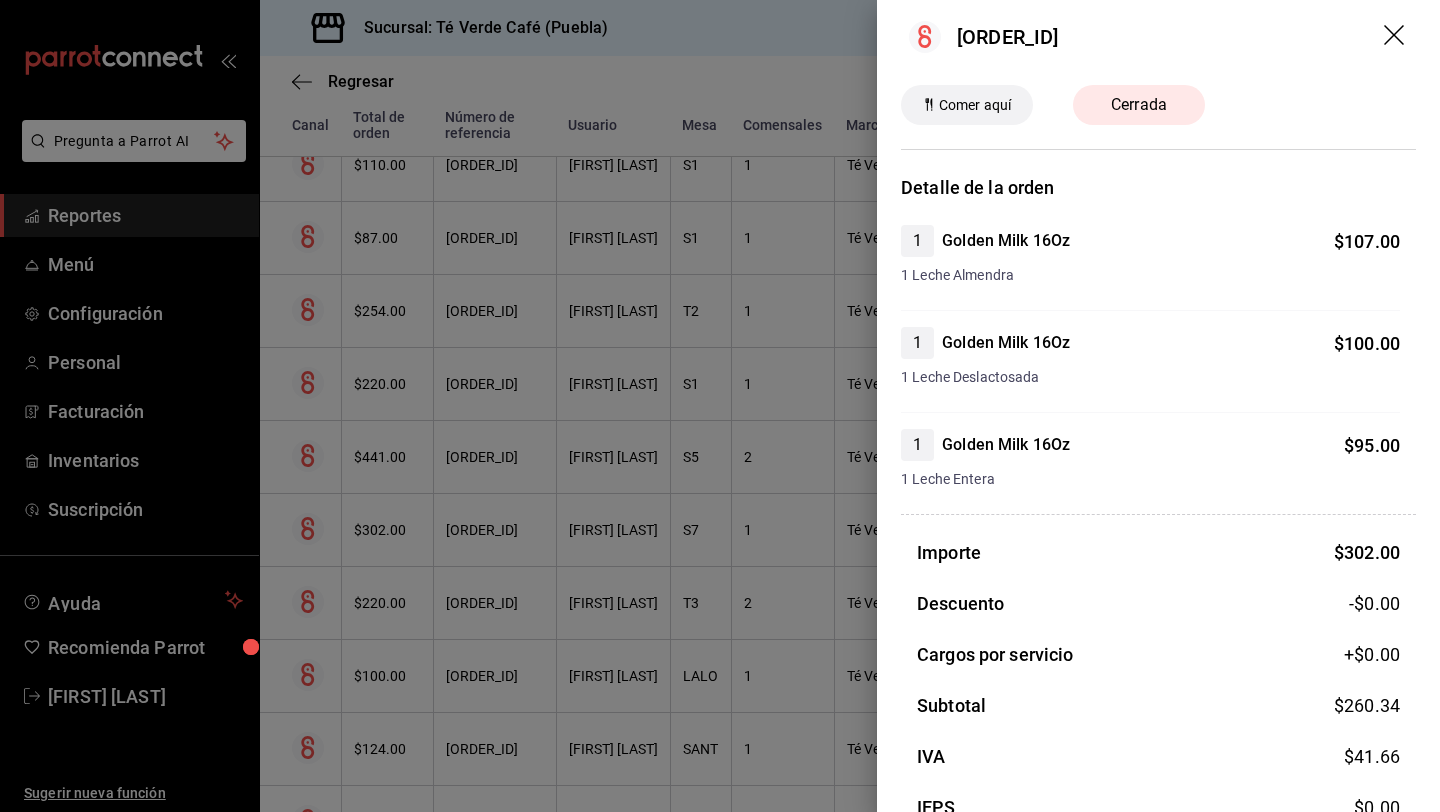 scroll, scrollTop: 0, scrollLeft: 0, axis: both 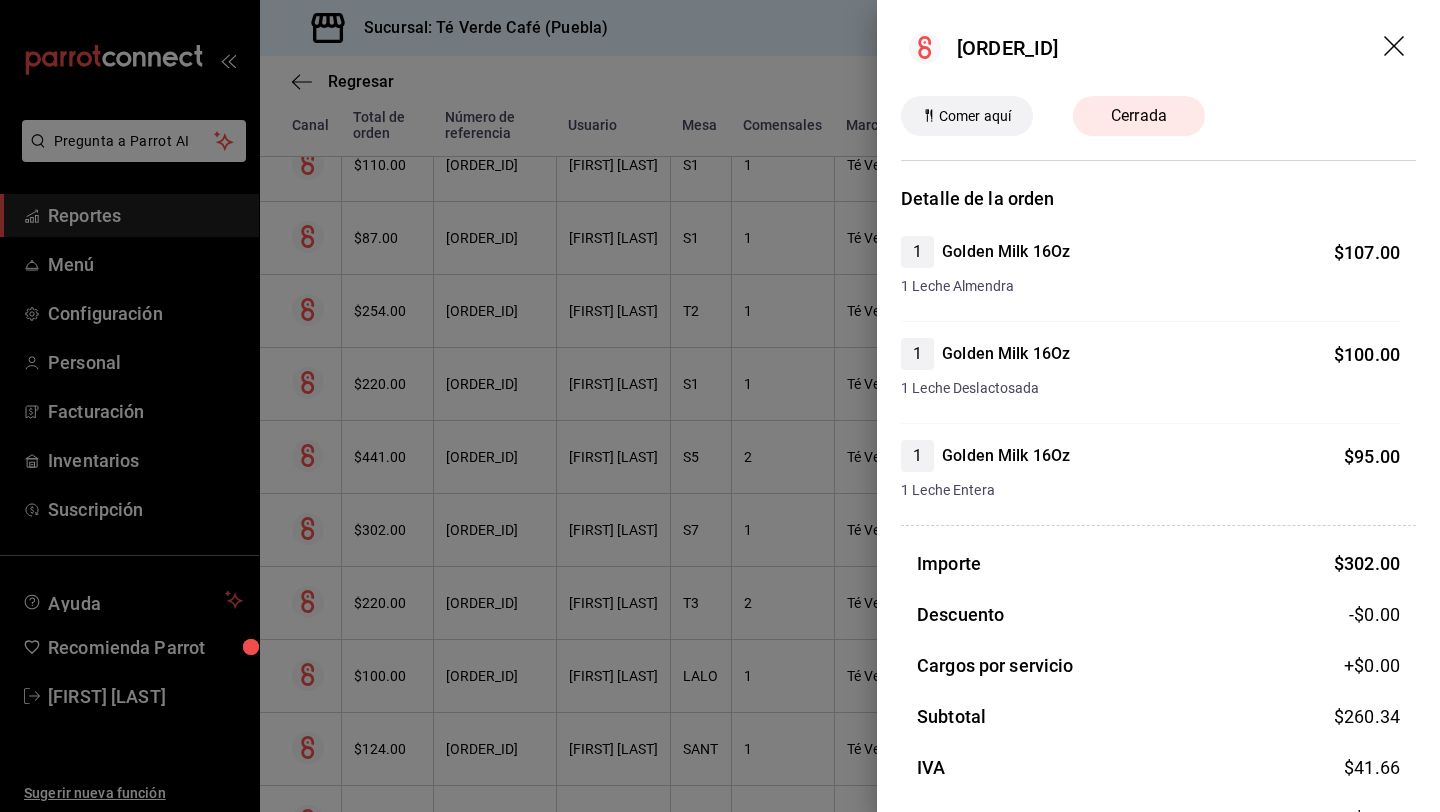 click 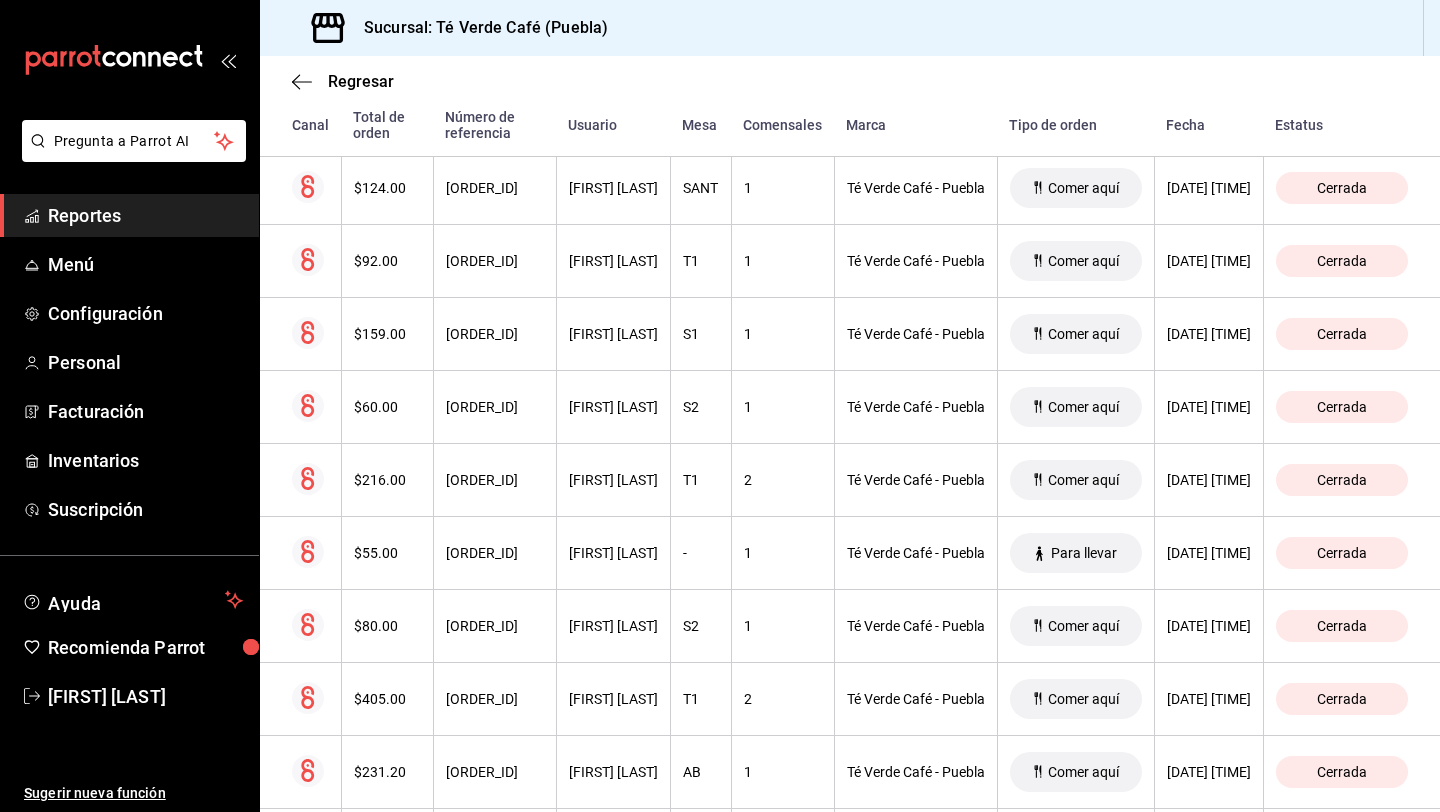 scroll, scrollTop: 1655, scrollLeft: 0, axis: vertical 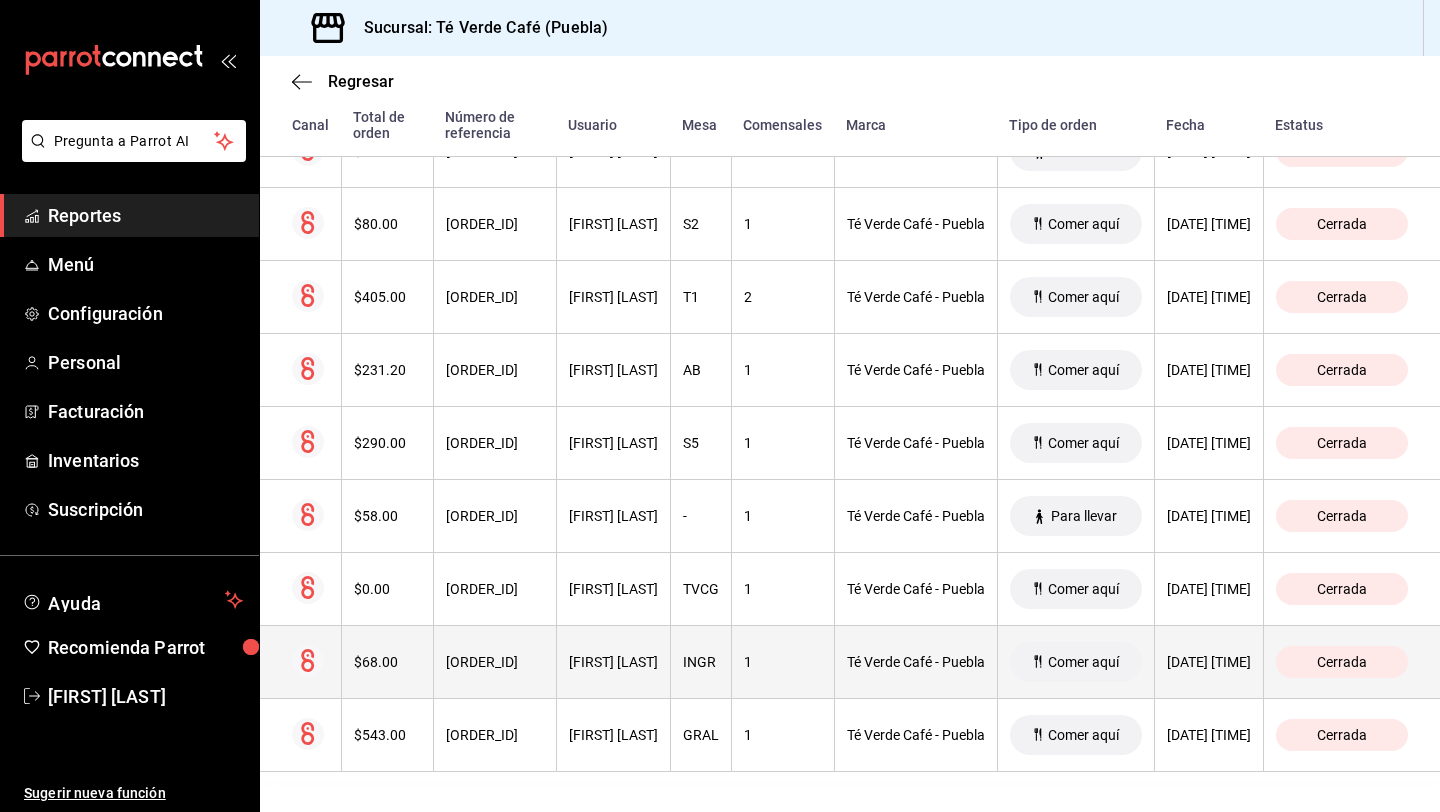 click on "$68.00" at bounding box center (387, 662) 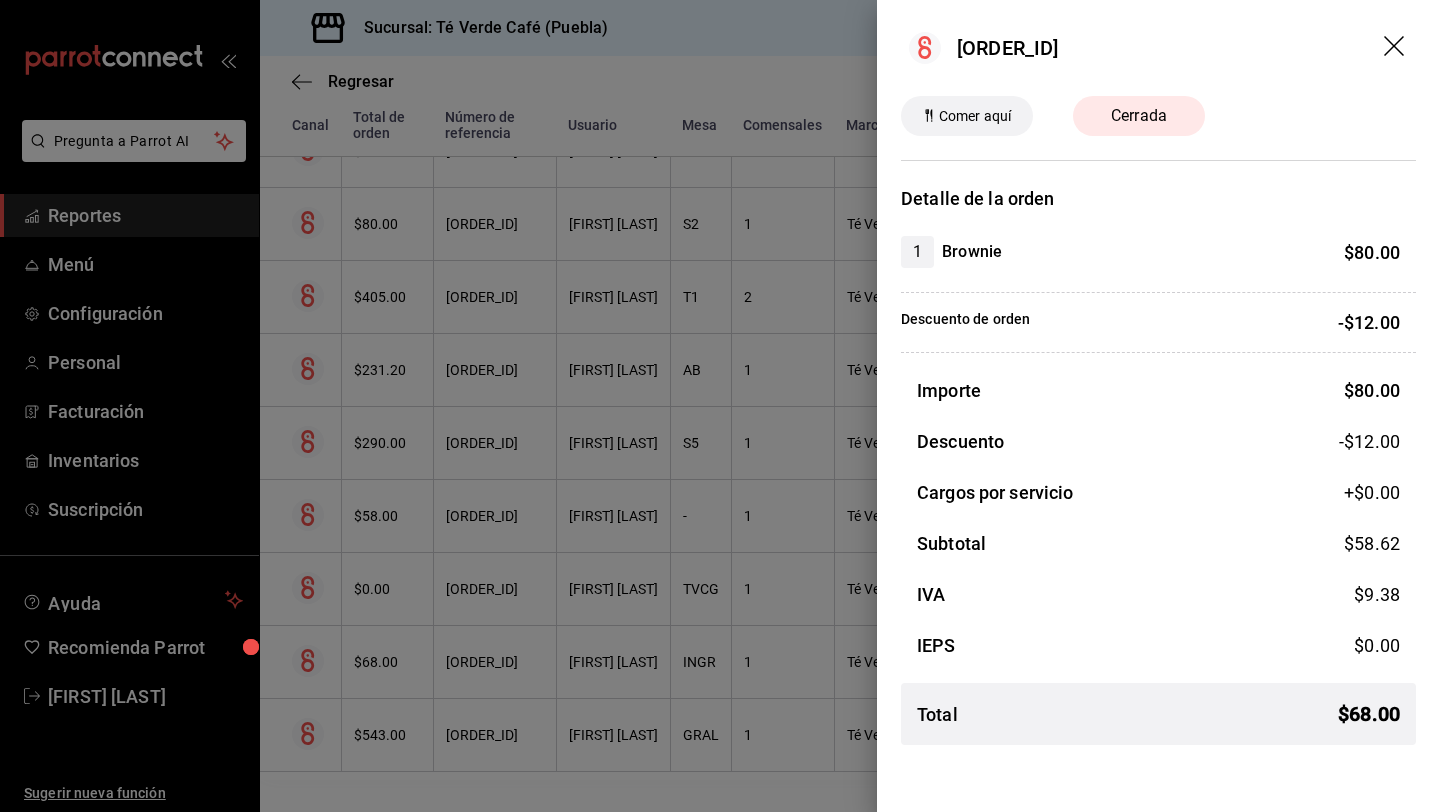 click 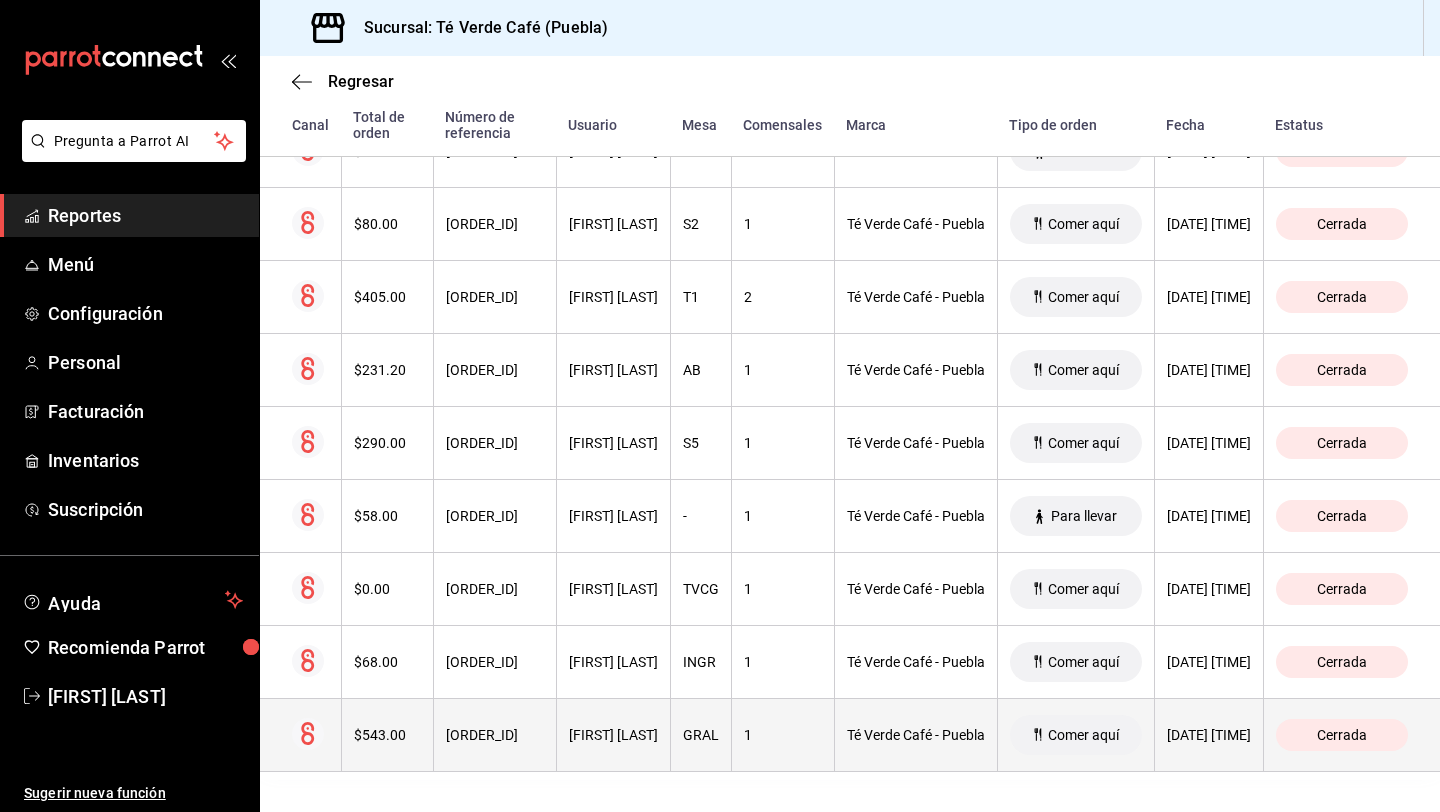 click on "$543.00" at bounding box center [387, 735] 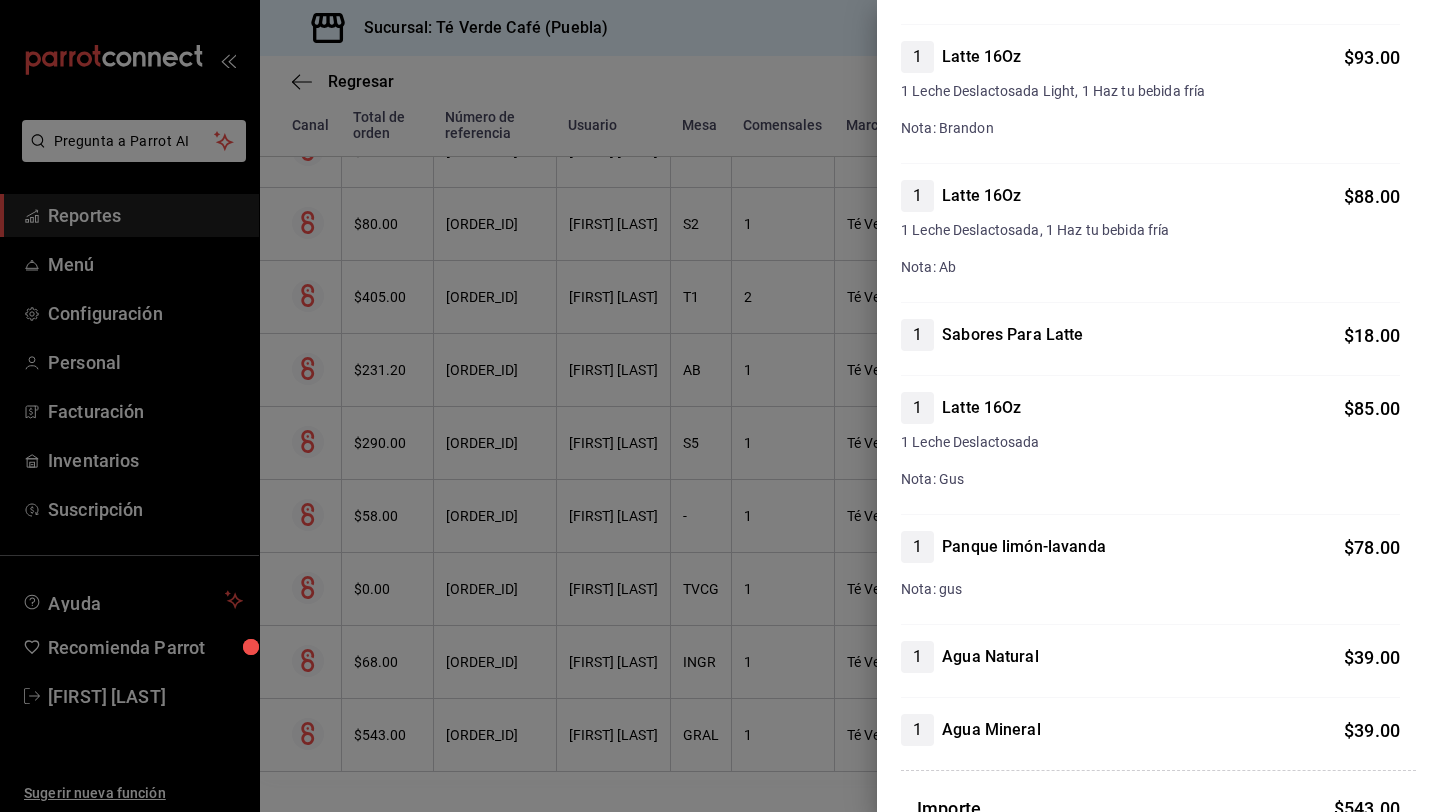 scroll, scrollTop: 0, scrollLeft: 0, axis: both 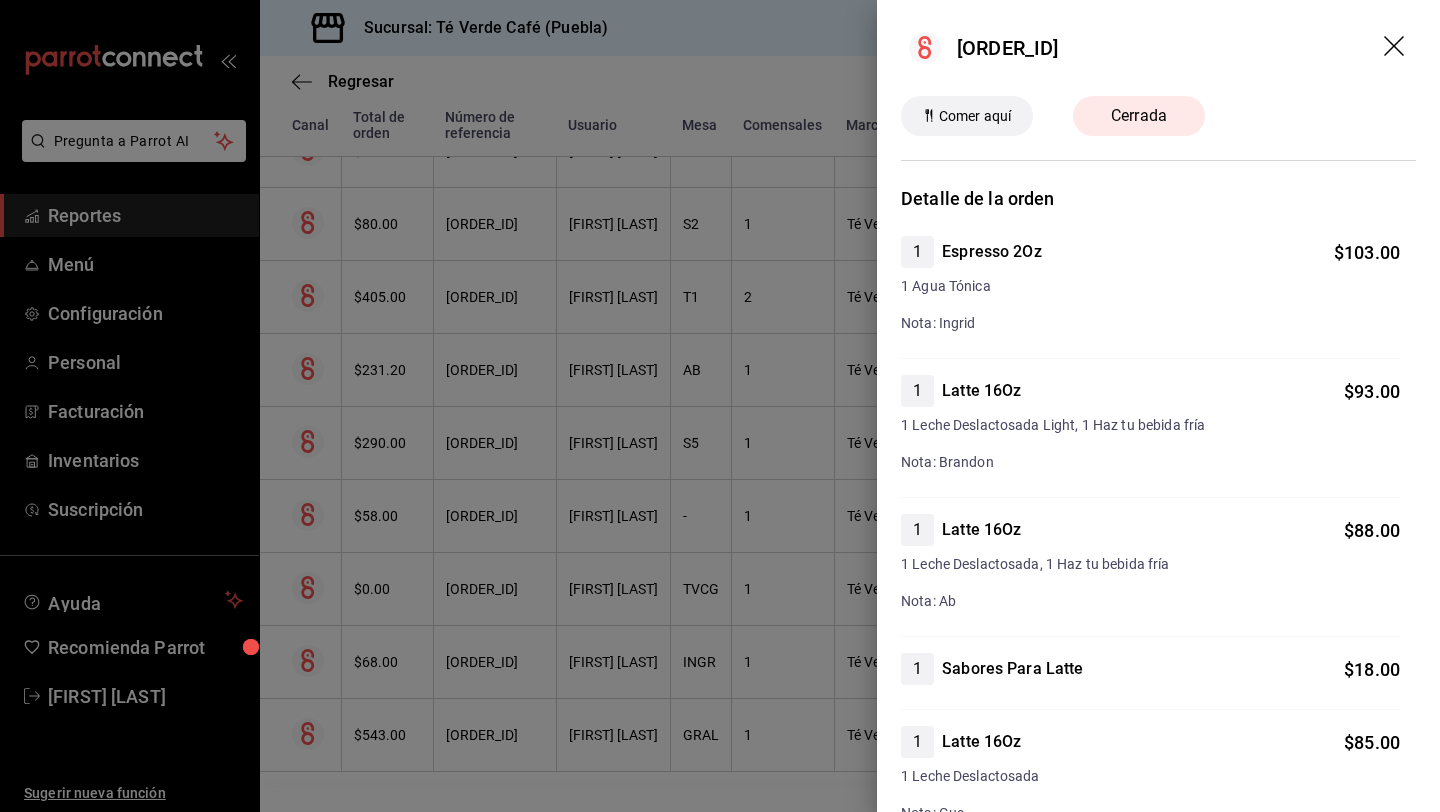 click 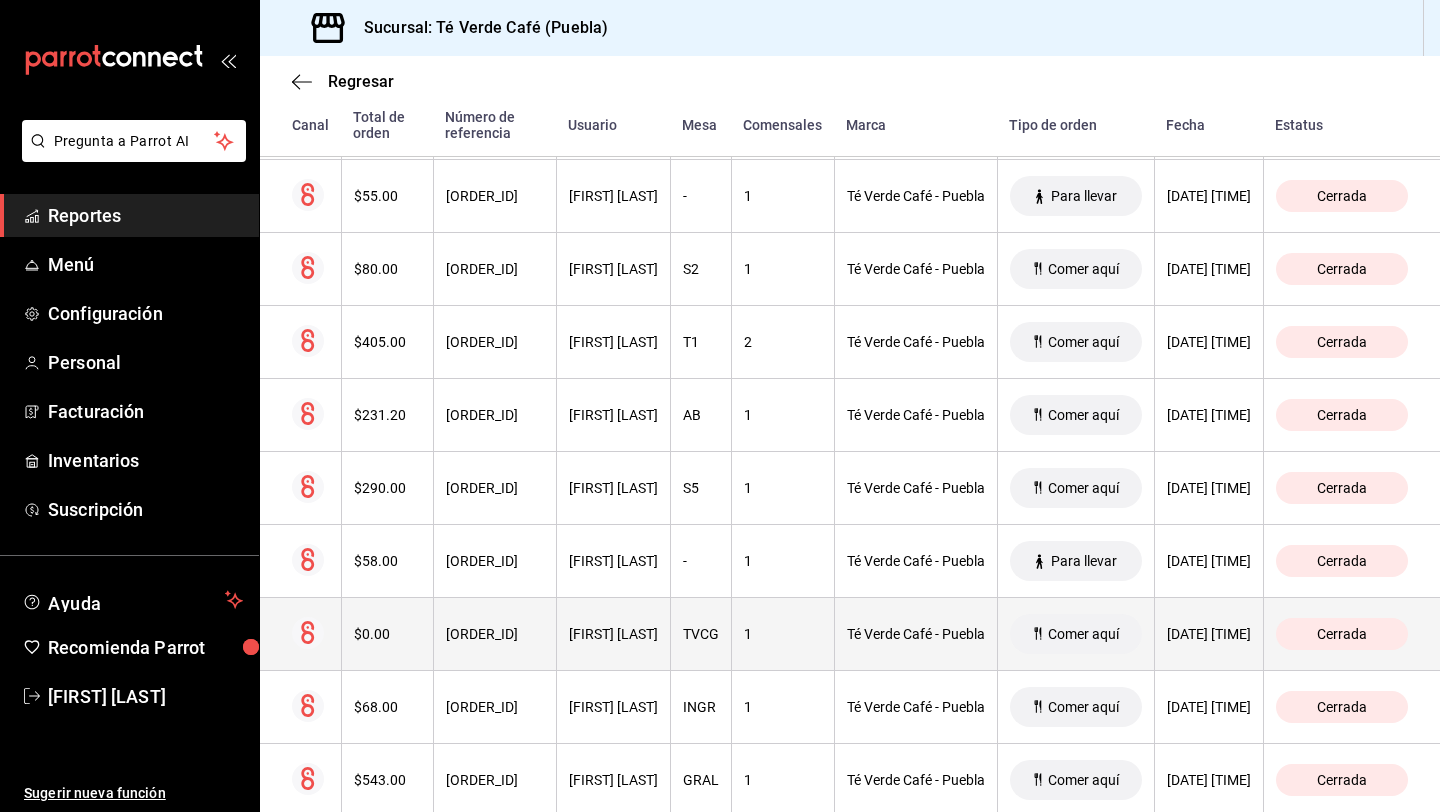 scroll, scrollTop: 1597, scrollLeft: 0, axis: vertical 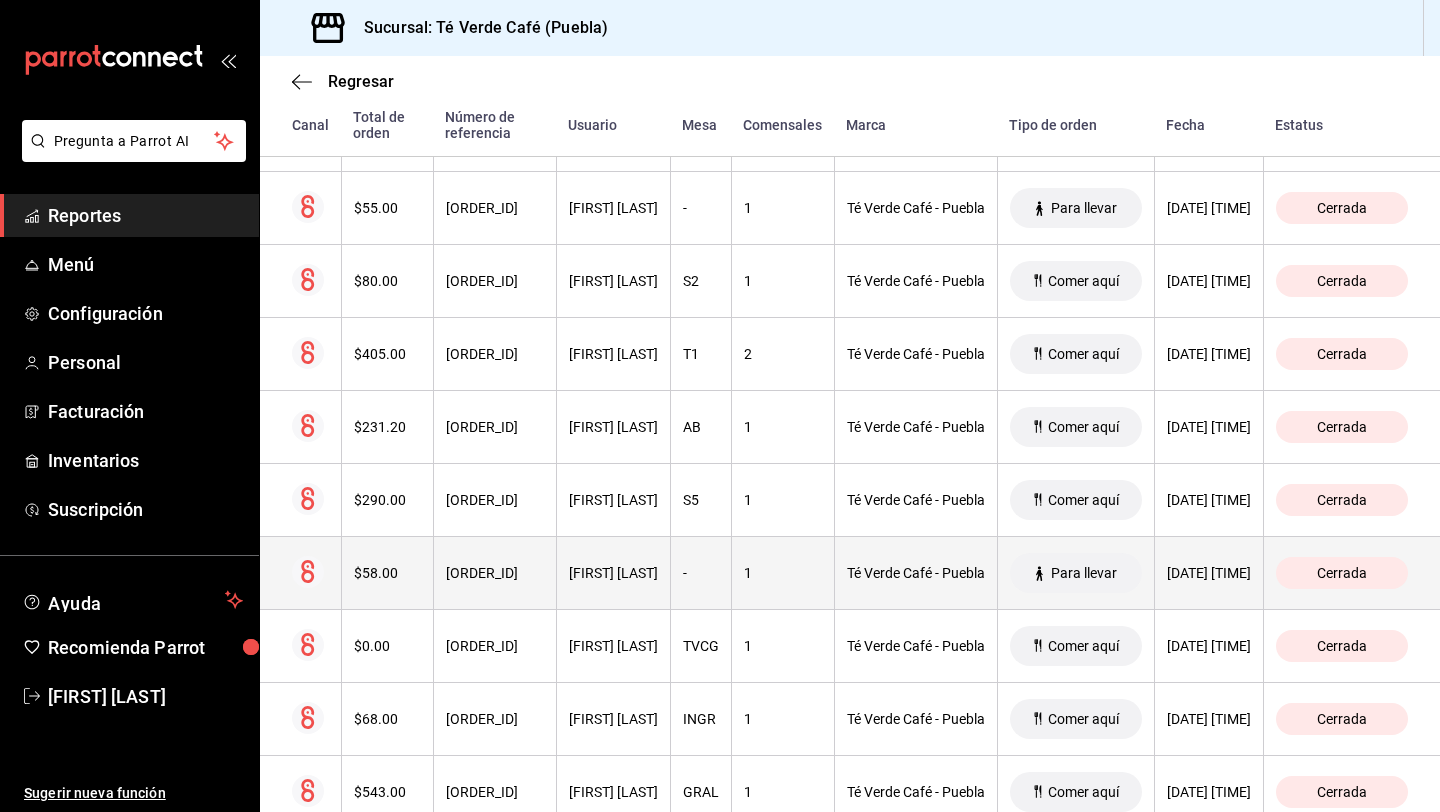 click on "$58.00" at bounding box center (387, 573) 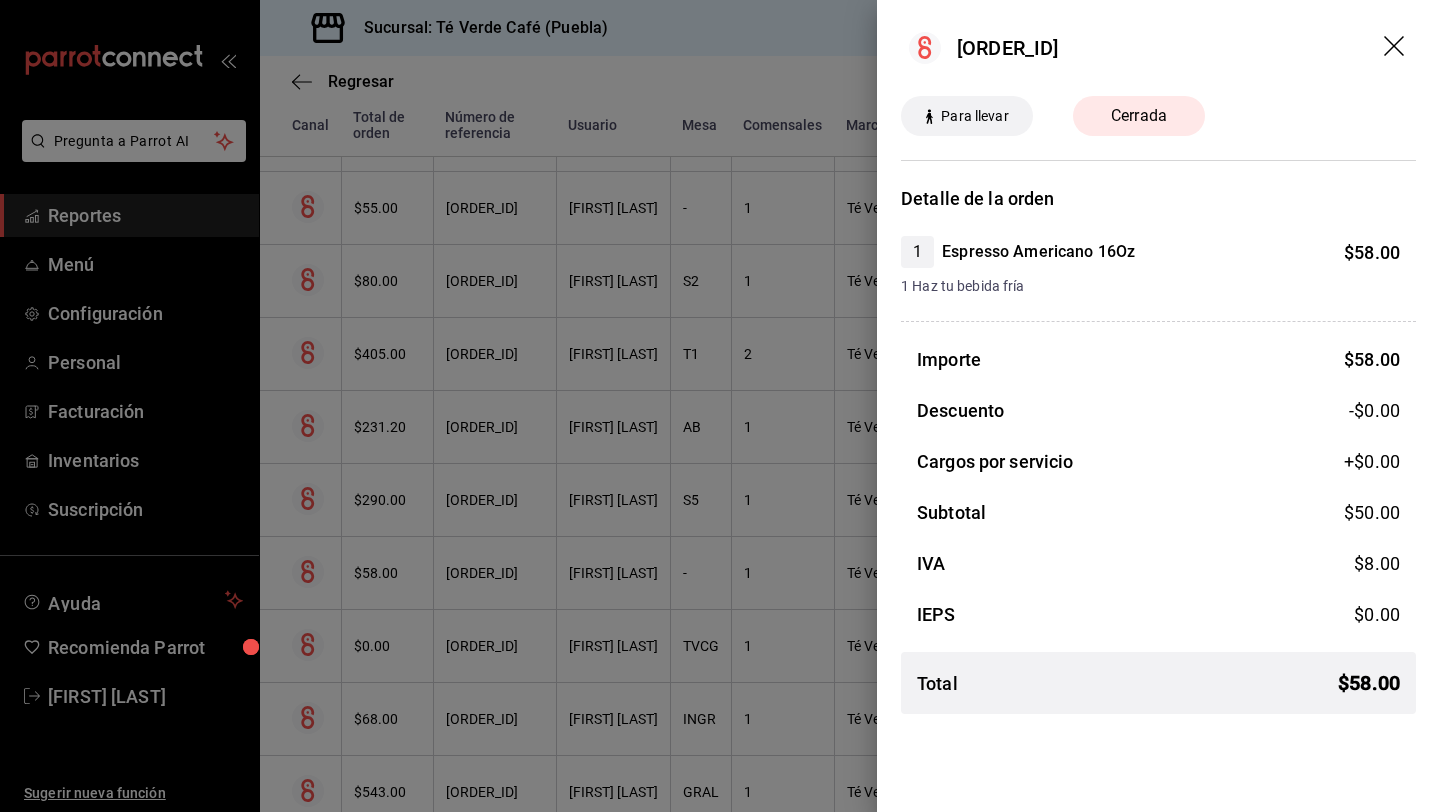 click 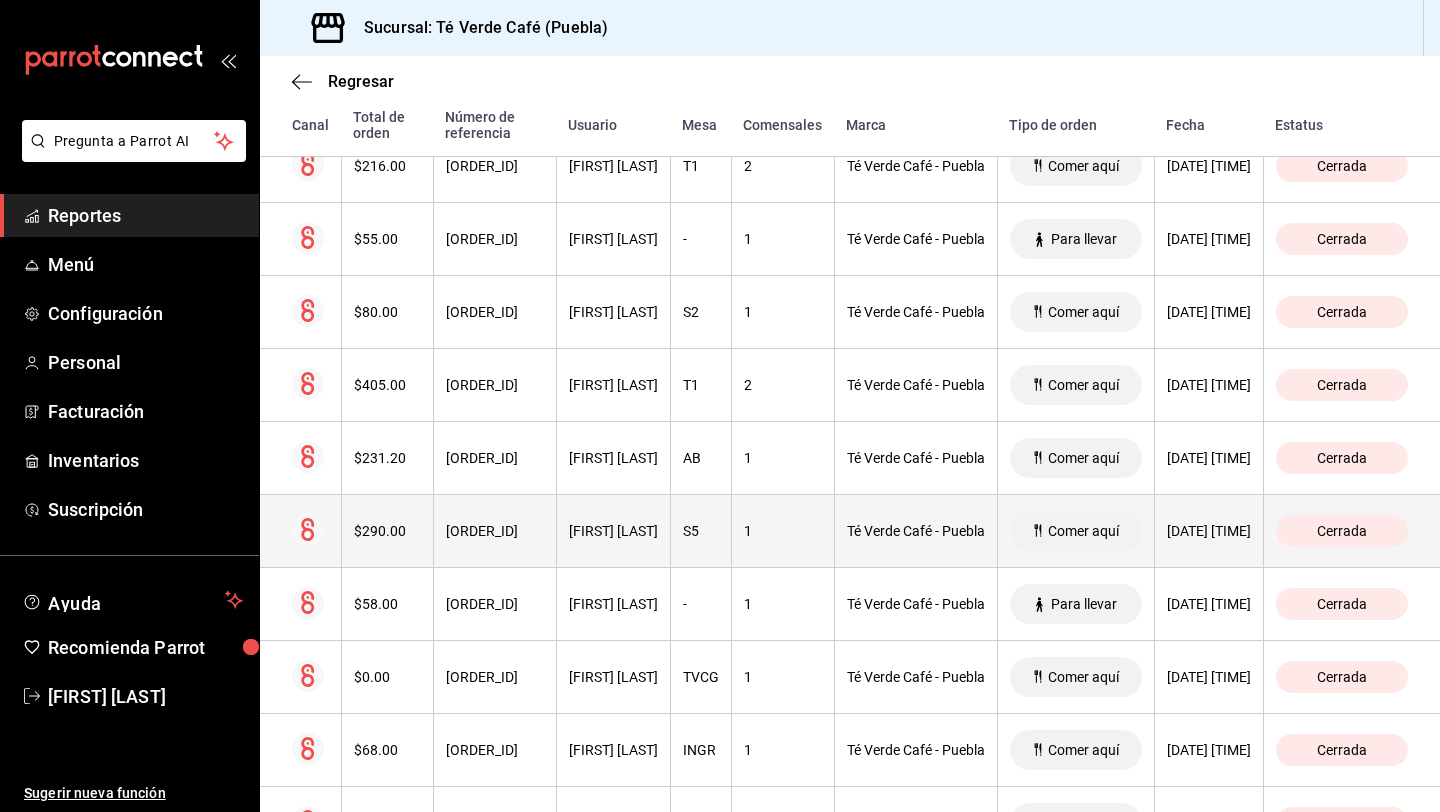 scroll, scrollTop: 1547, scrollLeft: 0, axis: vertical 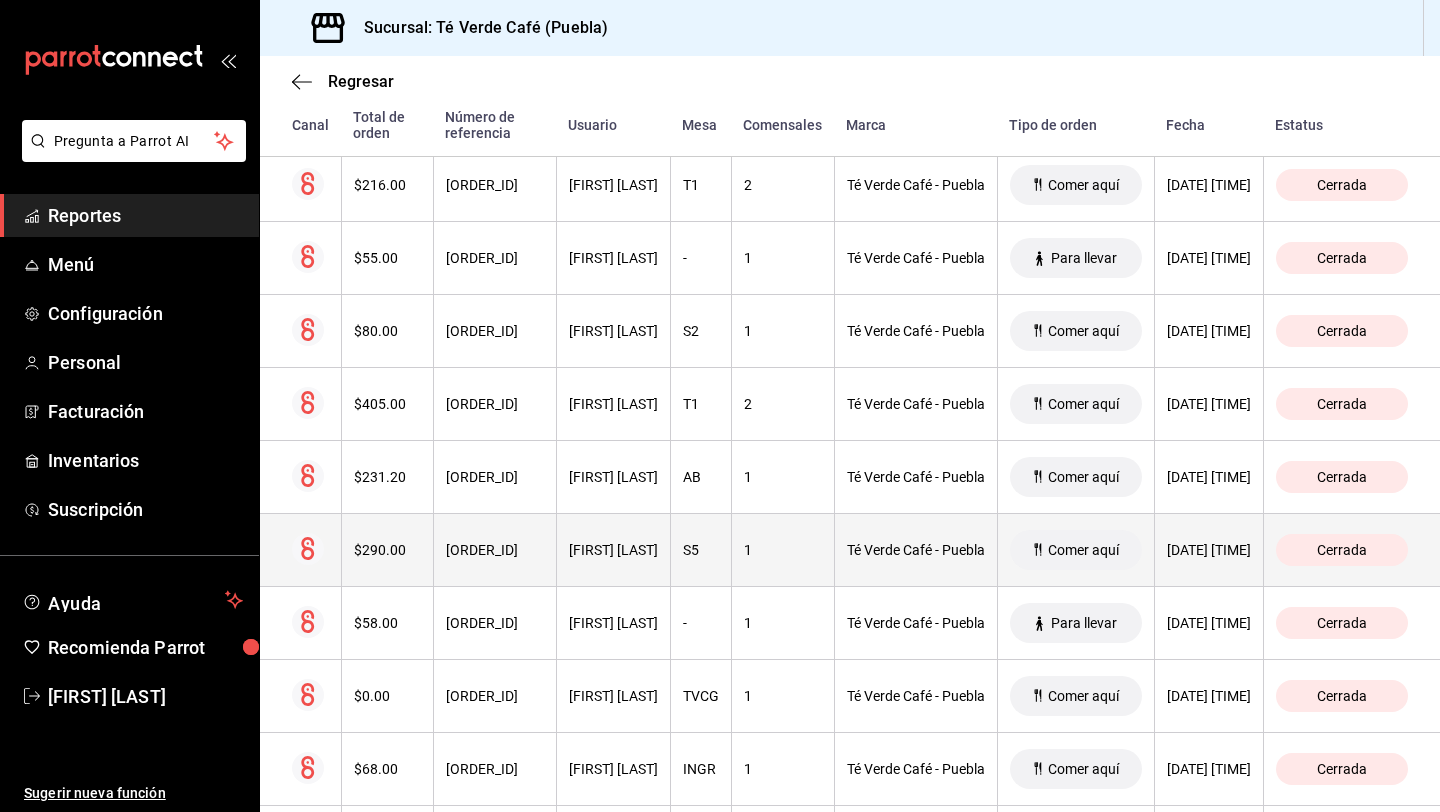 click on "$290.00" at bounding box center [387, 550] 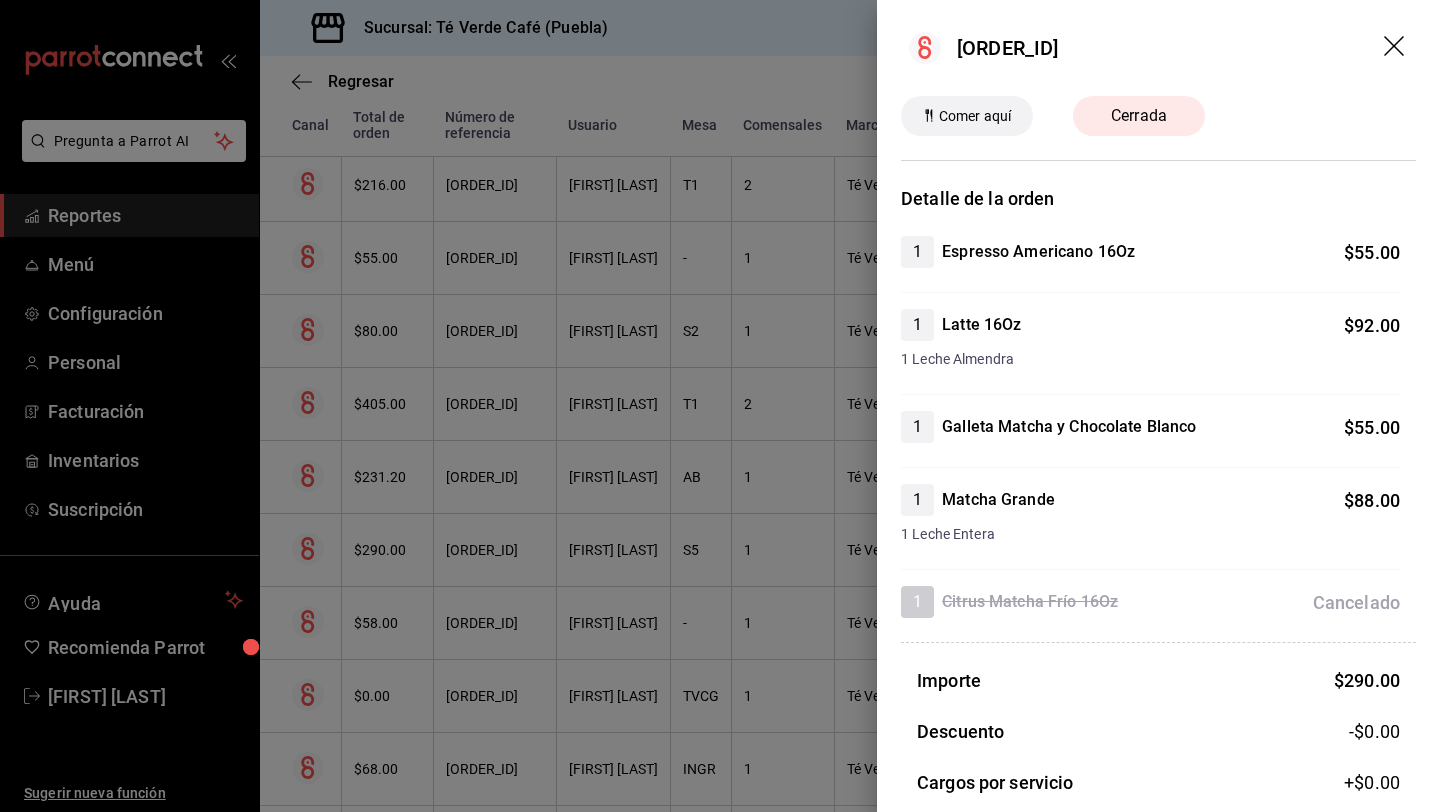 click 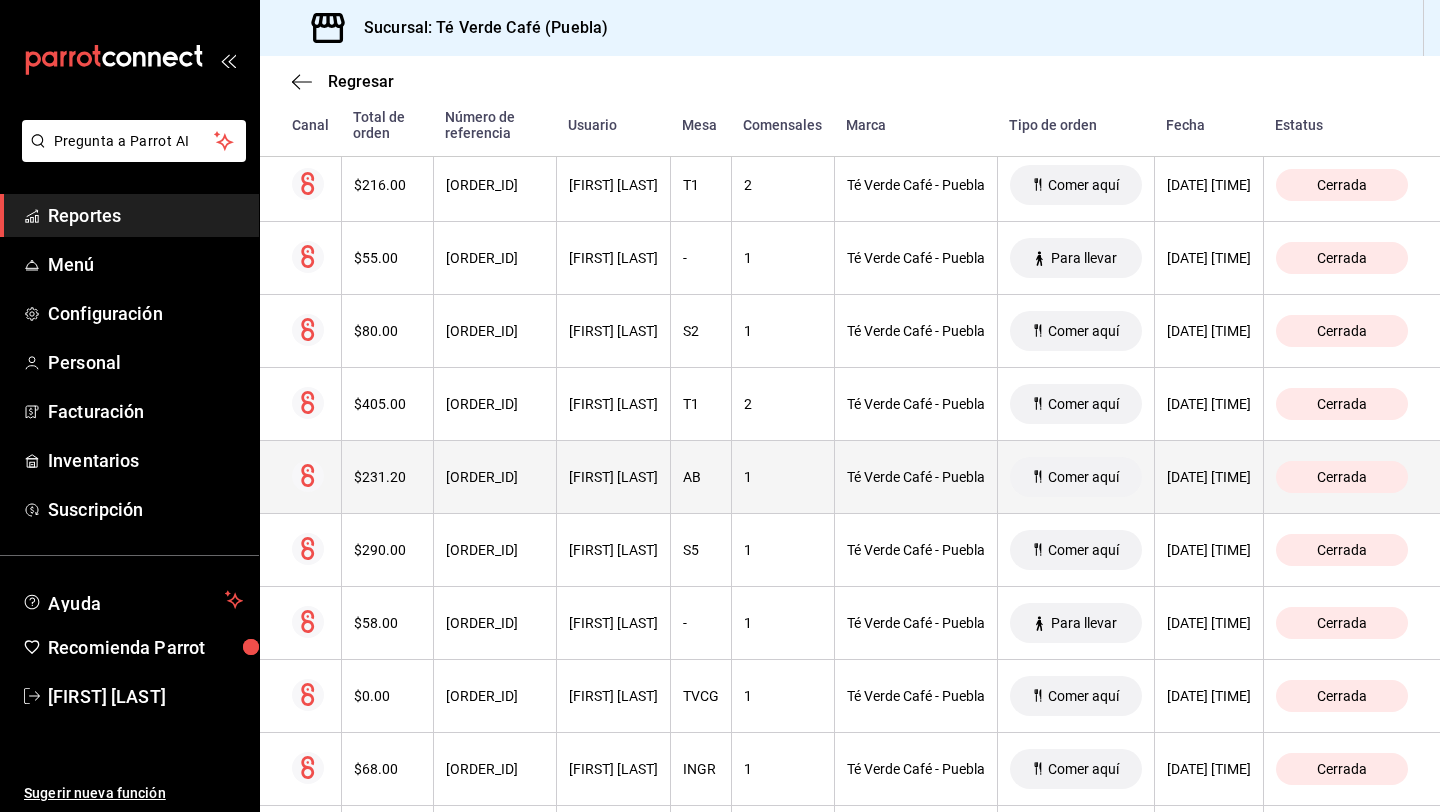 click on "$231.20" at bounding box center (387, 477) 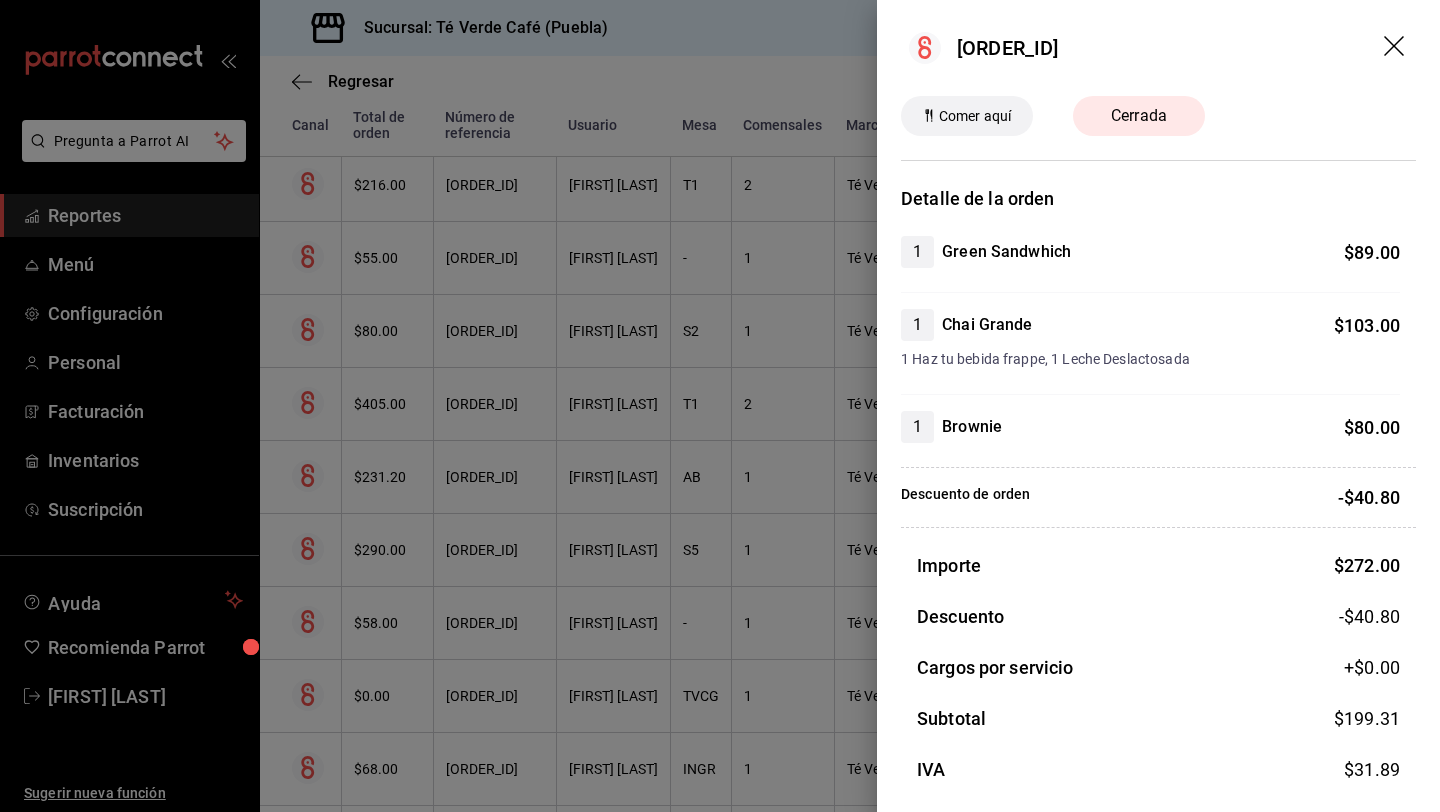 click 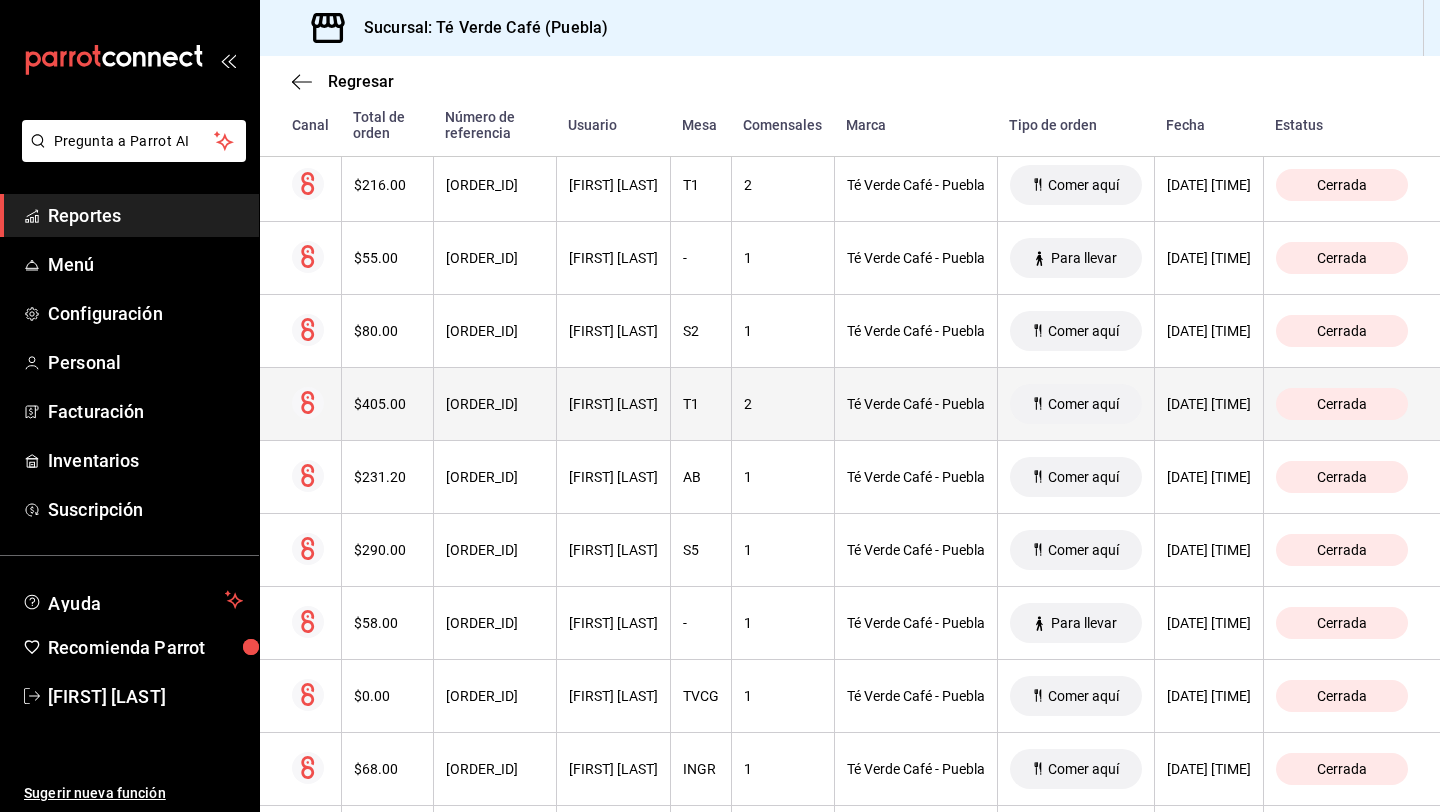 click on "$405.00" at bounding box center (387, 404) 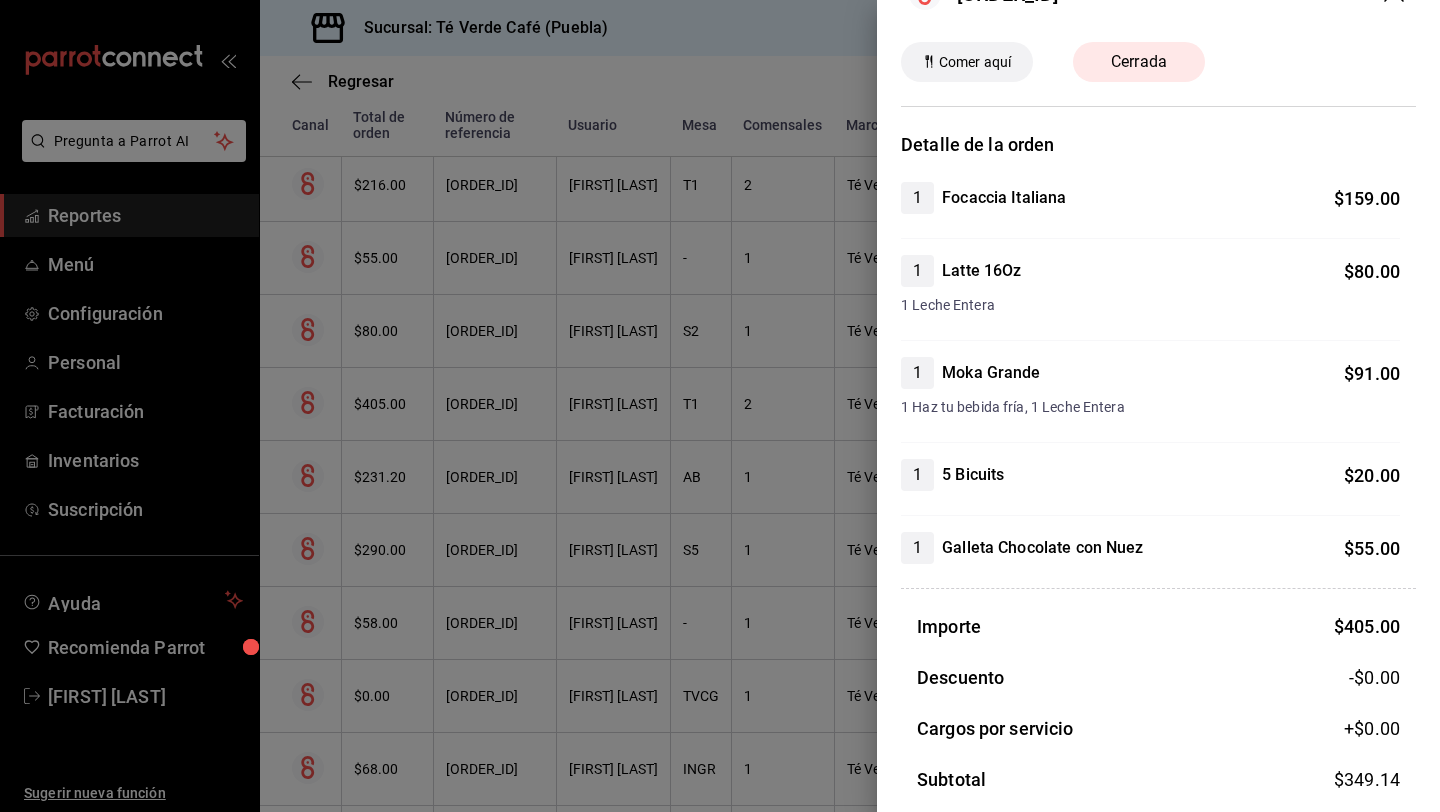 scroll, scrollTop: 0, scrollLeft: 0, axis: both 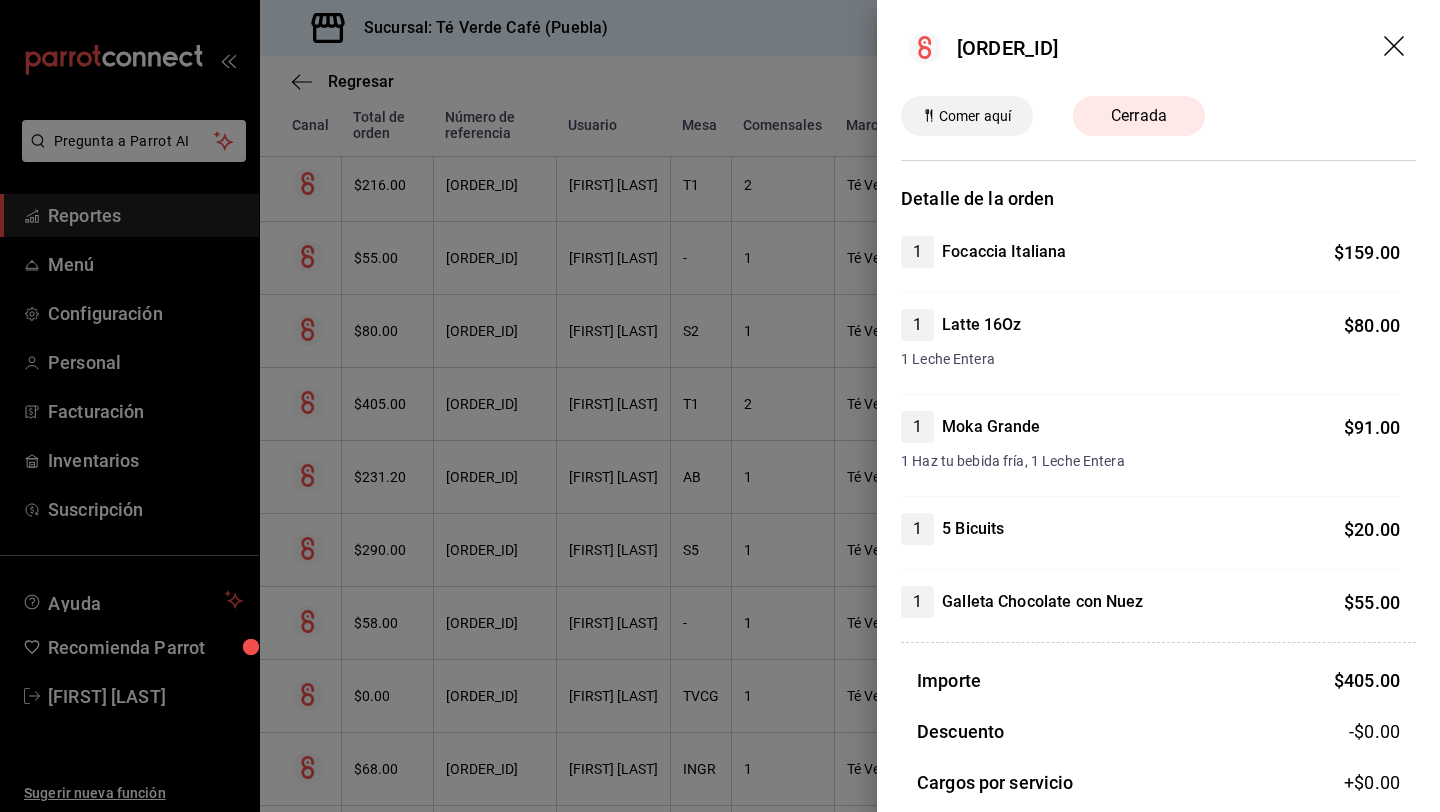 click 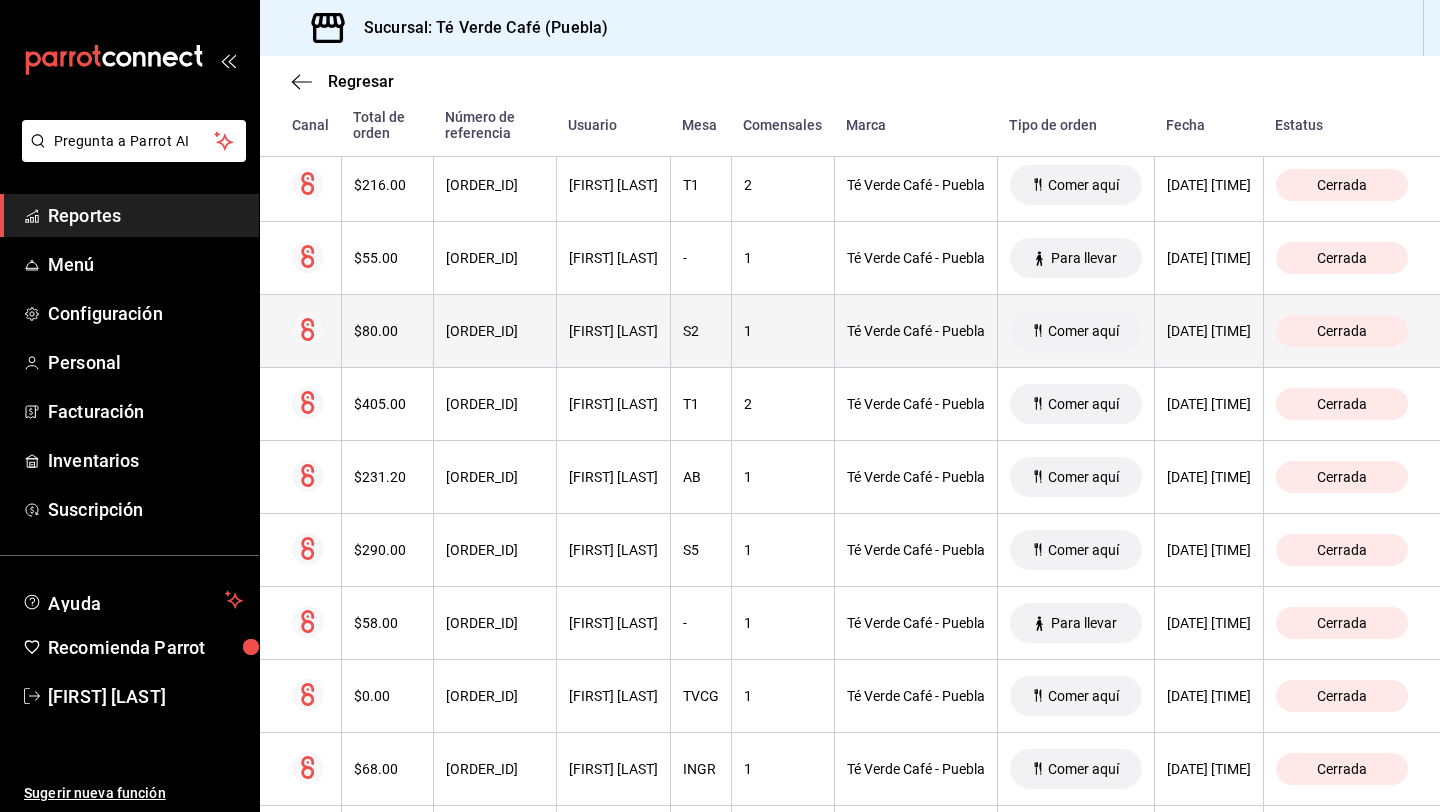 click on "$80.00" at bounding box center [387, 331] 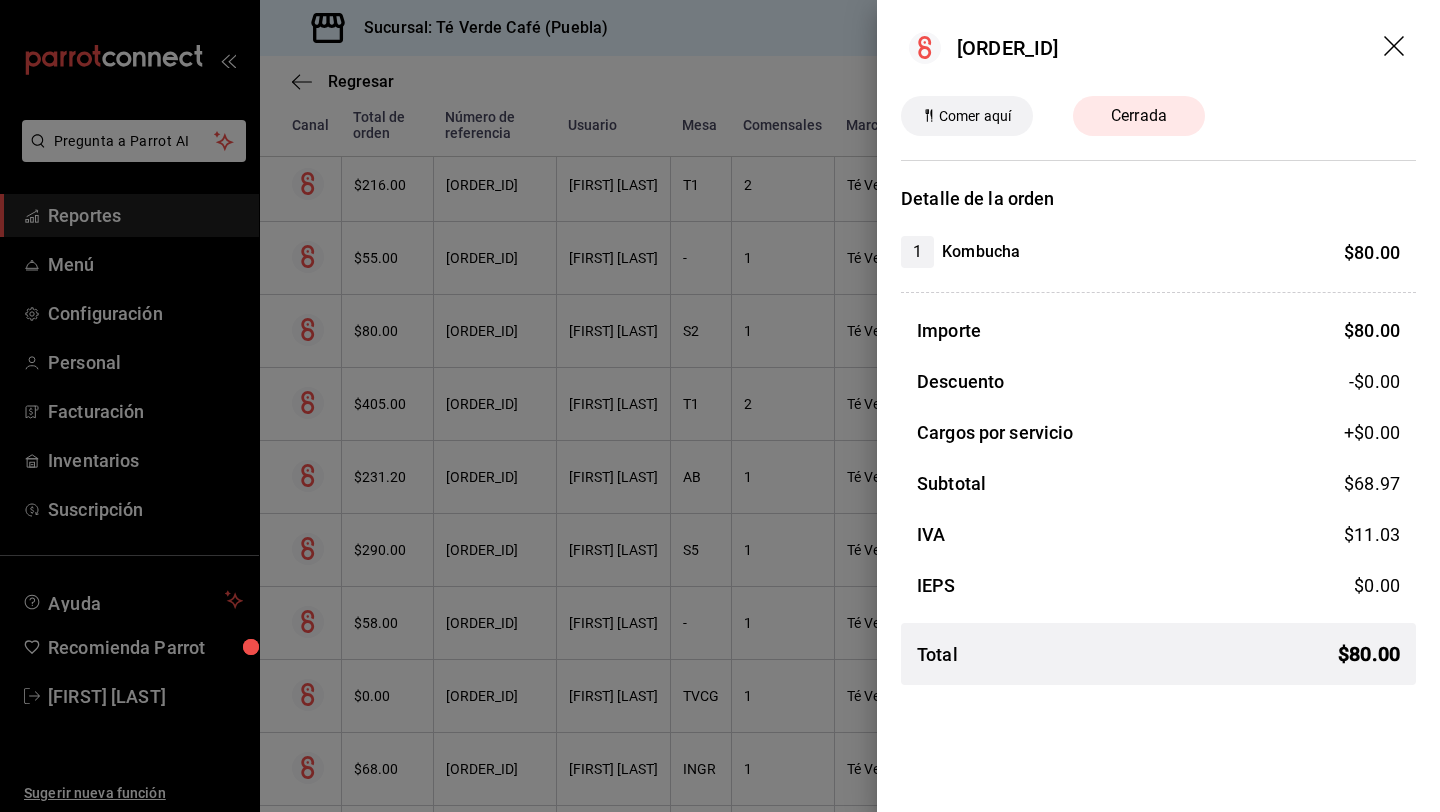 click 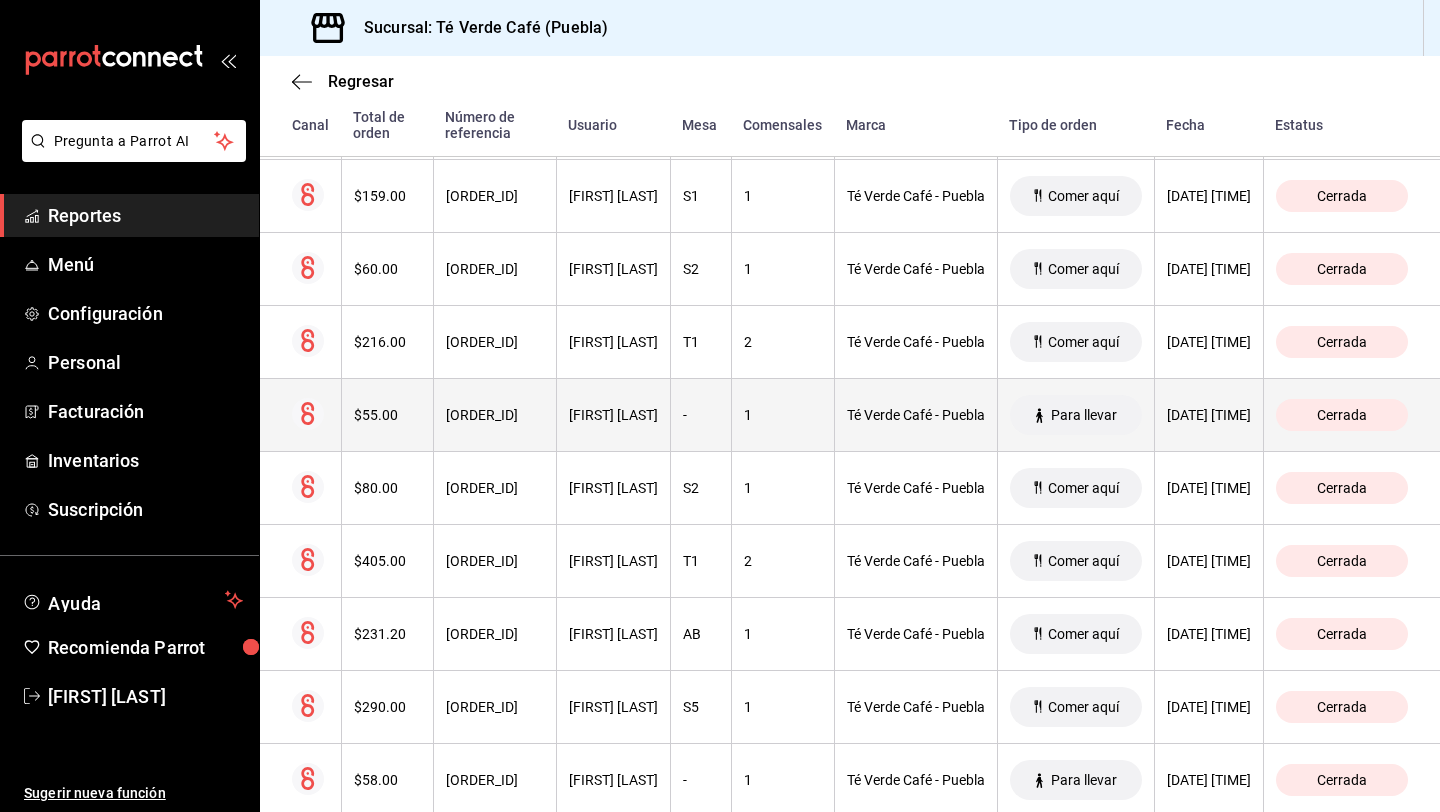 scroll, scrollTop: 1389, scrollLeft: 0, axis: vertical 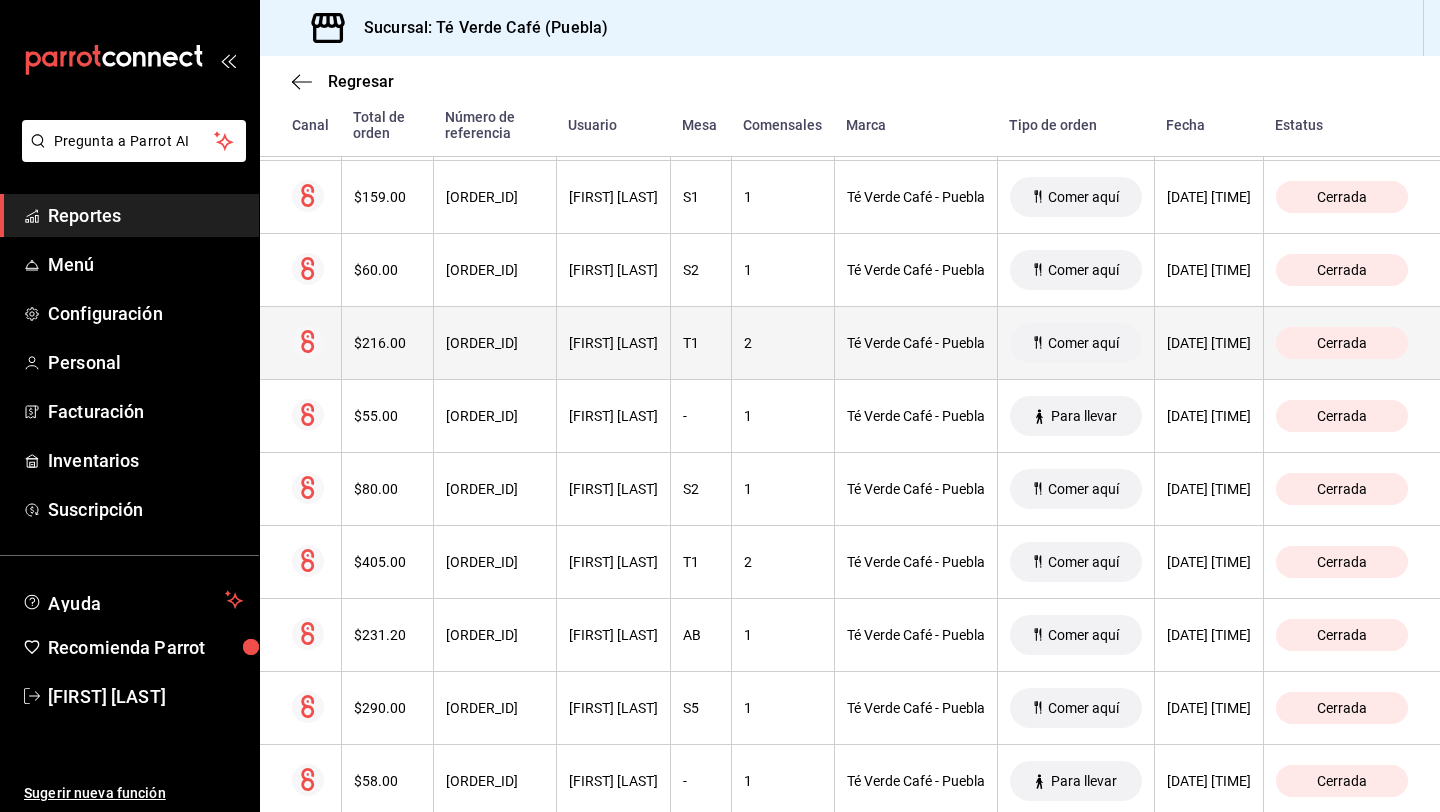 click on "$216.00" at bounding box center [387, 343] 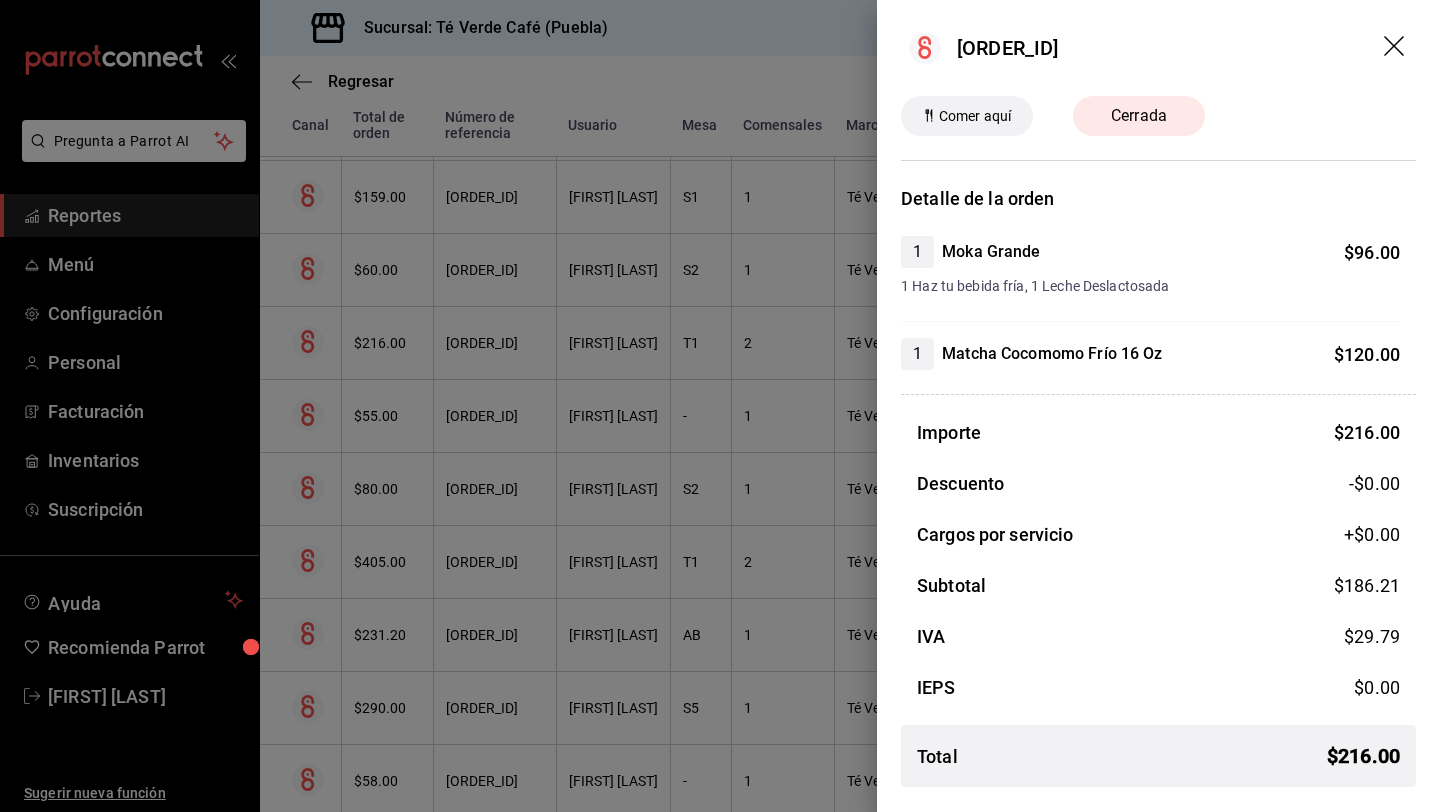 click 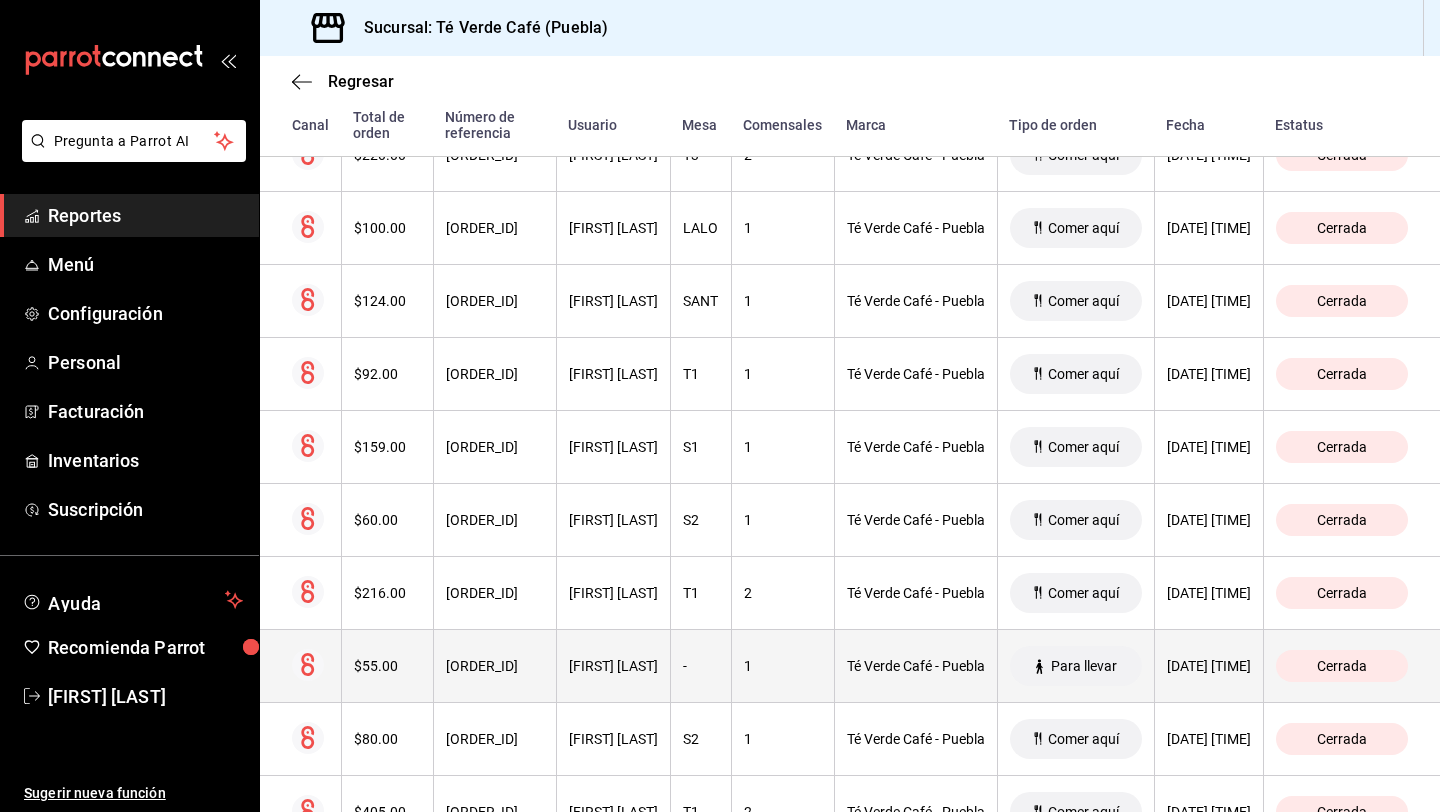 scroll, scrollTop: 1137, scrollLeft: 0, axis: vertical 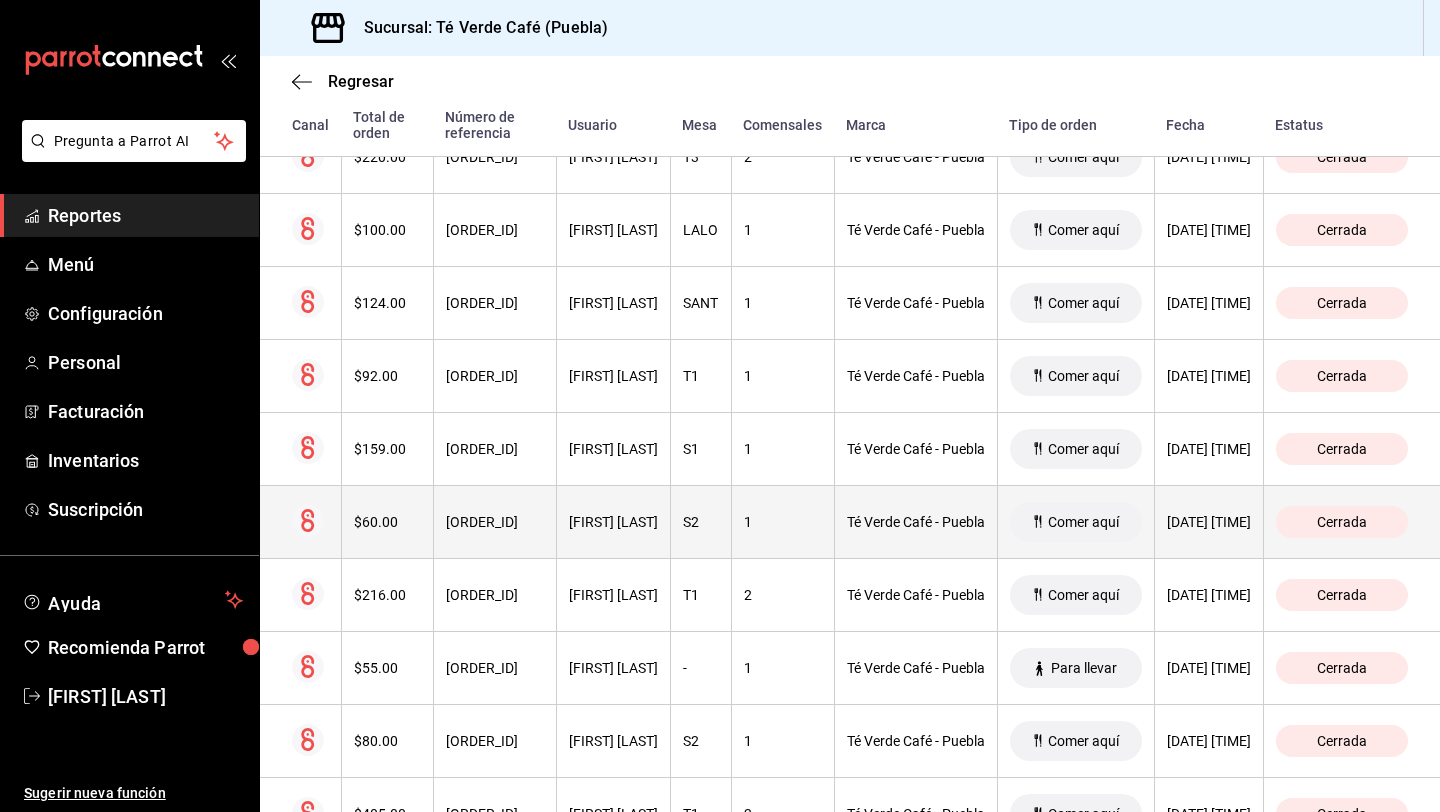 click on "$60.00" at bounding box center [387, 522] 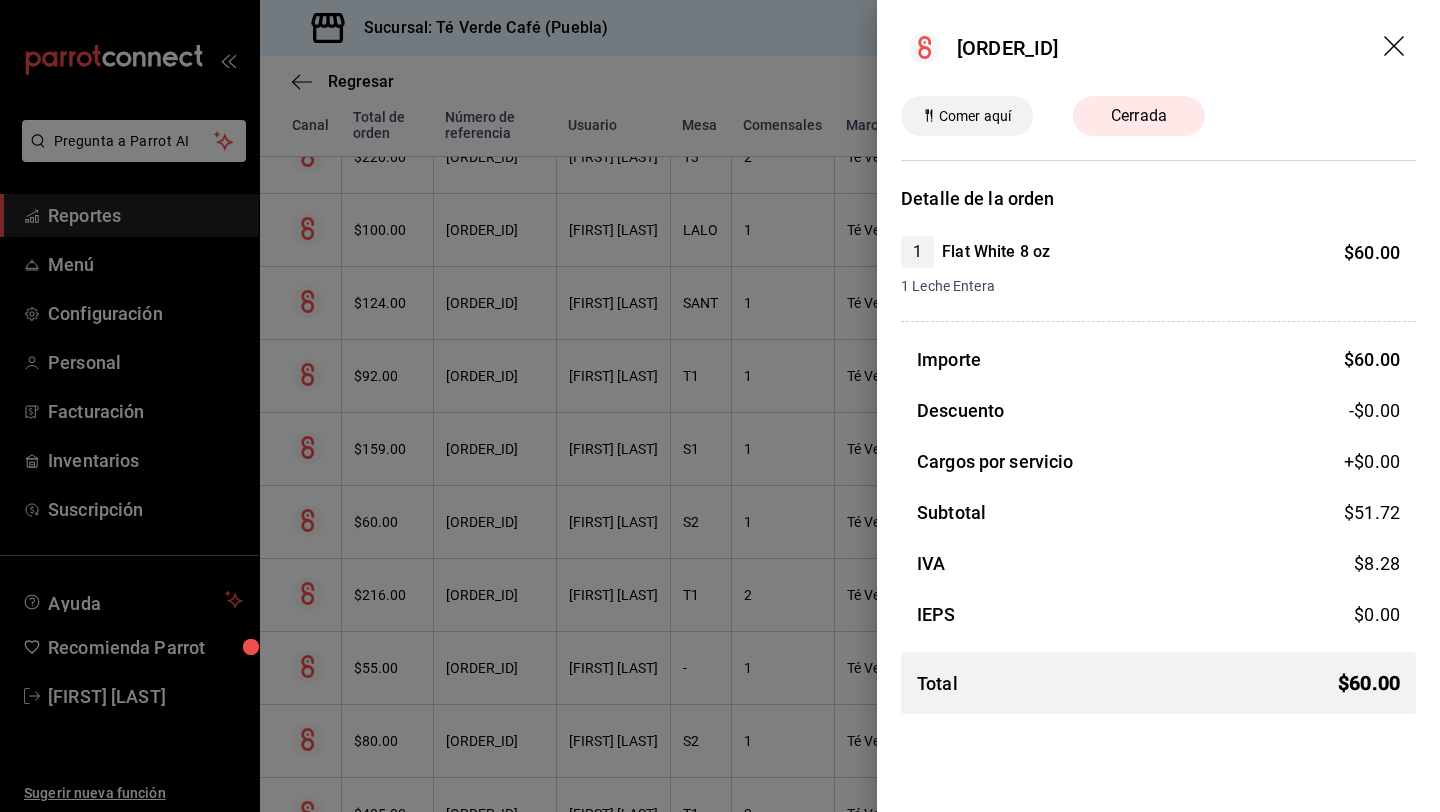 click 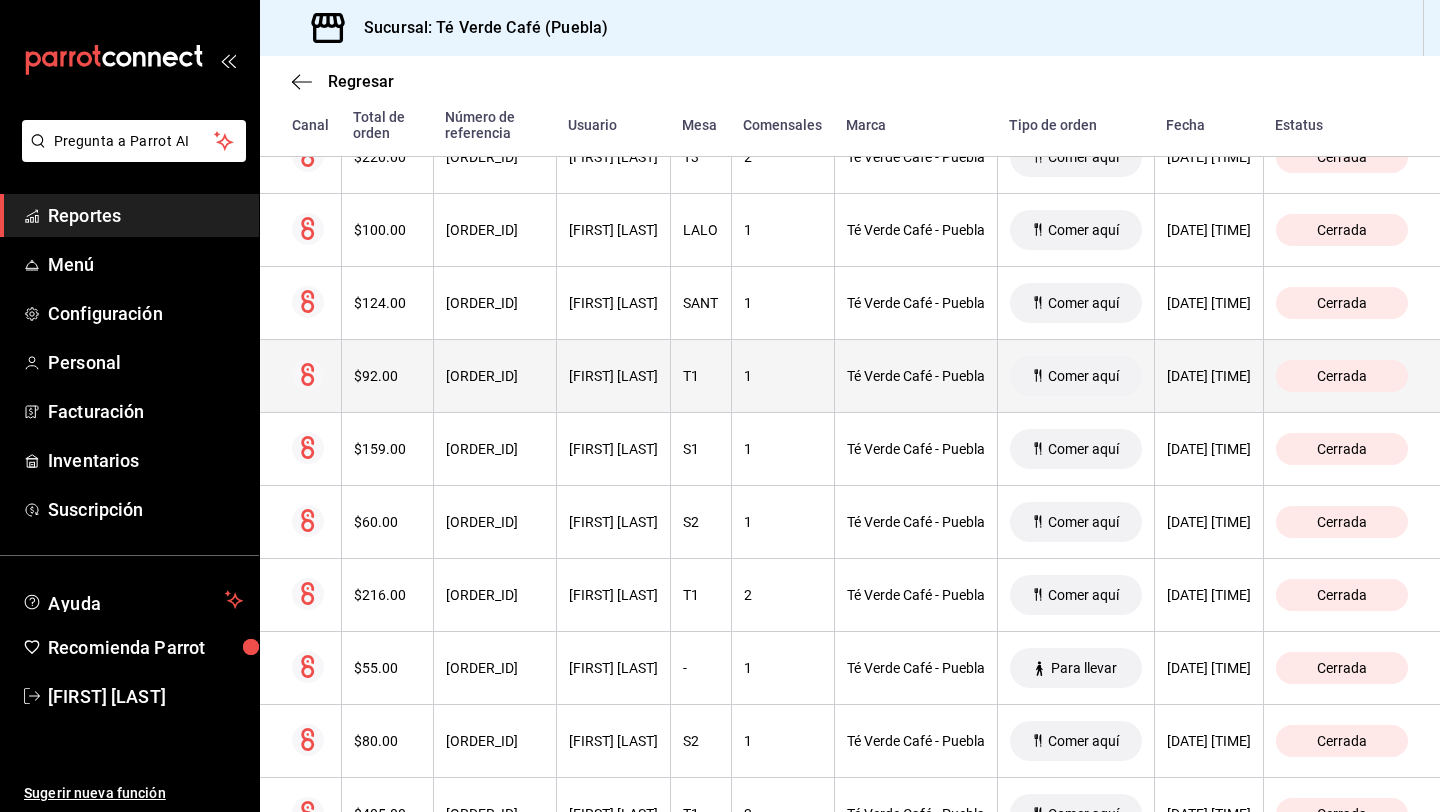 click on "$92.00" at bounding box center (387, 376) 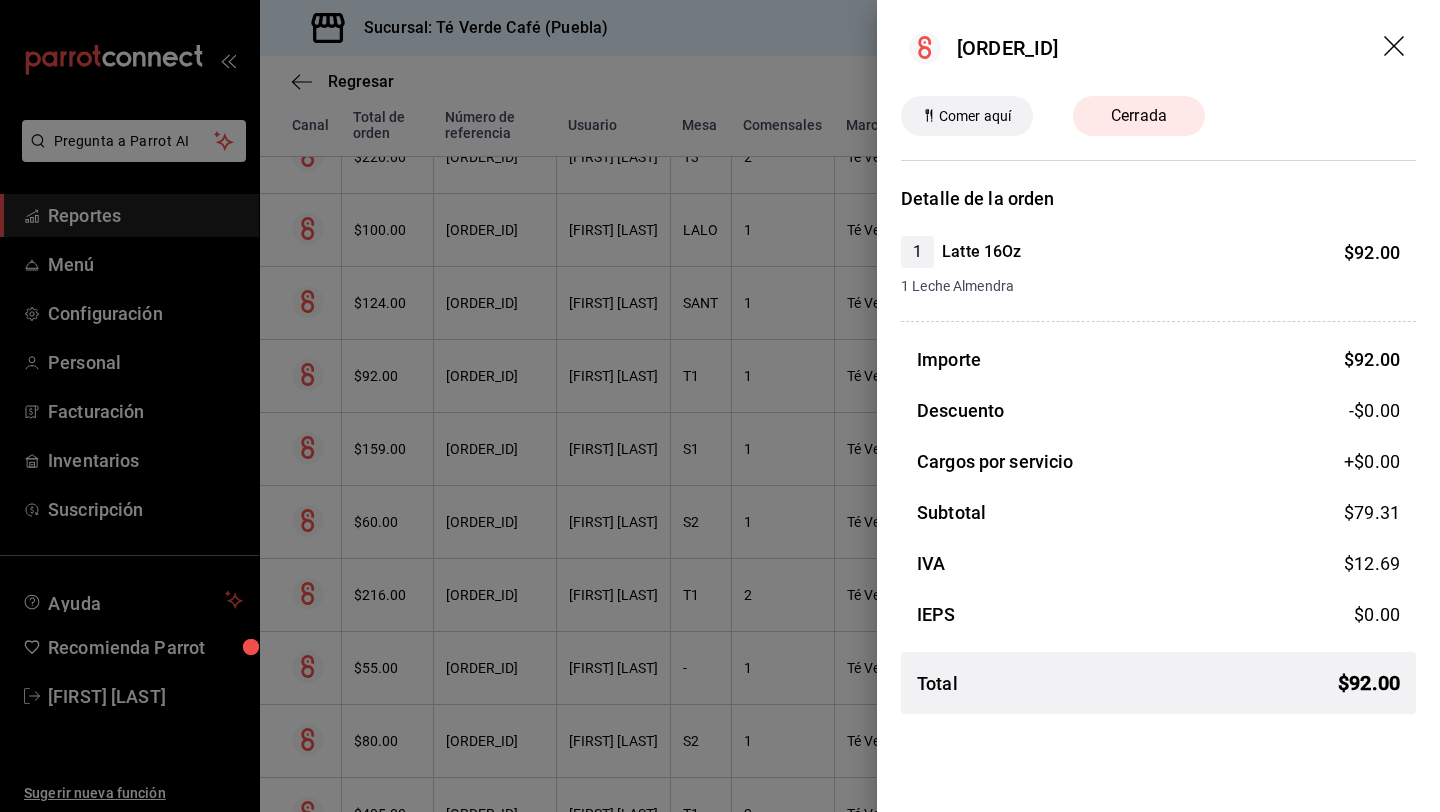click 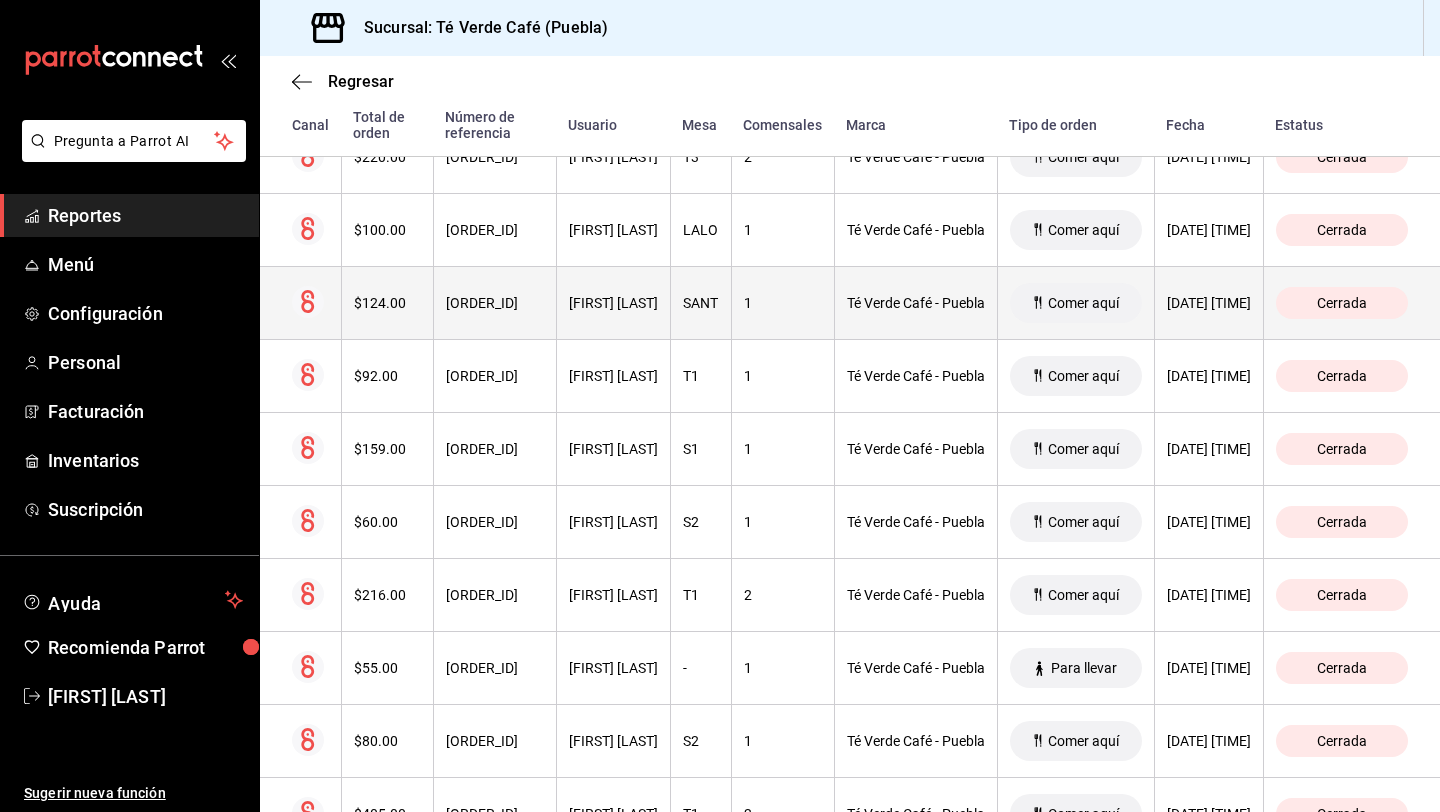click on "$124.00" at bounding box center [387, 303] 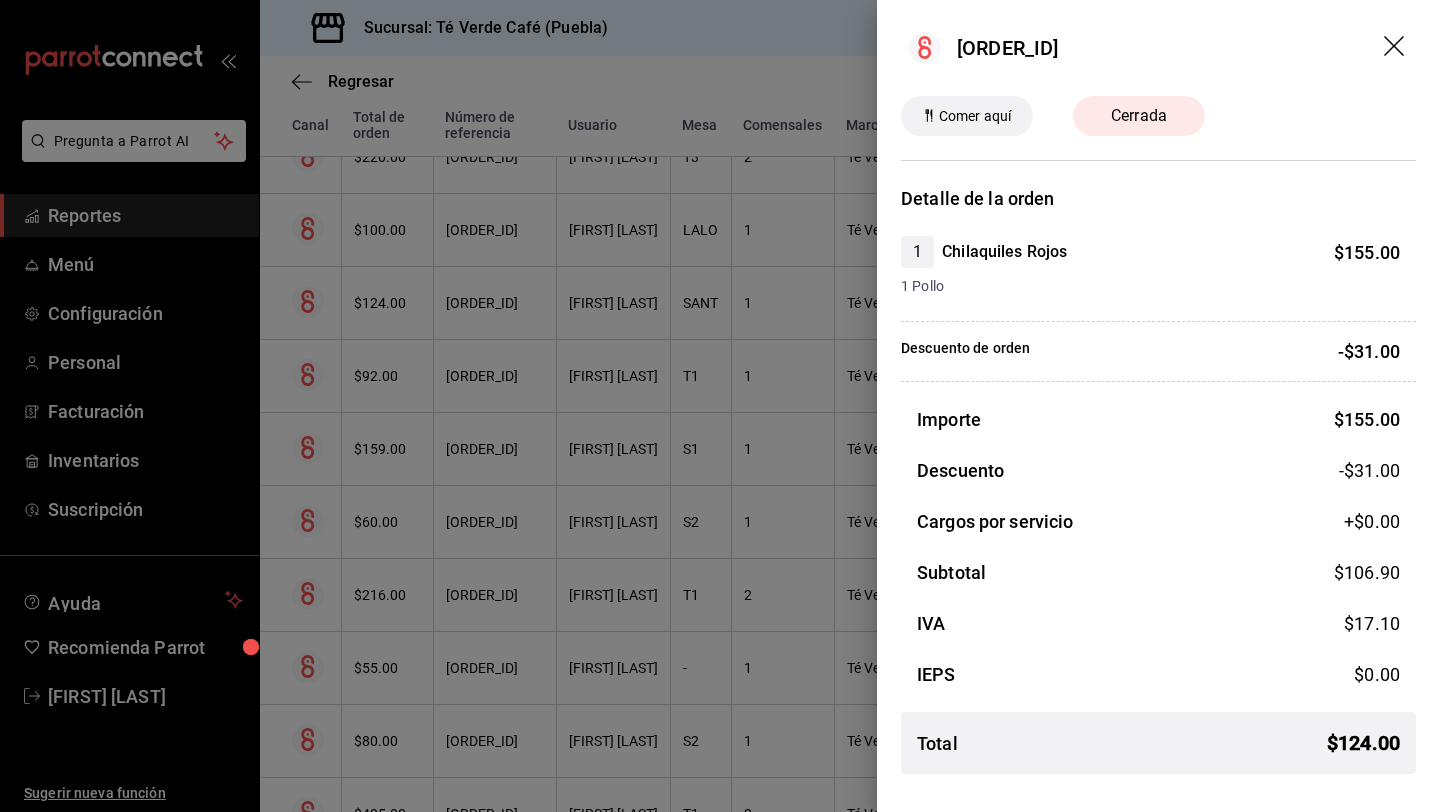 click 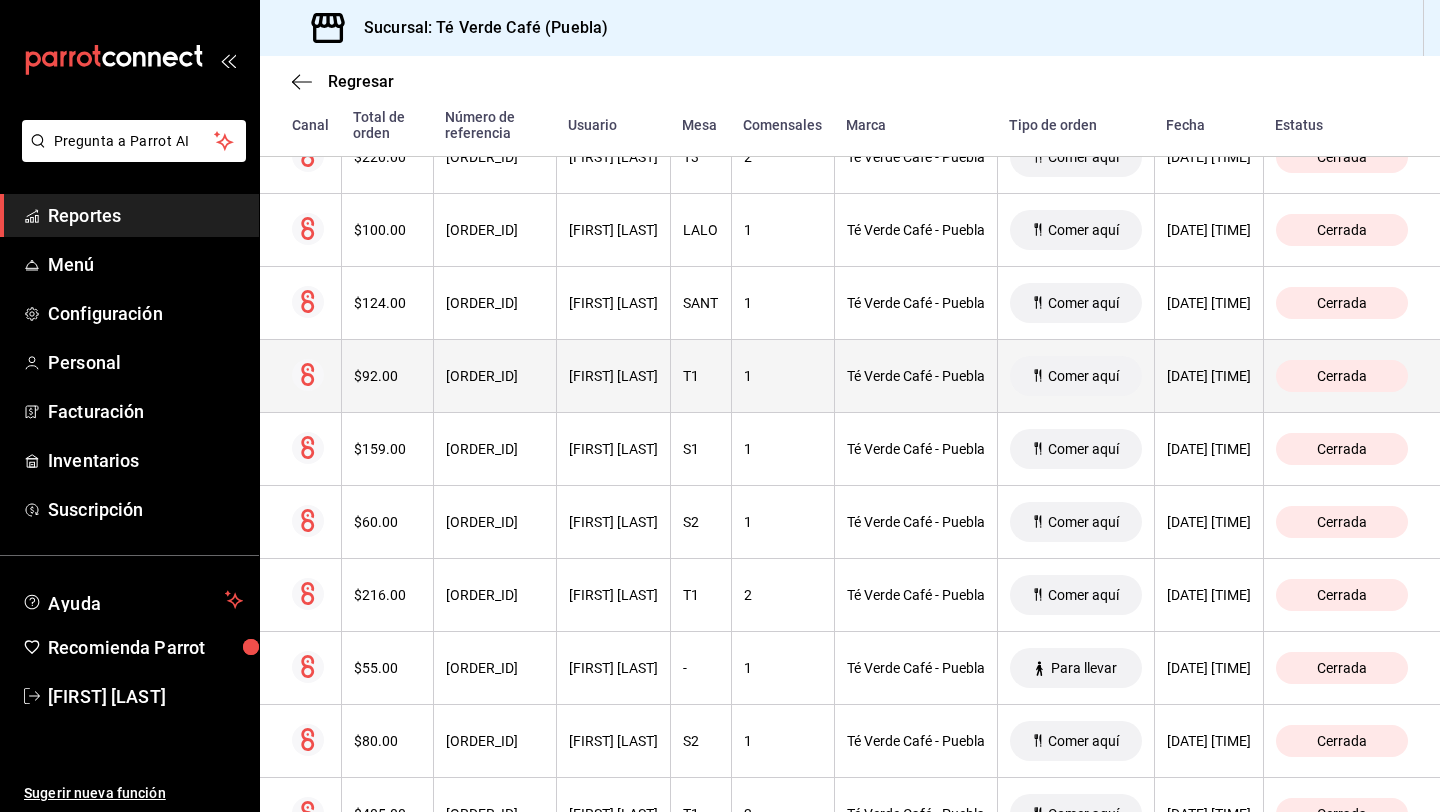 scroll, scrollTop: 1010, scrollLeft: 0, axis: vertical 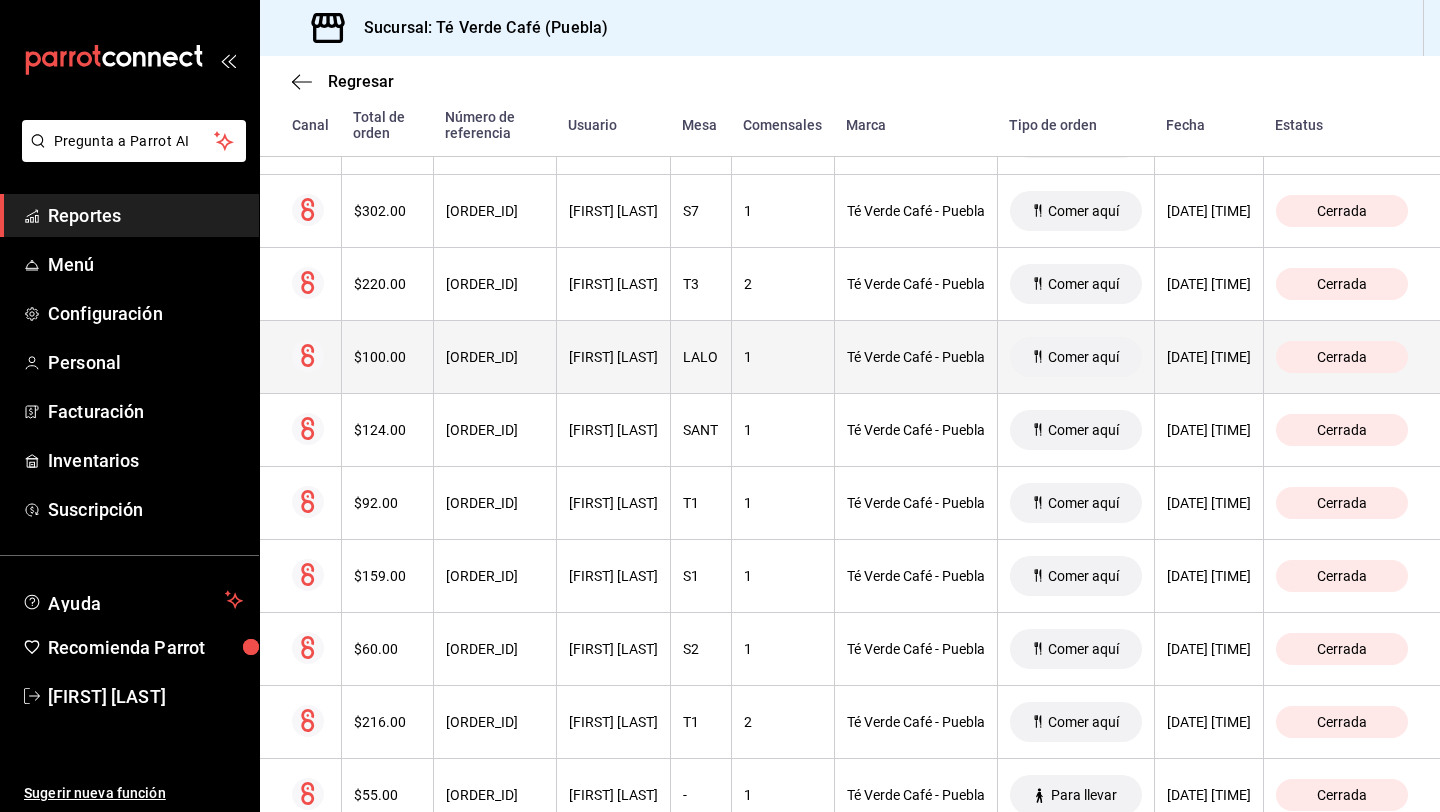 click on "$100.00" at bounding box center [387, 357] 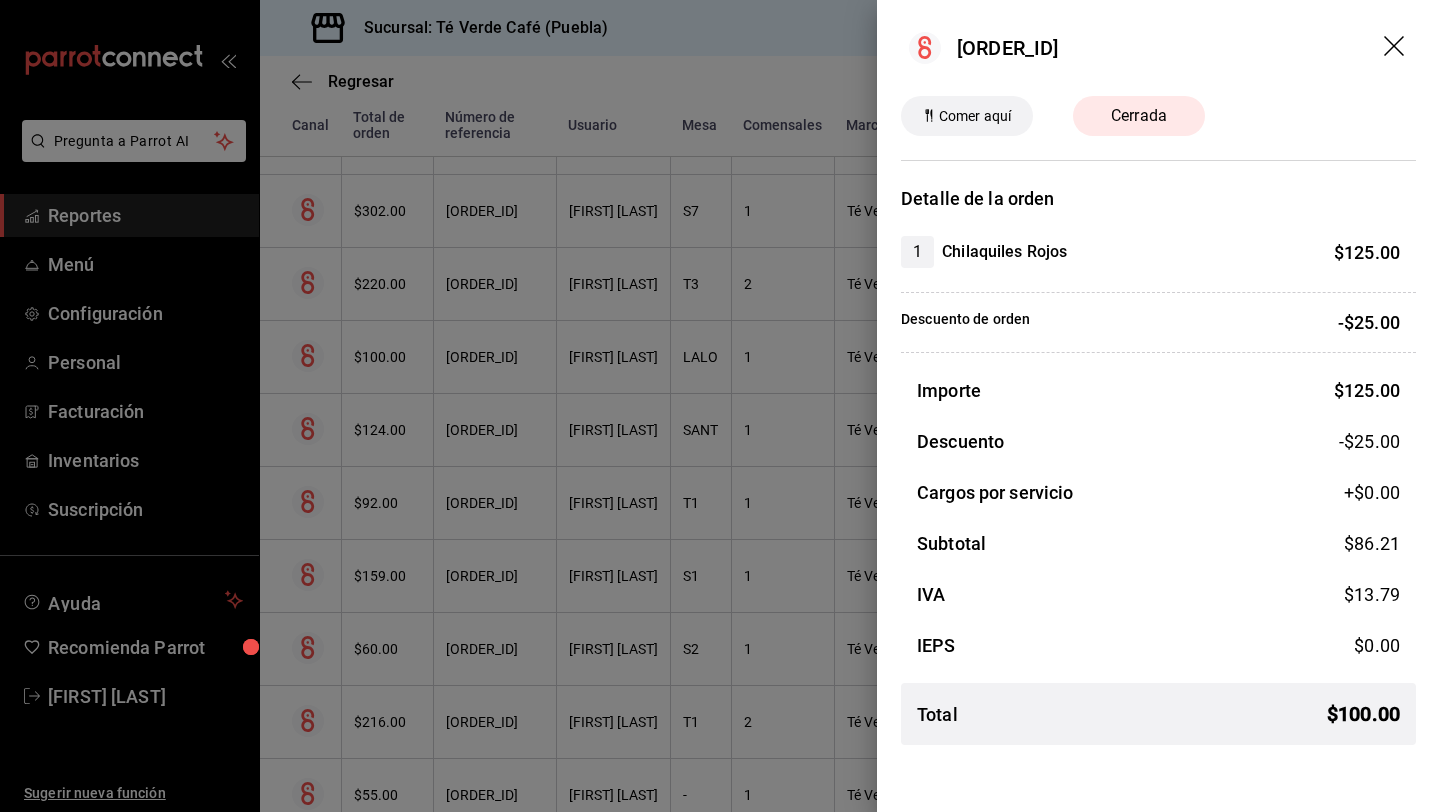 click 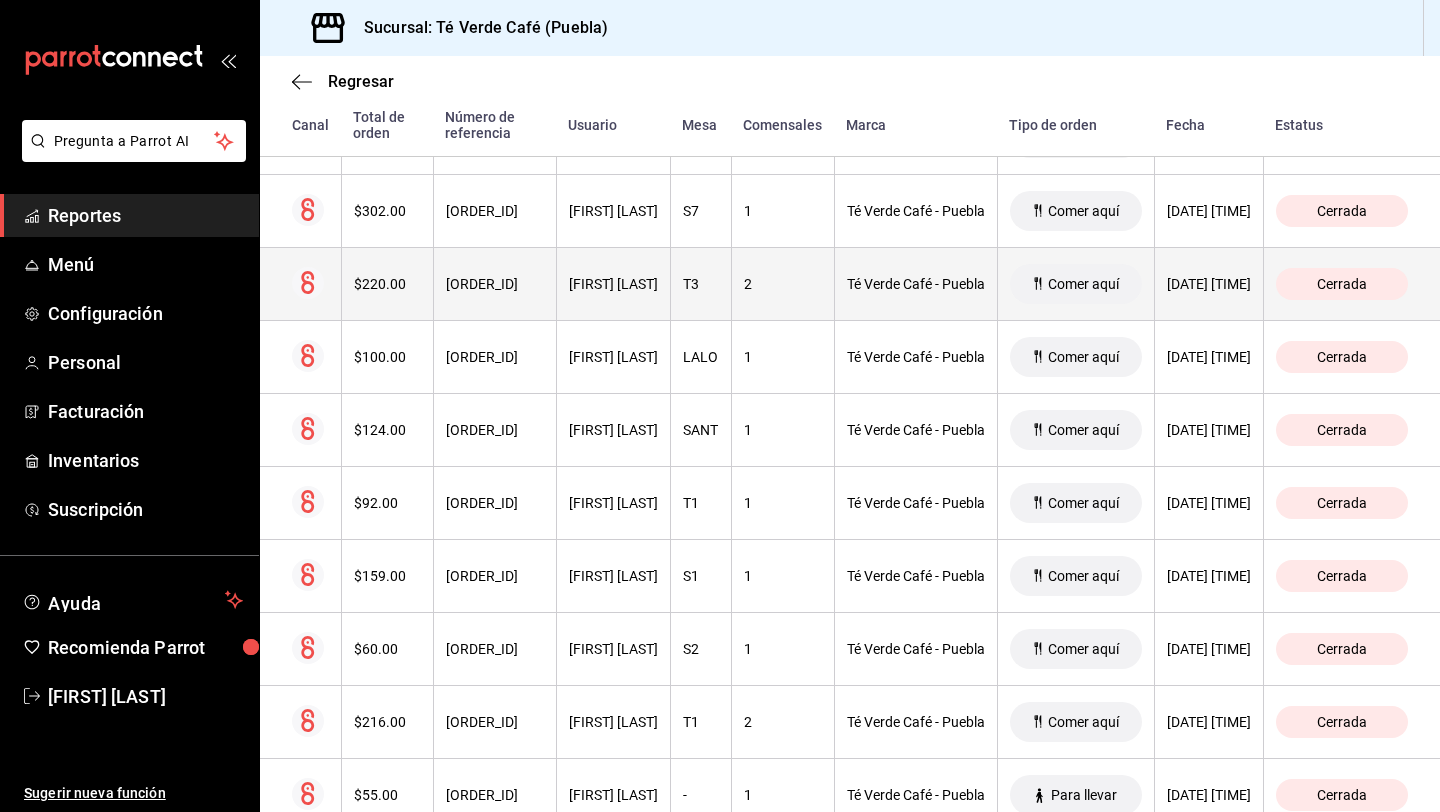 scroll, scrollTop: 913, scrollLeft: 0, axis: vertical 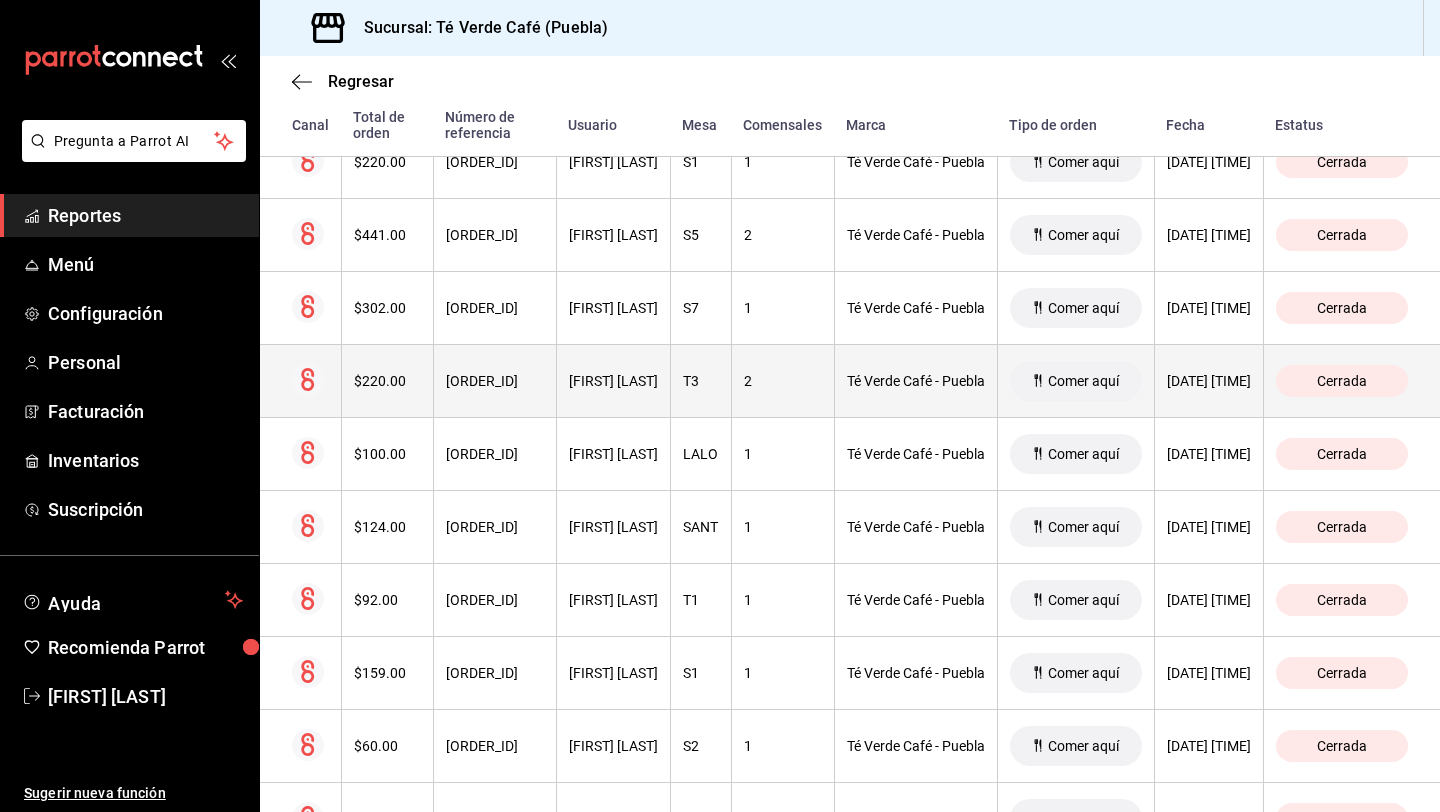 click on "$220.00" at bounding box center (387, 381) 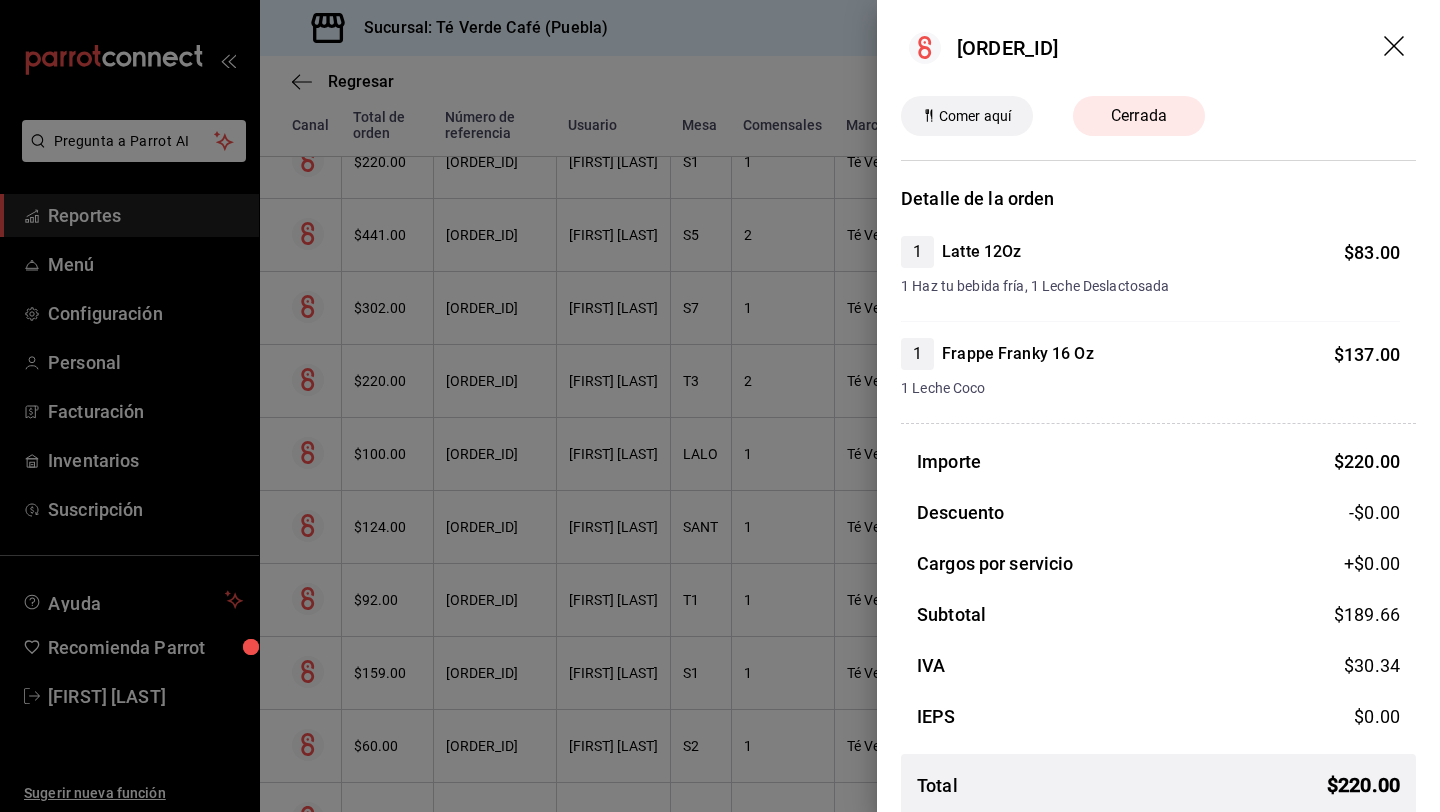click 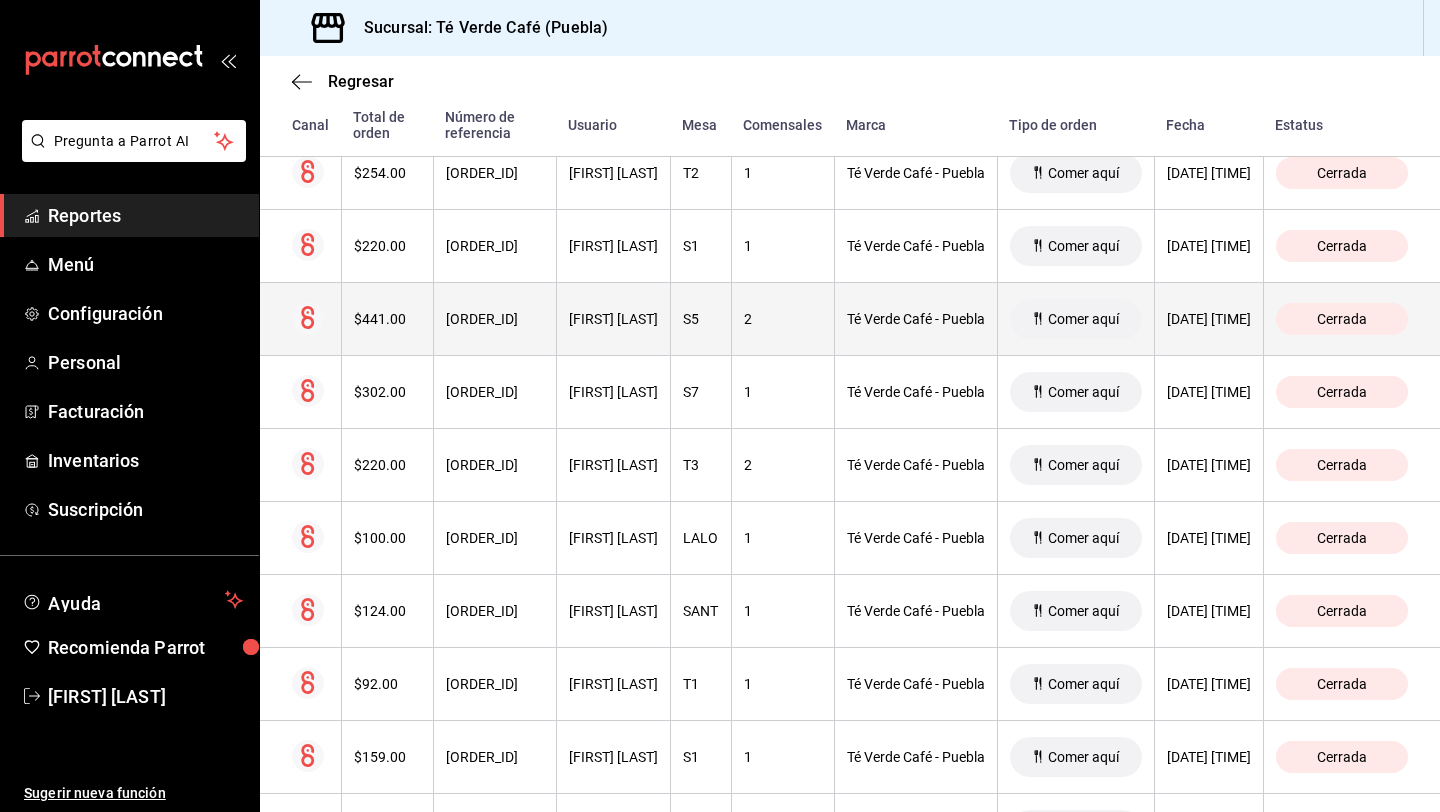 scroll, scrollTop: 800, scrollLeft: 0, axis: vertical 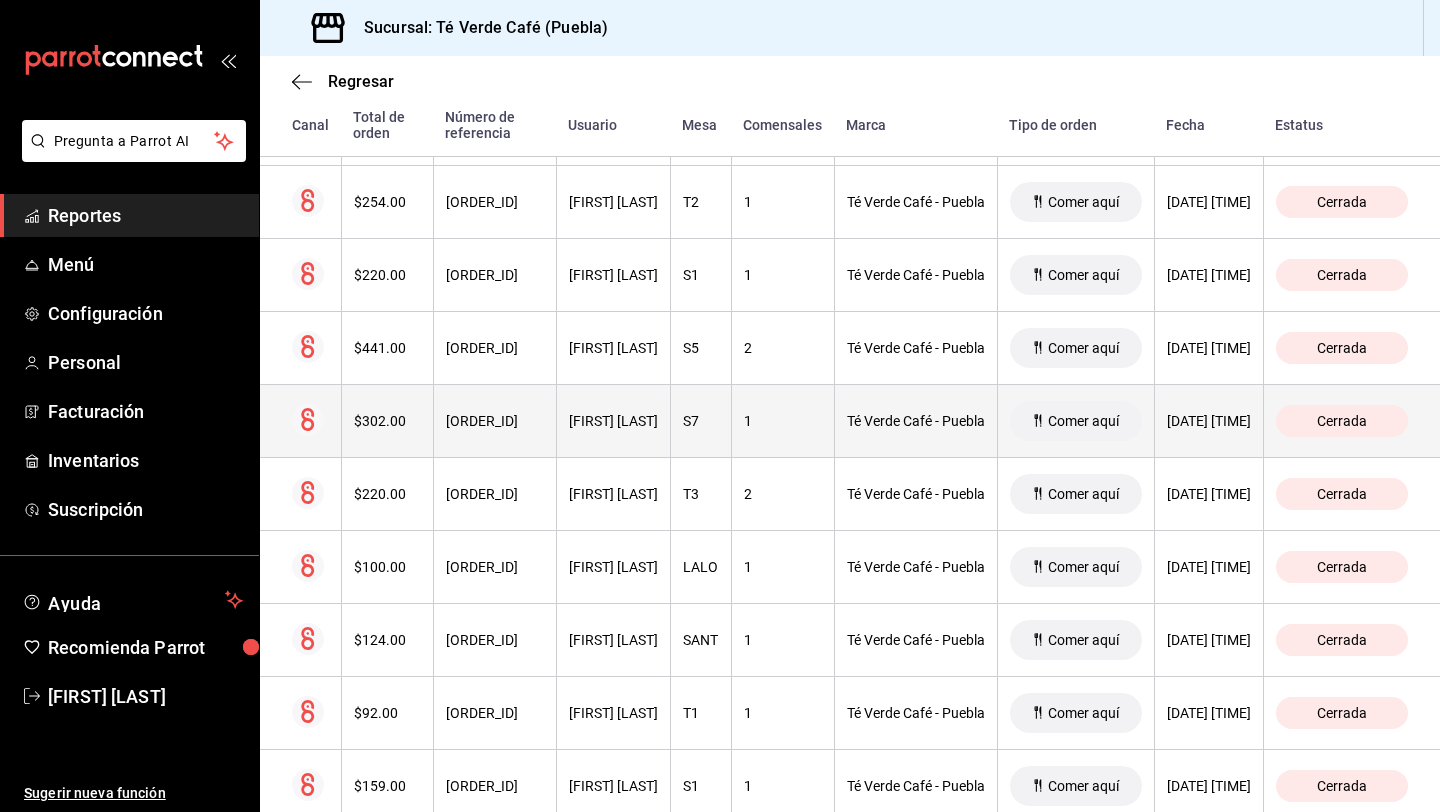 click on "$302.00" at bounding box center (387, 421) 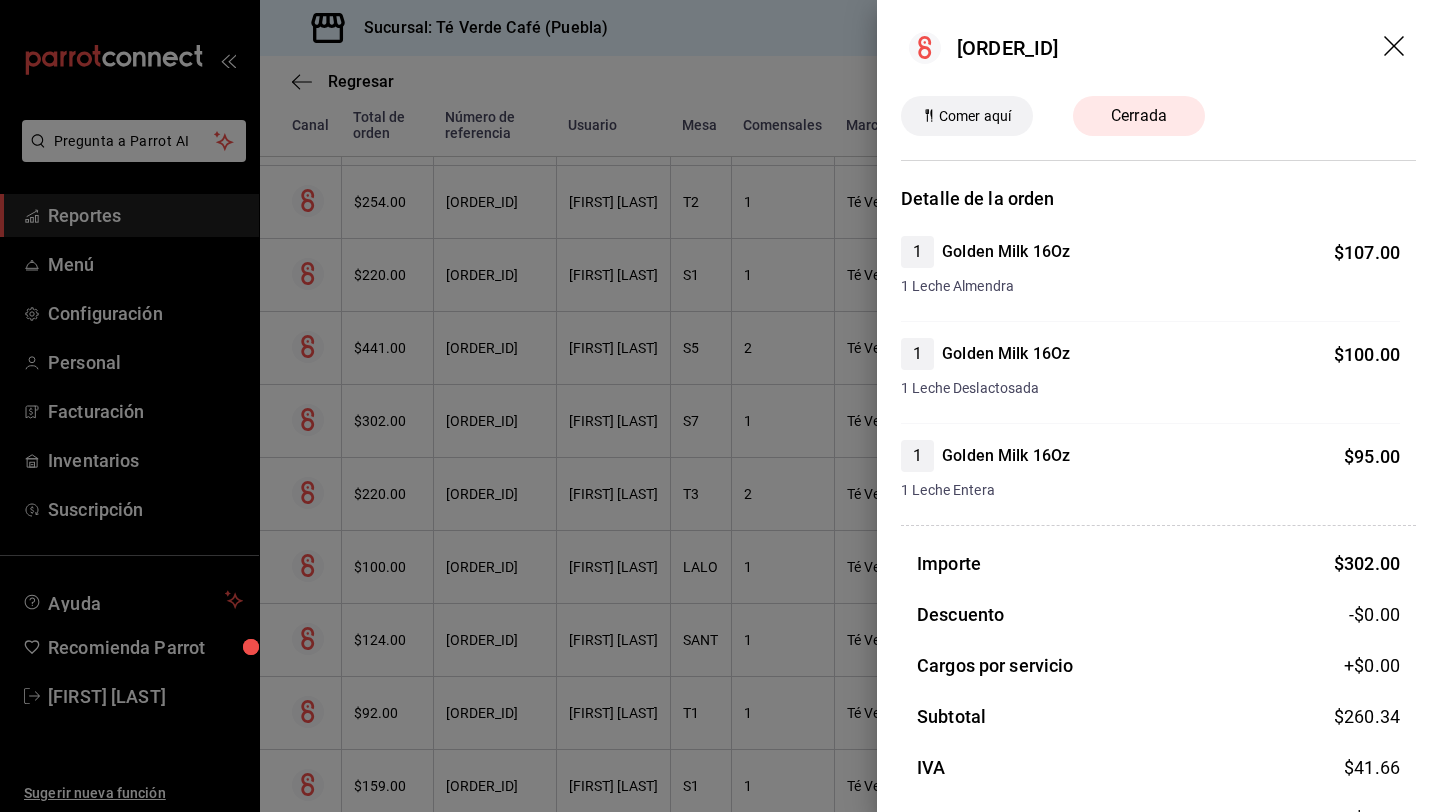 click 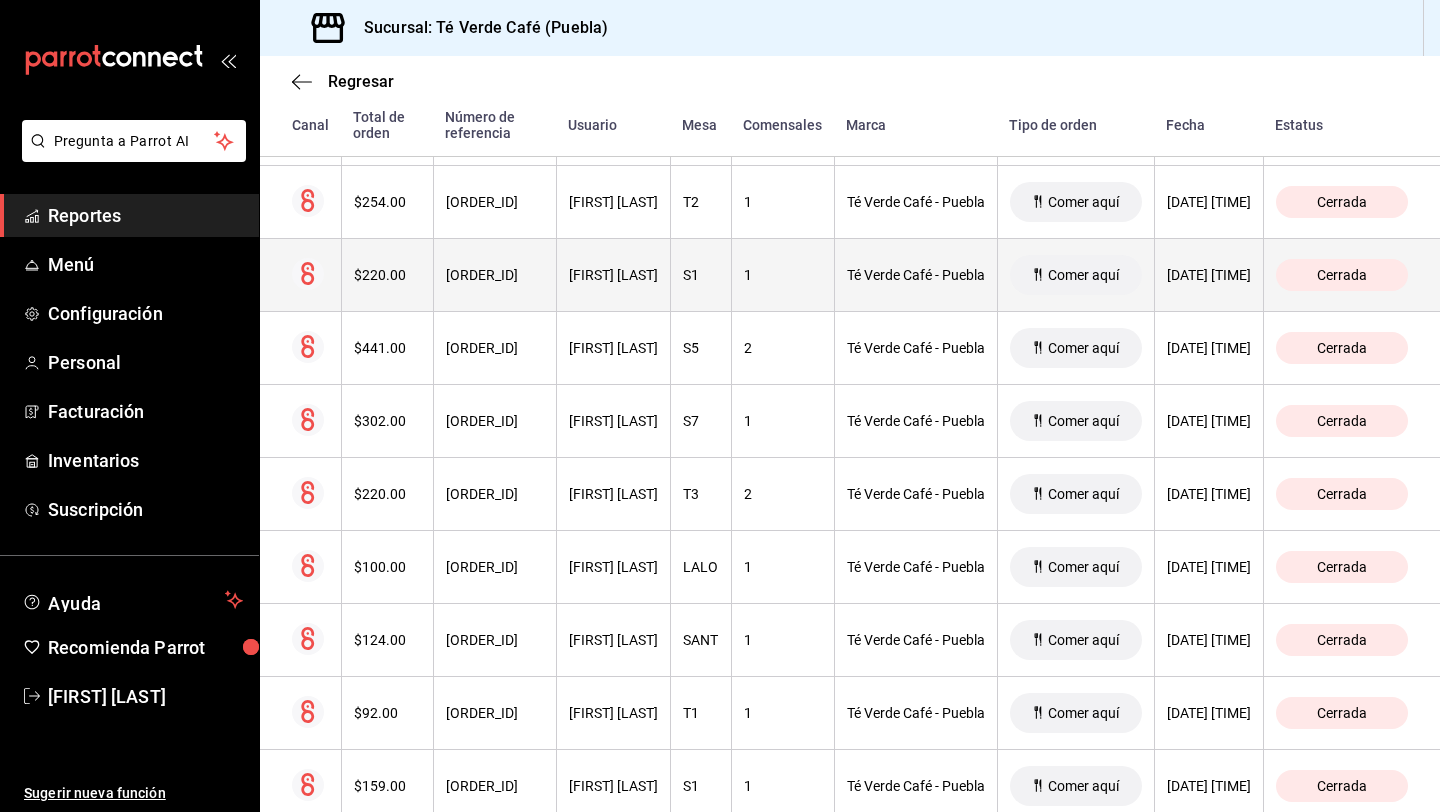 click on "$220.00" at bounding box center (387, 275) 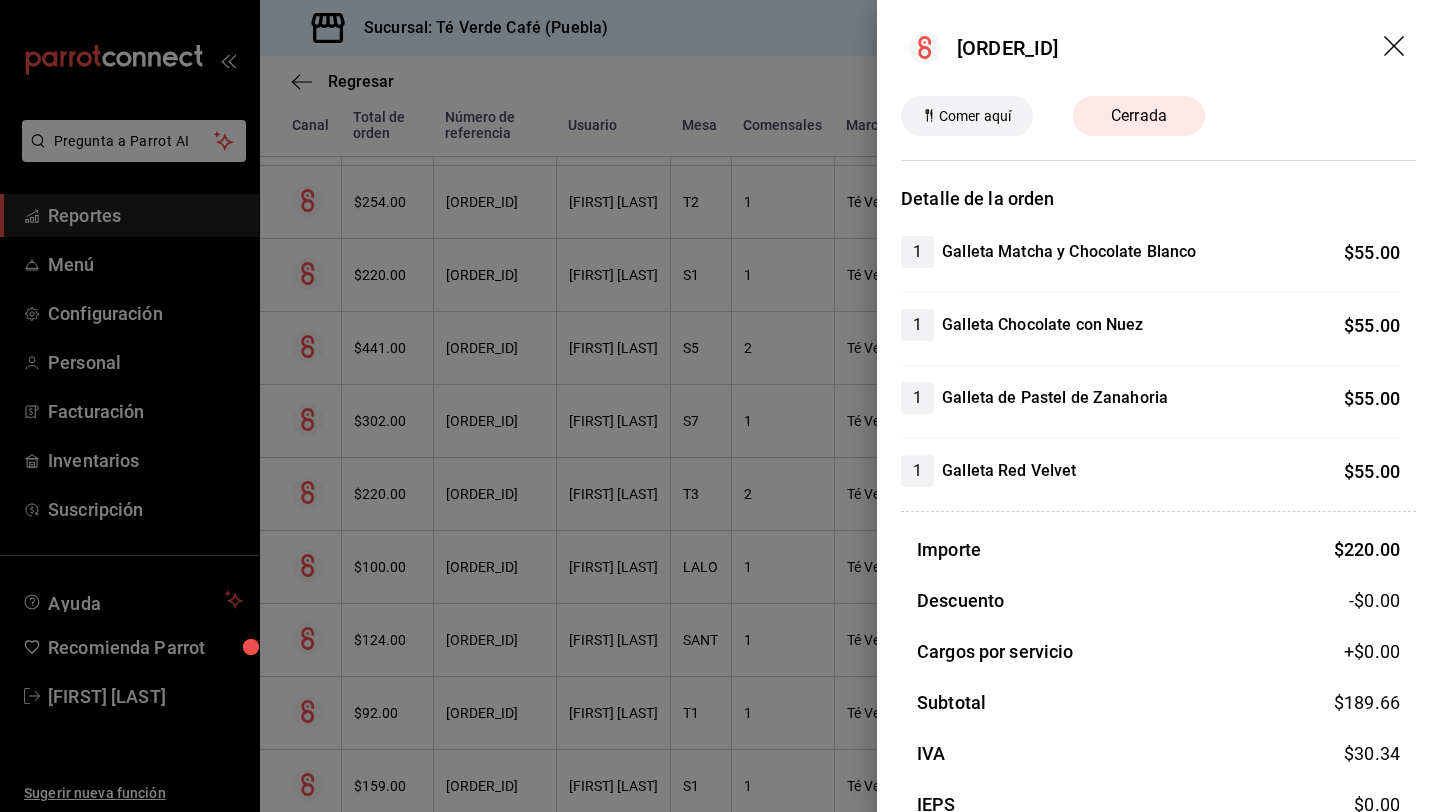 click 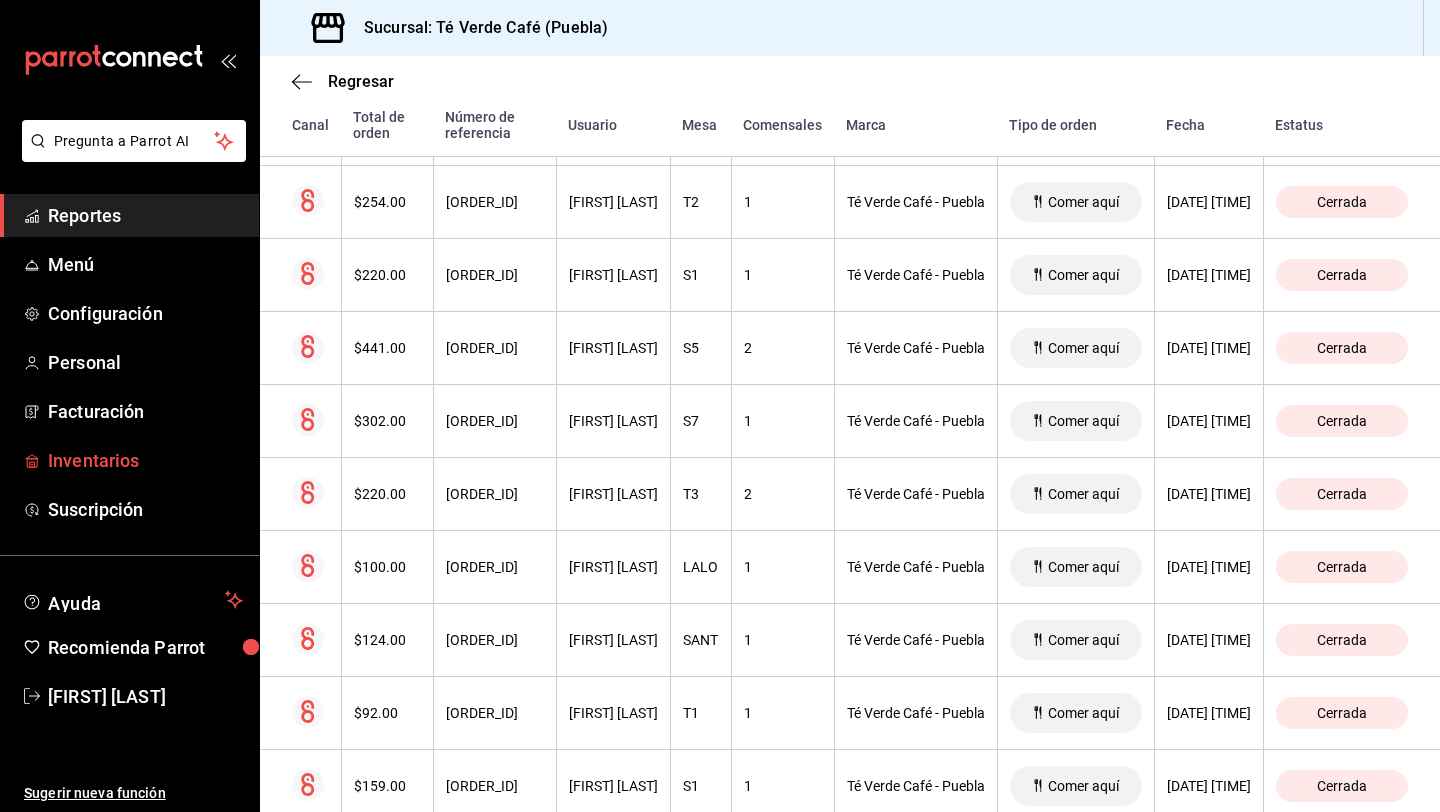 click on "Inventarios" at bounding box center (145, 460) 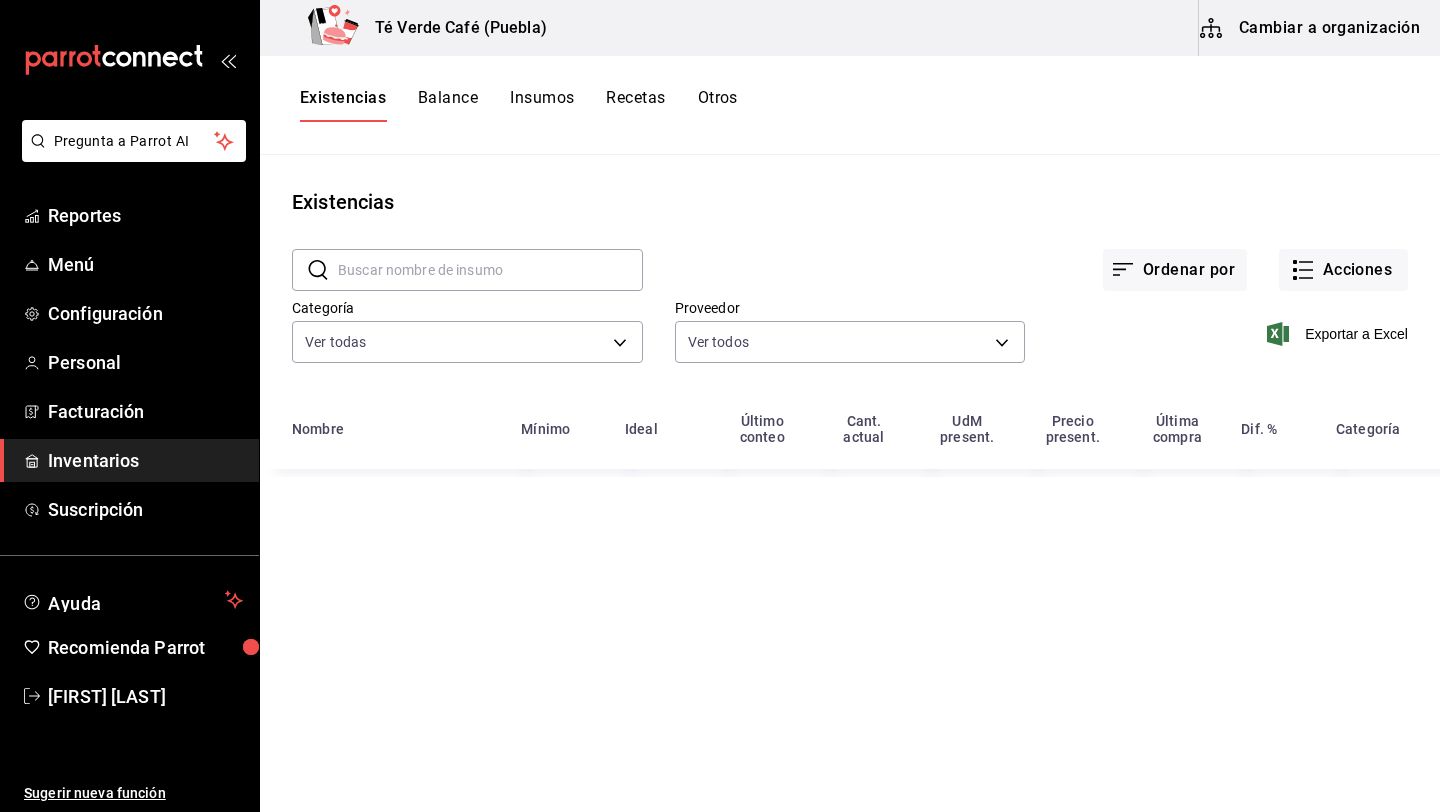 click on "Otros" at bounding box center [718, 105] 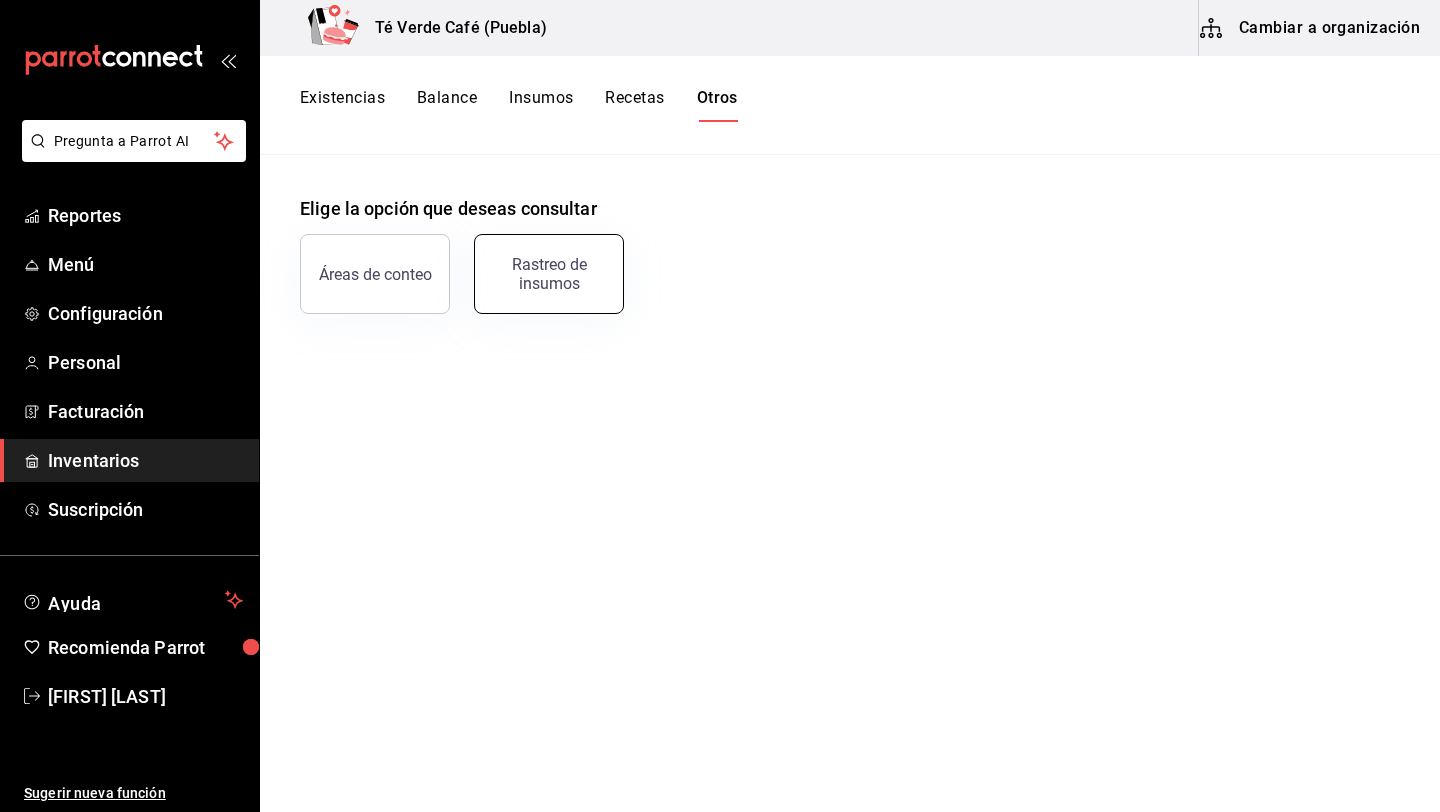 click on "Rastreo de insumos" at bounding box center (549, 274) 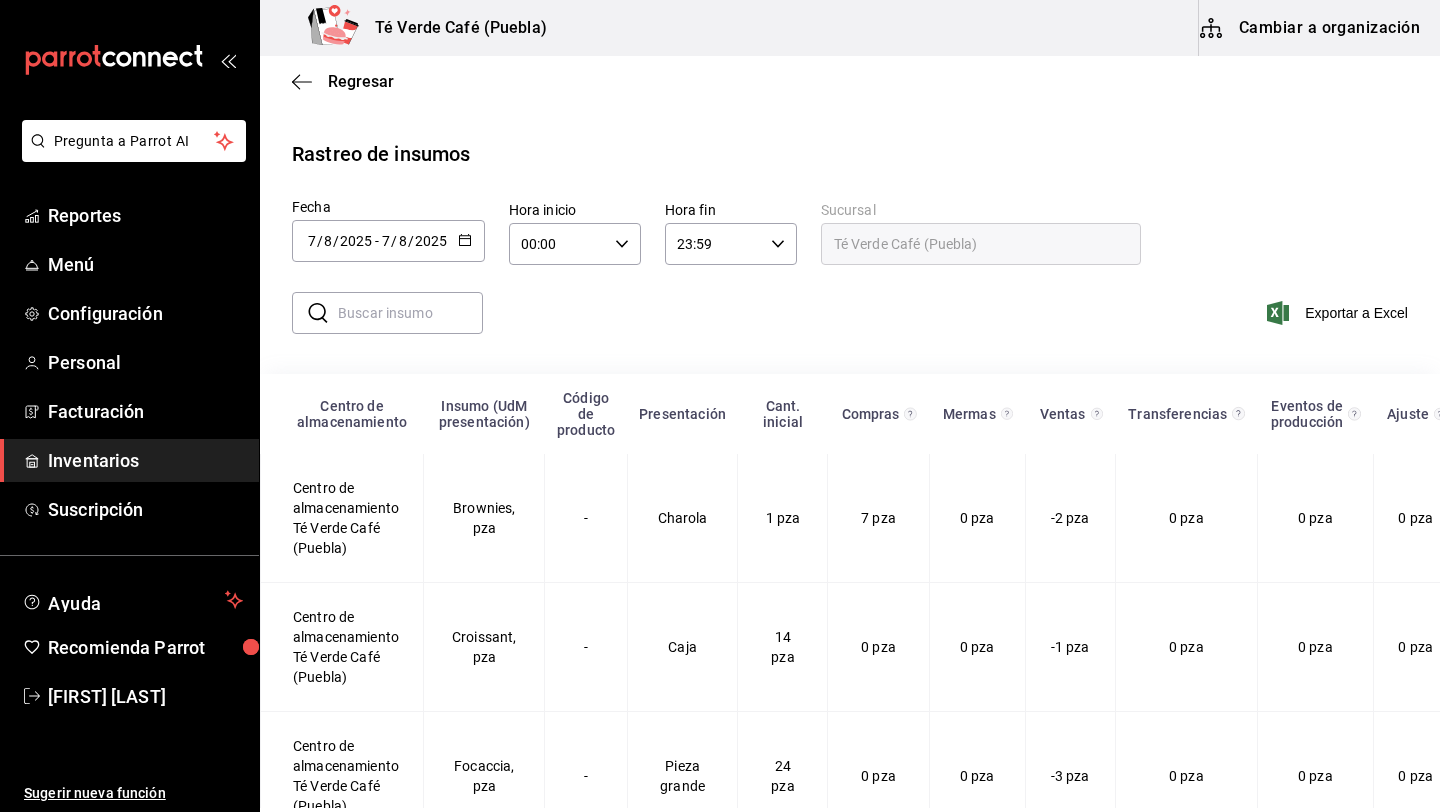 click at bounding box center [410, 313] 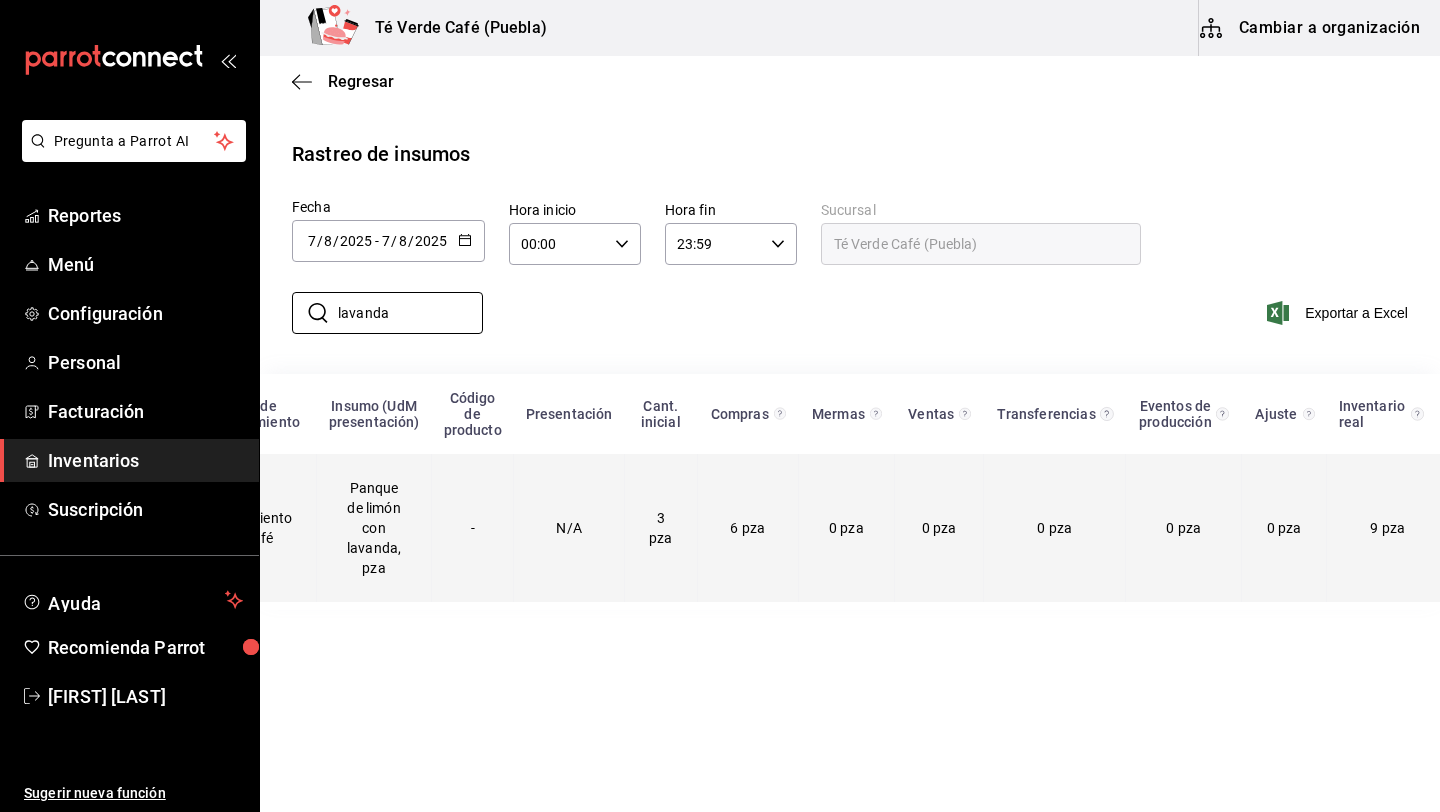 scroll, scrollTop: 0, scrollLeft: 0, axis: both 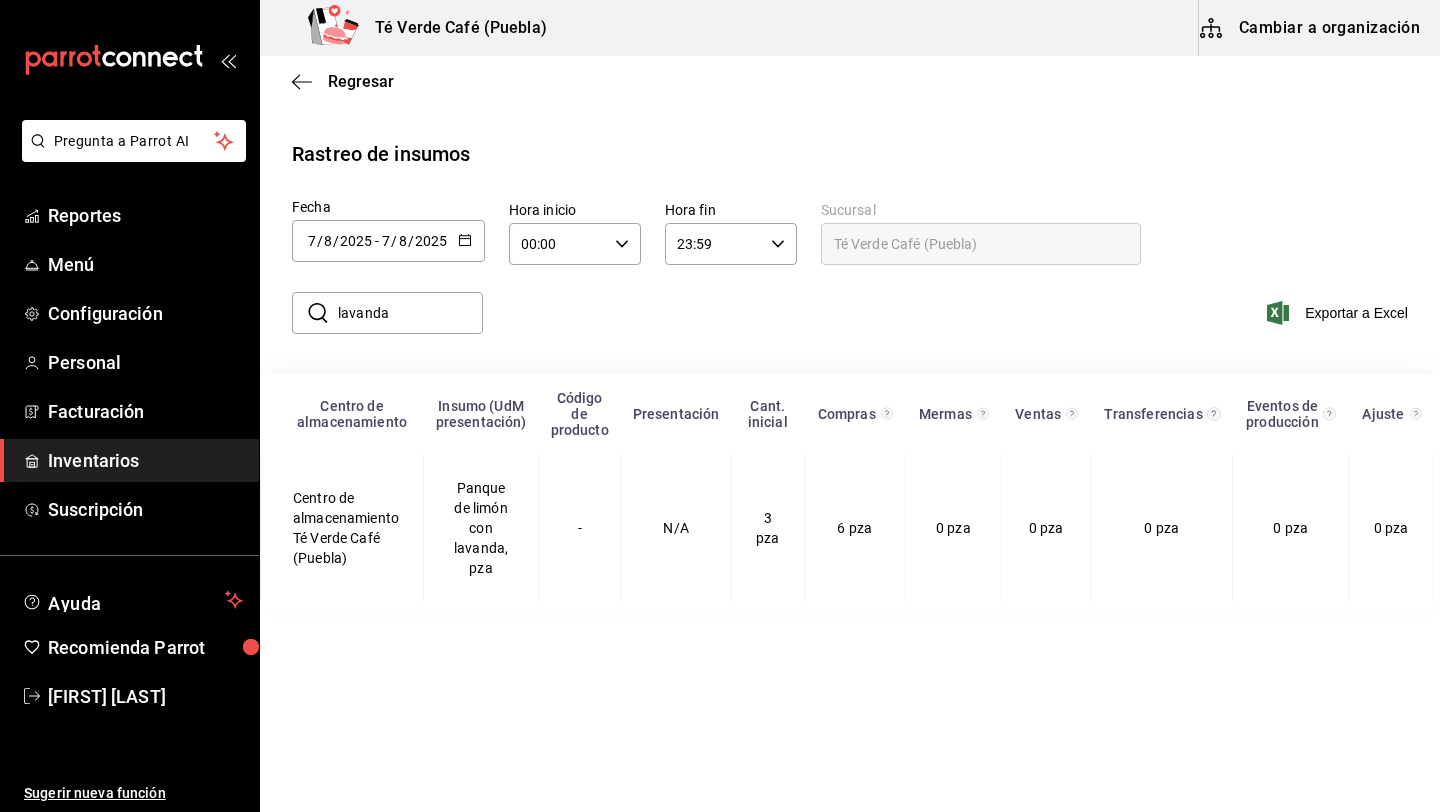 click on "lavanda" at bounding box center (410, 313) 